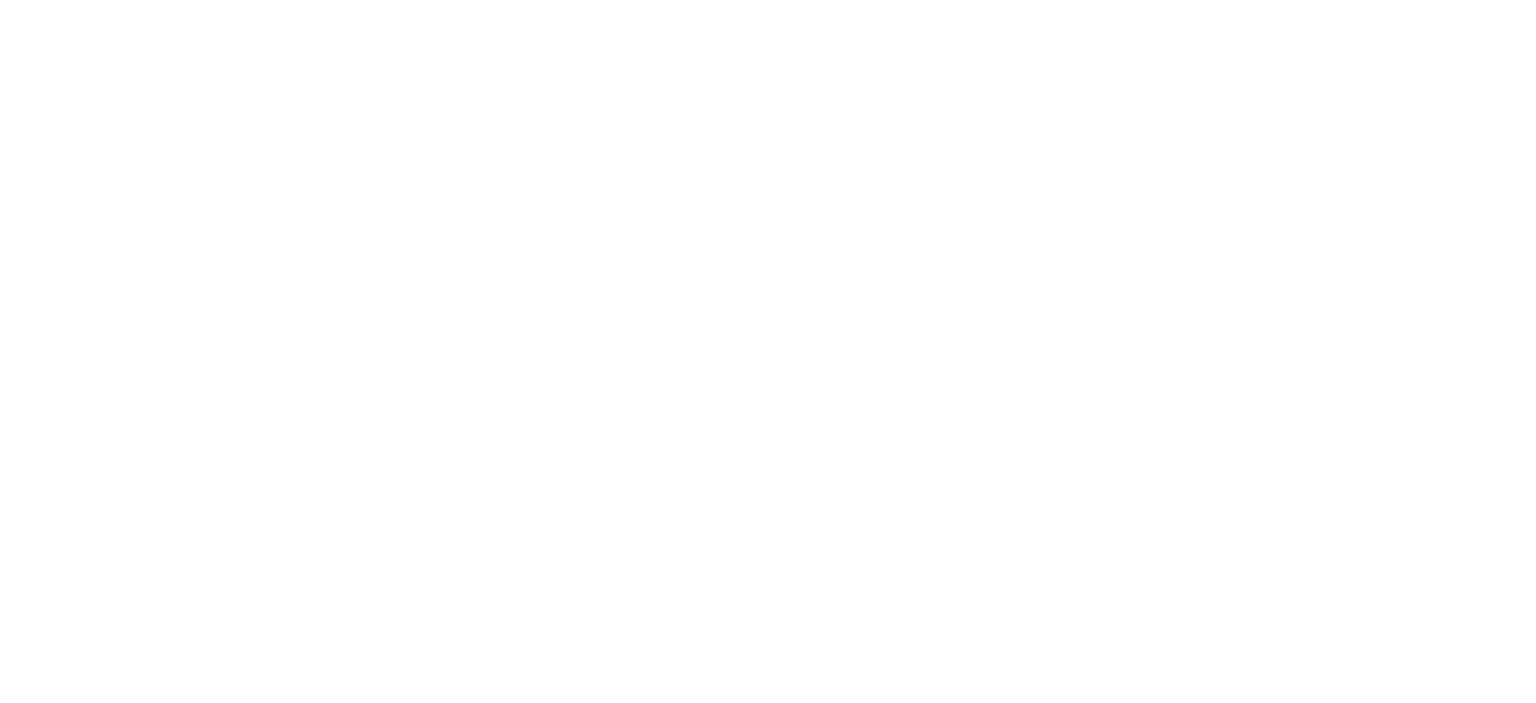 scroll, scrollTop: 0, scrollLeft: 0, axis: both 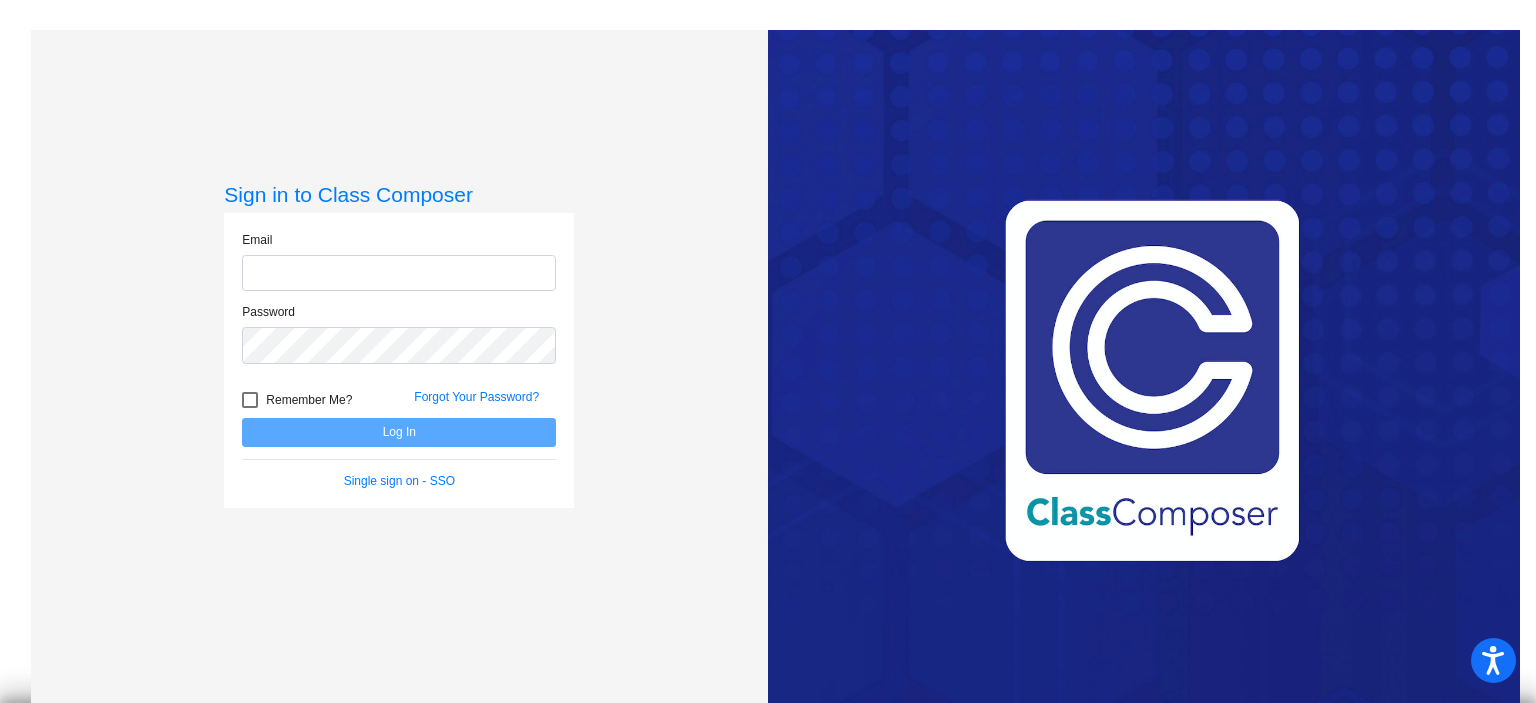 type on "[EMAIL_ADDRESS][DOMAIN_NAME]" 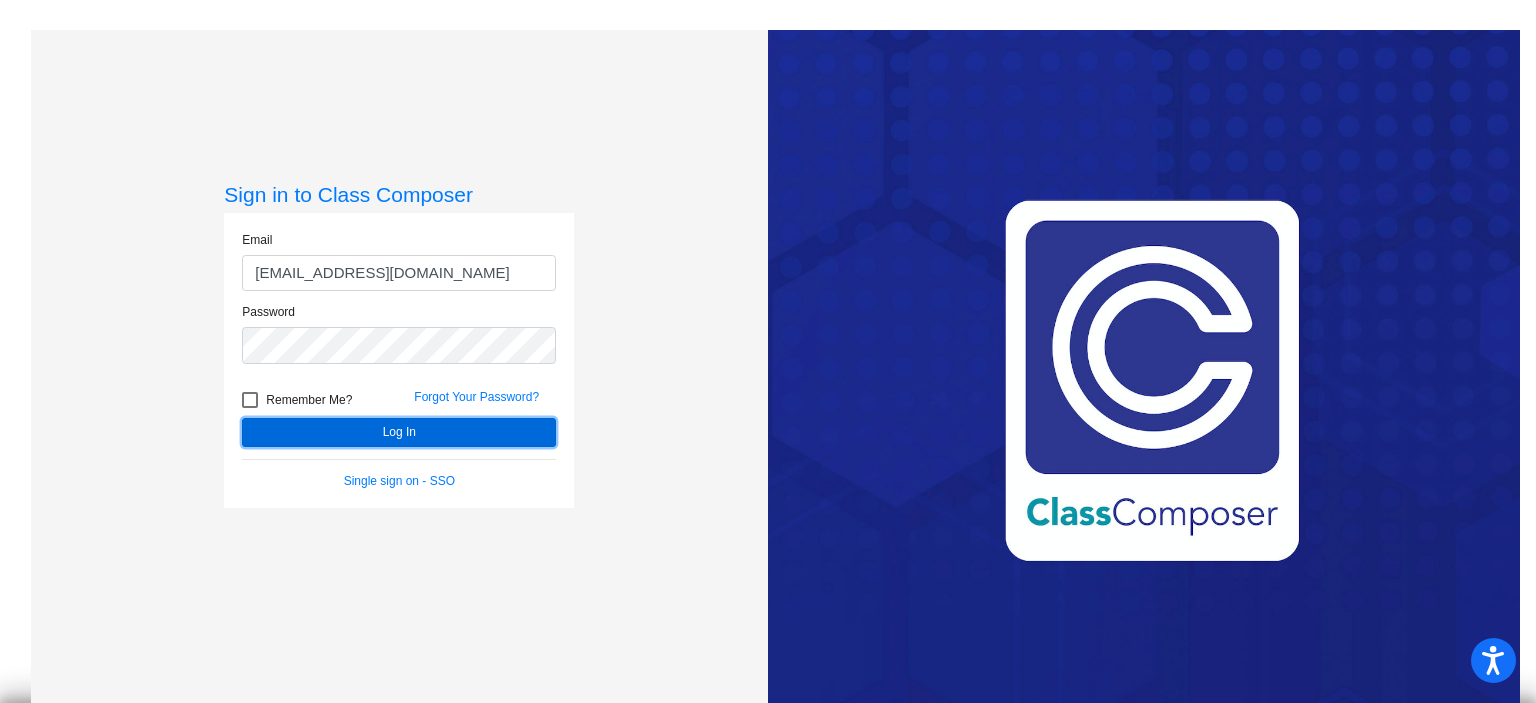 click on "Log In" 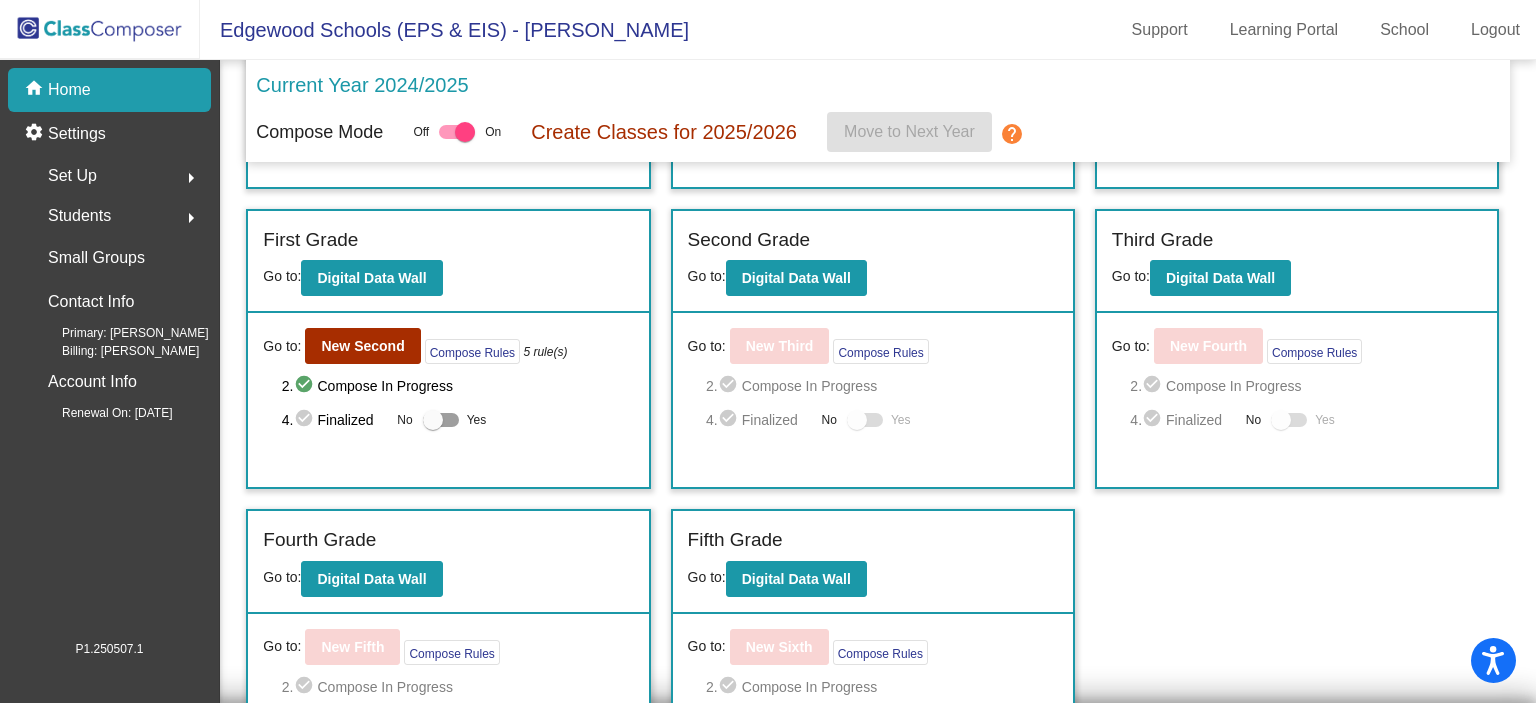 scroll, scrollTop: 346, scrollLeft: 0, axis: vertical 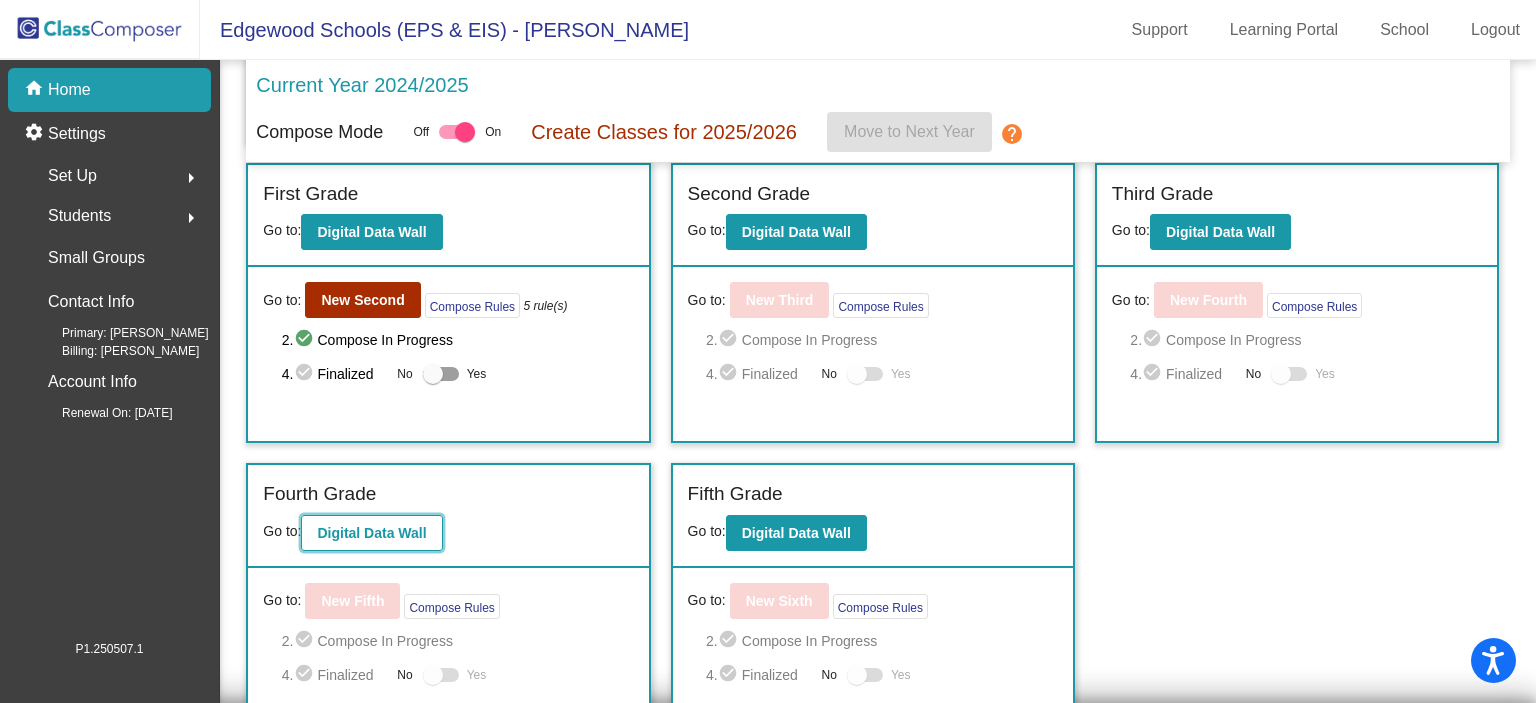 click on "Digital Data Wall" 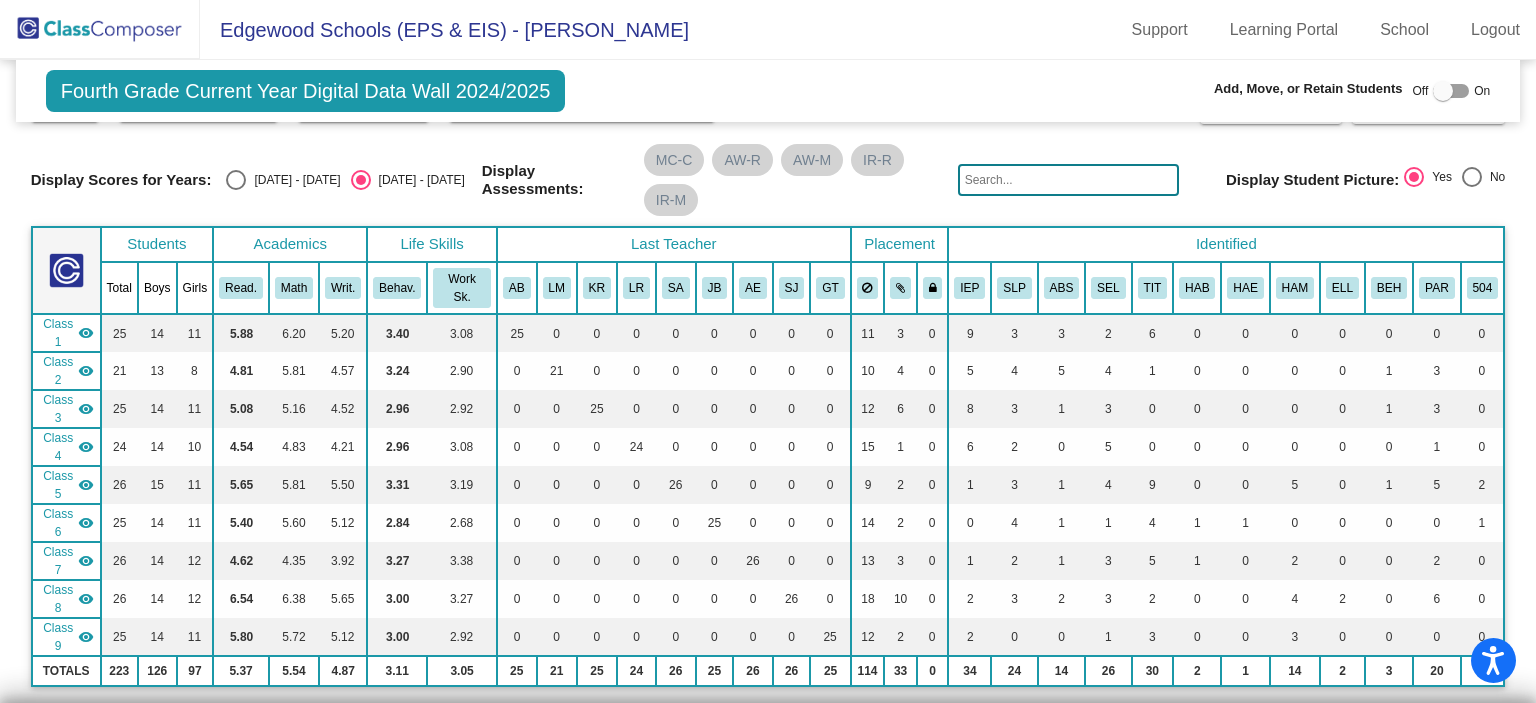 scroll, scrollTop: 0, scrollLeft: 0, axis: both 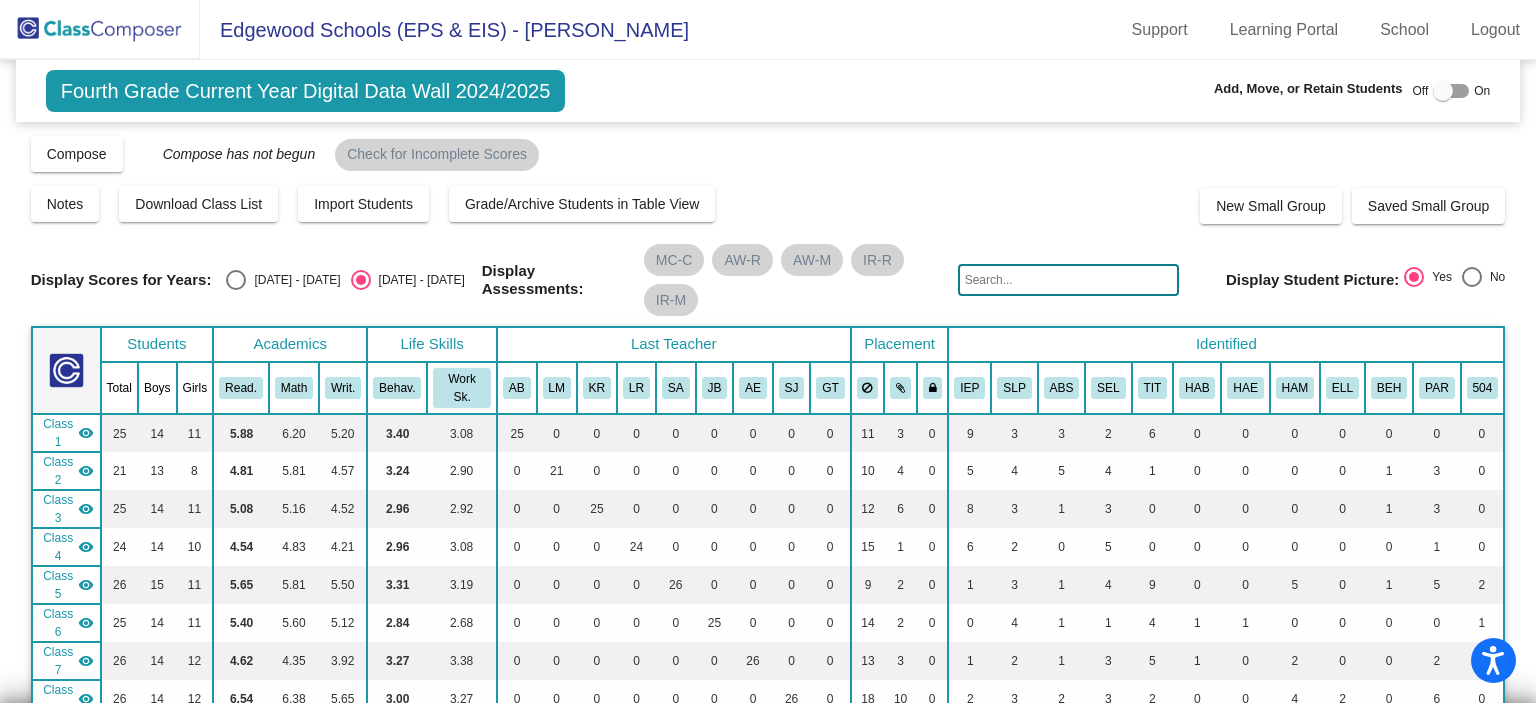 click 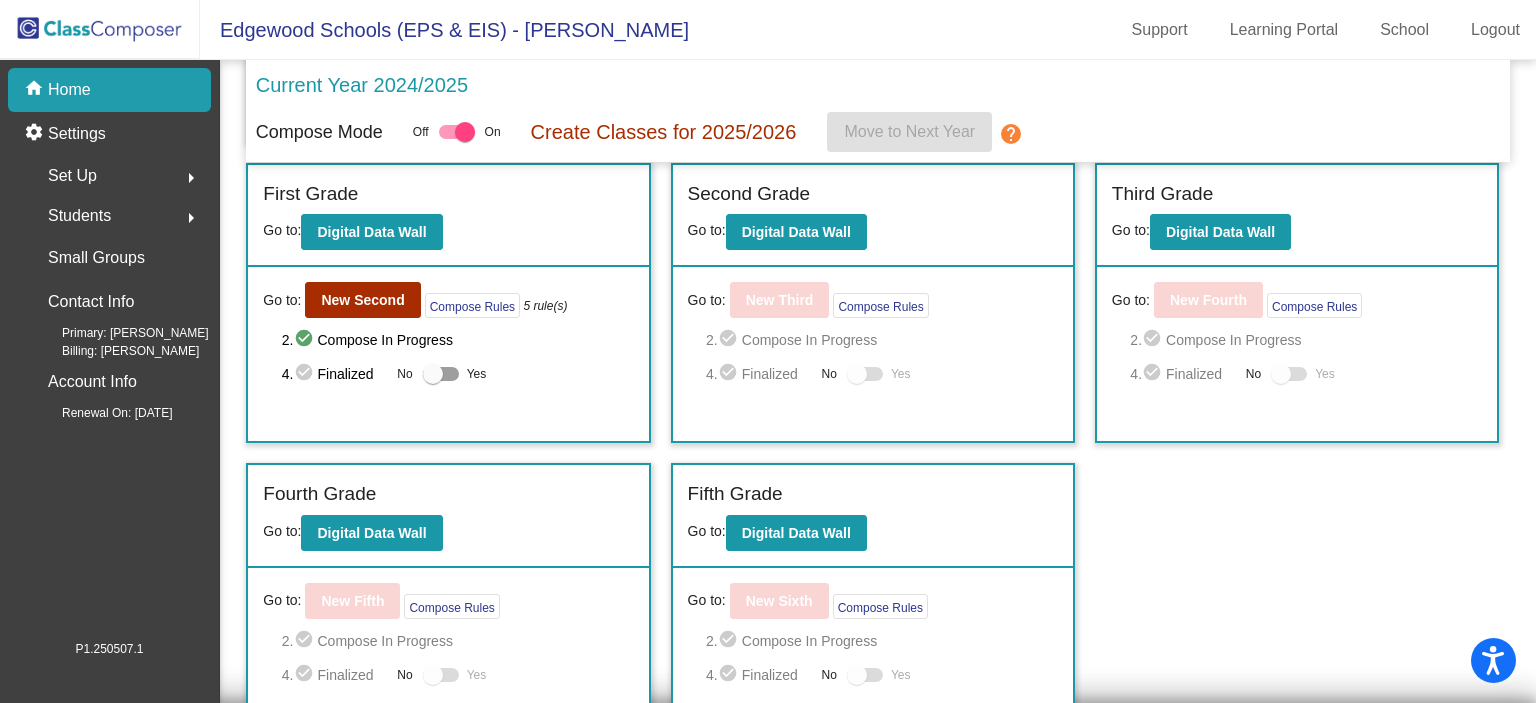 scroll, scrollTop: 246, scrollLeft: 0, axis: vertical 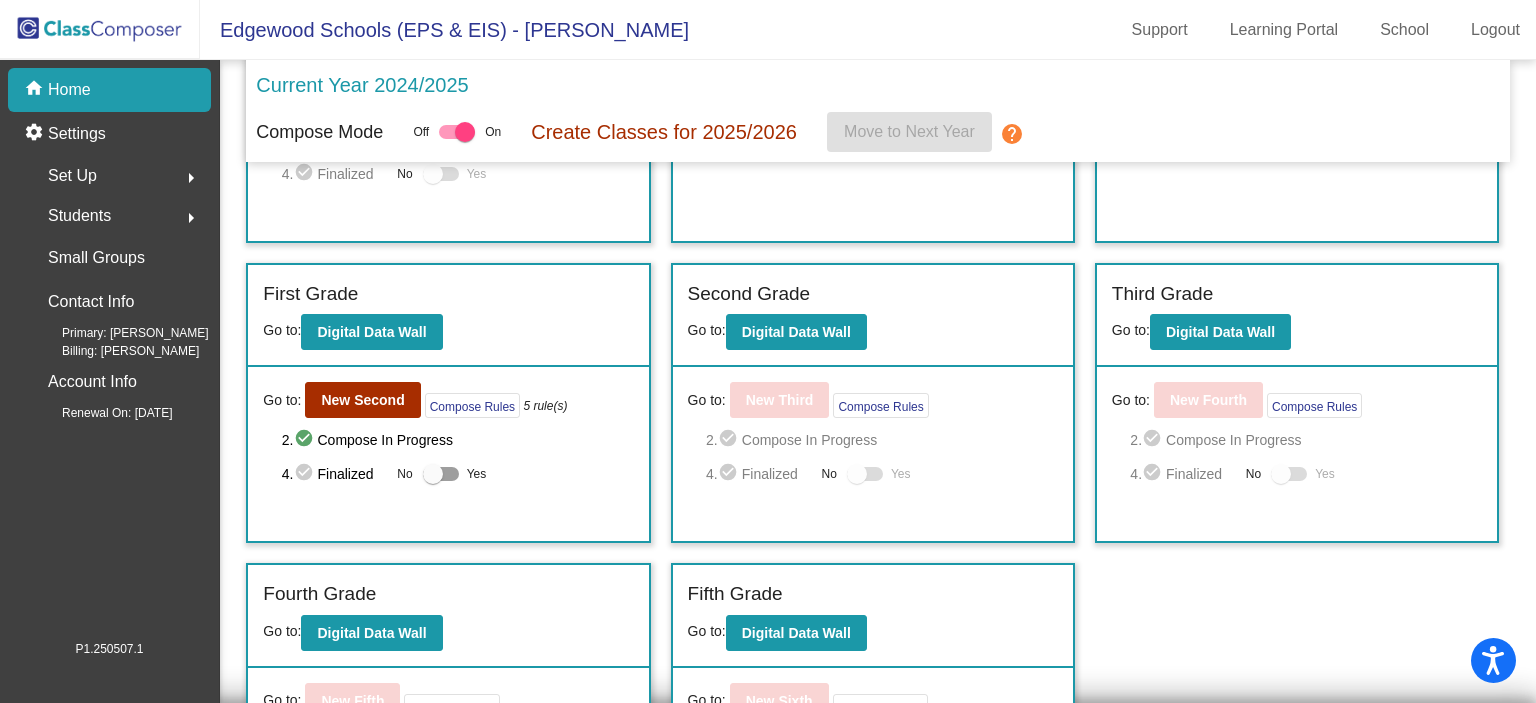 click on "Set Up  arrow_right" 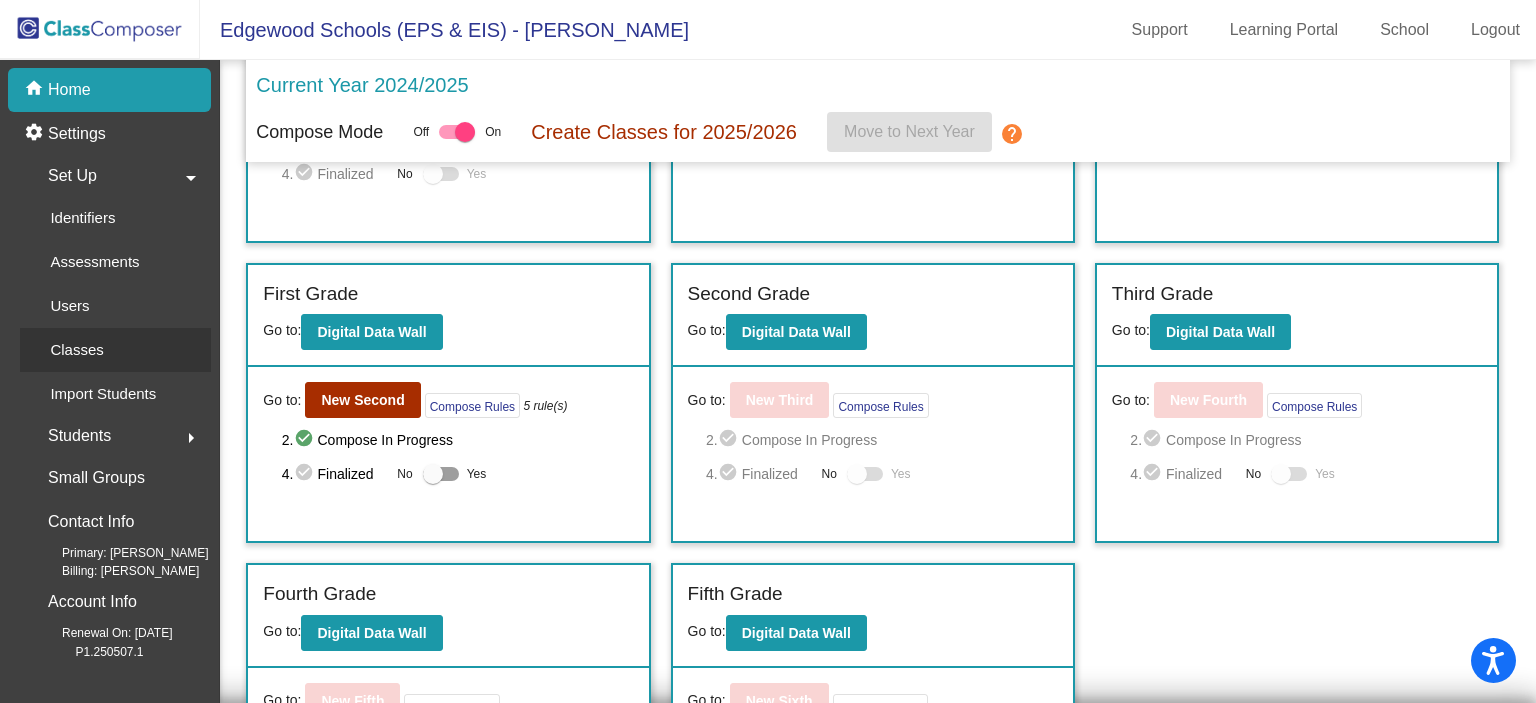 click on "Classes" 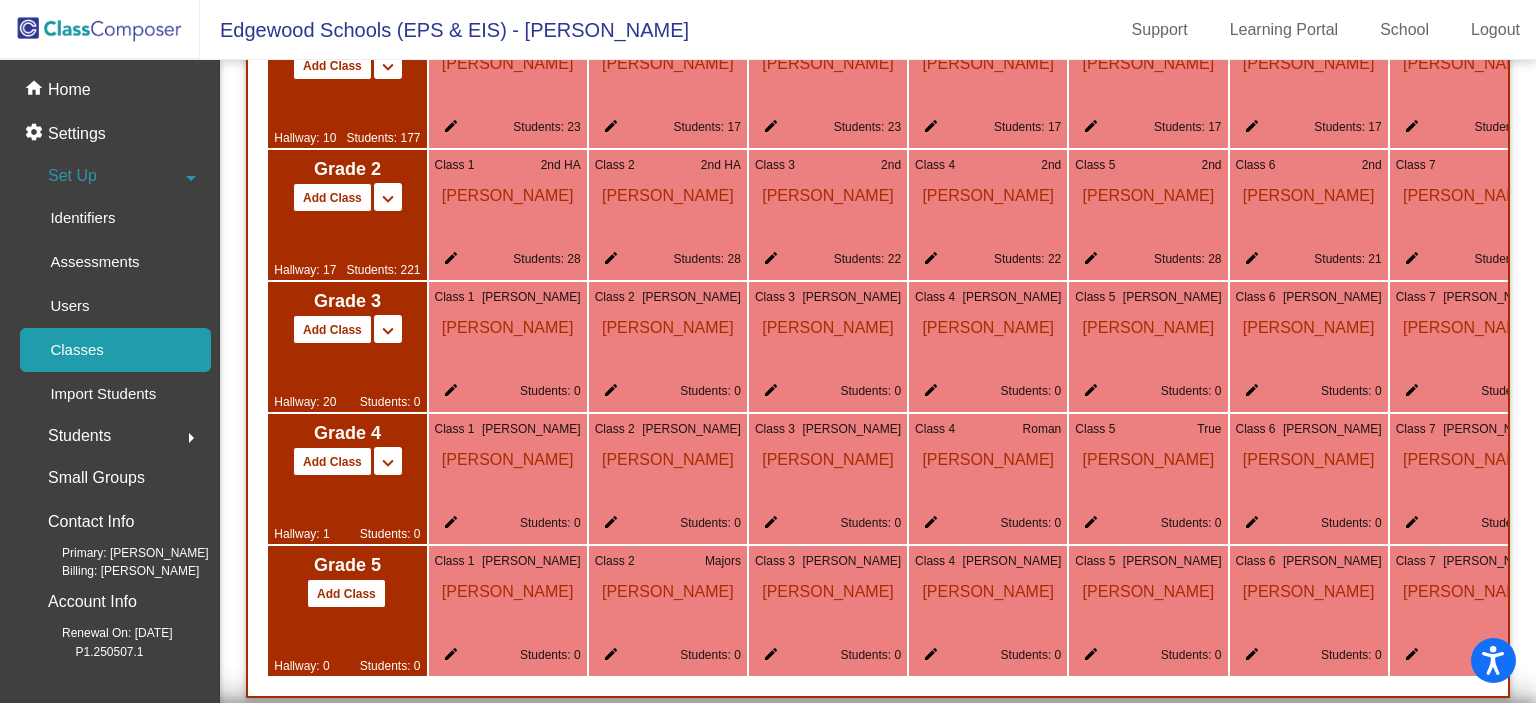 scroll, scrollTop: 1600, scrollLeft: 0, axis: vertical 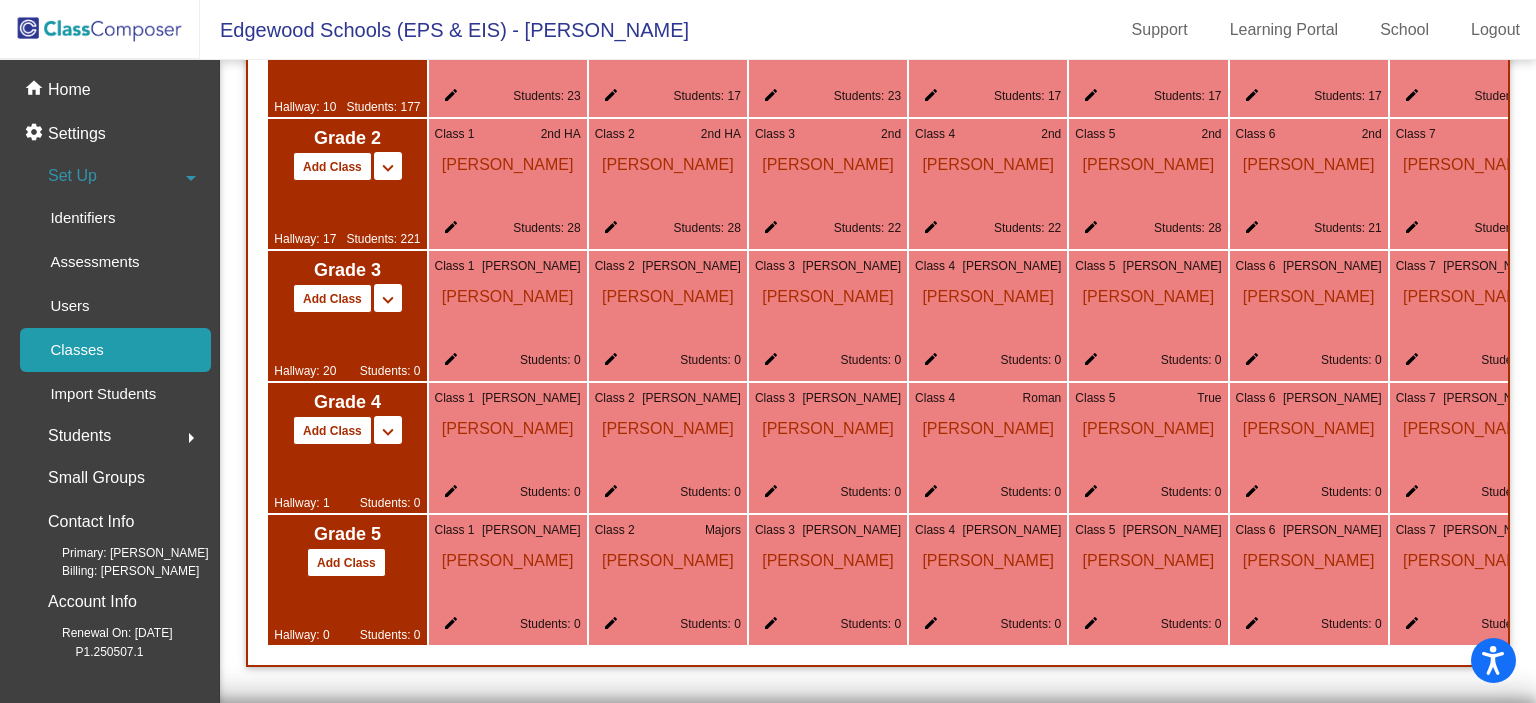click on "edit" 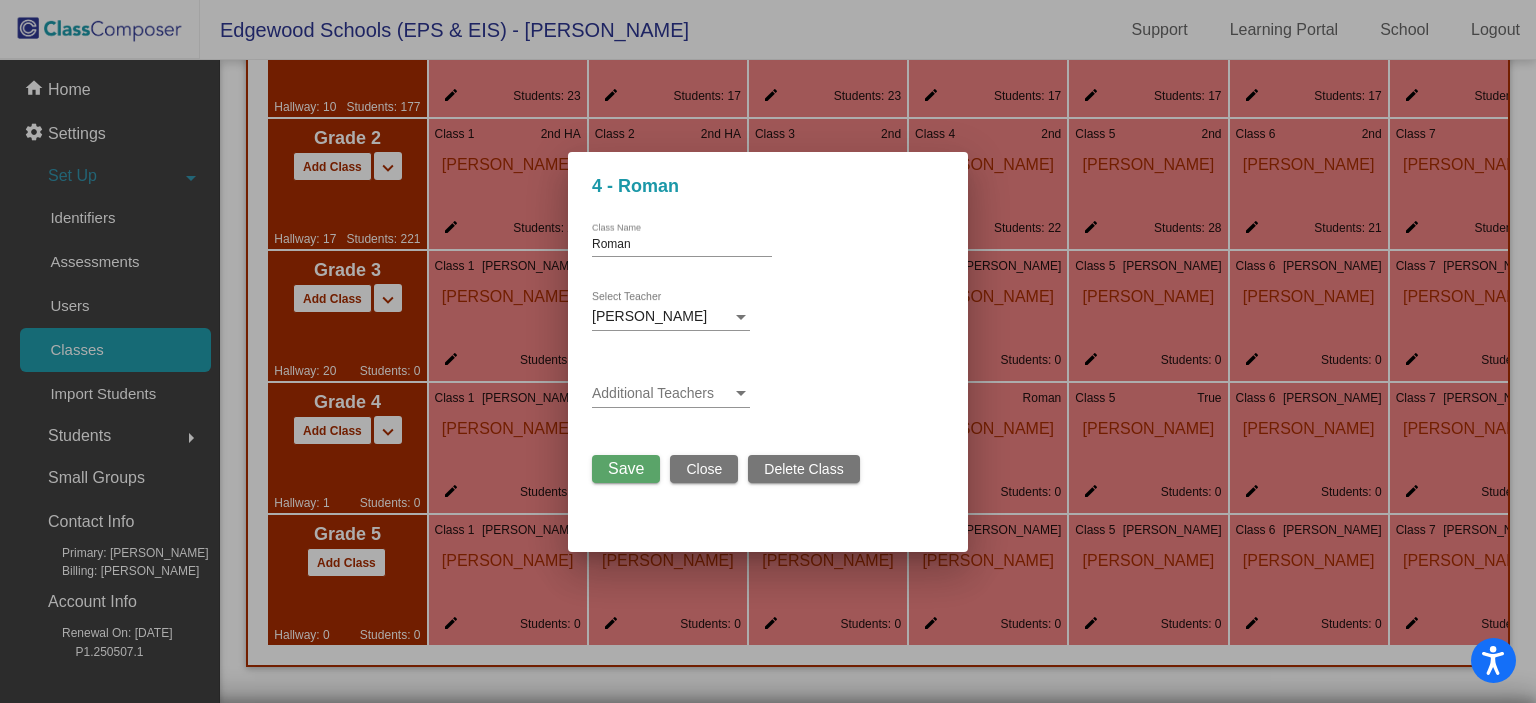 click at bounding box center [741, 317] 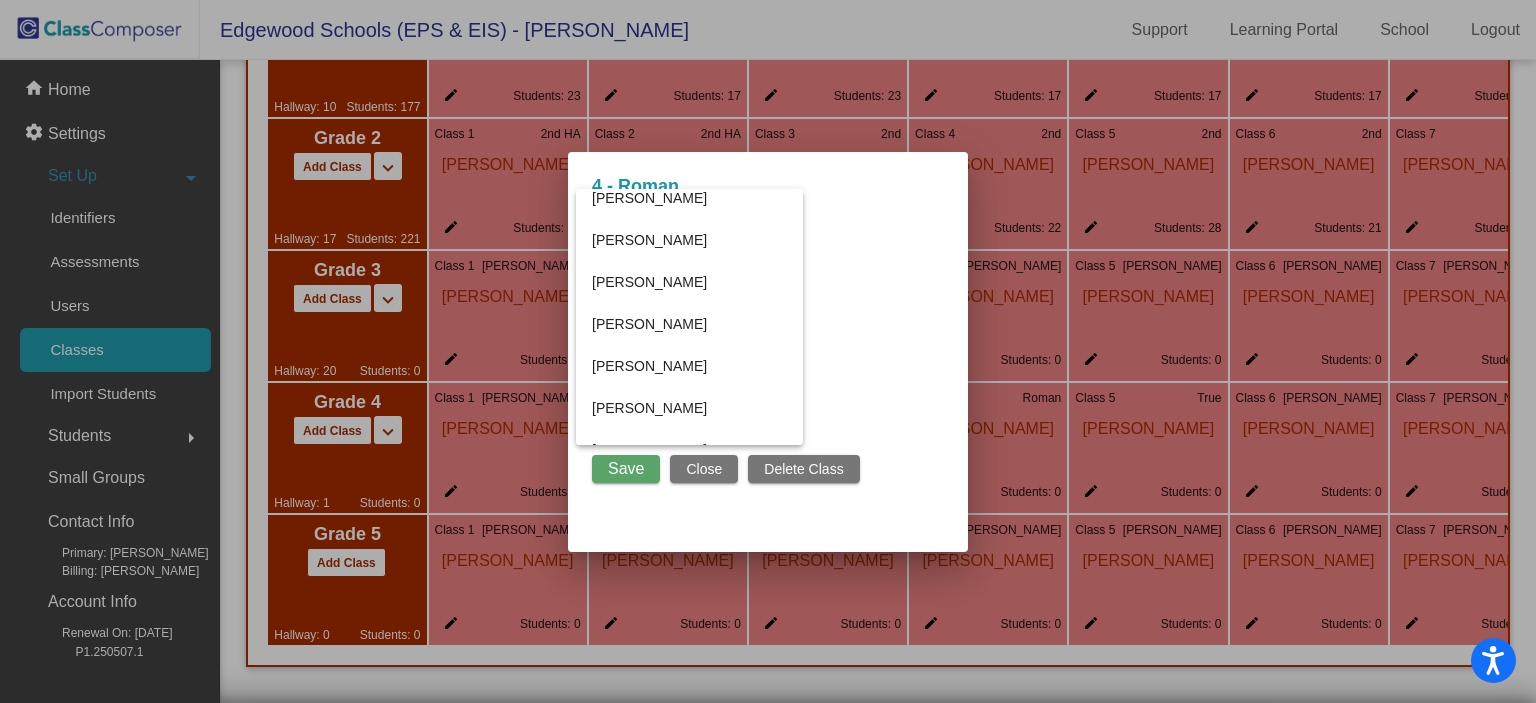 scroll, scrollTop: 2264, scrollLeft: 0, axis: vertical 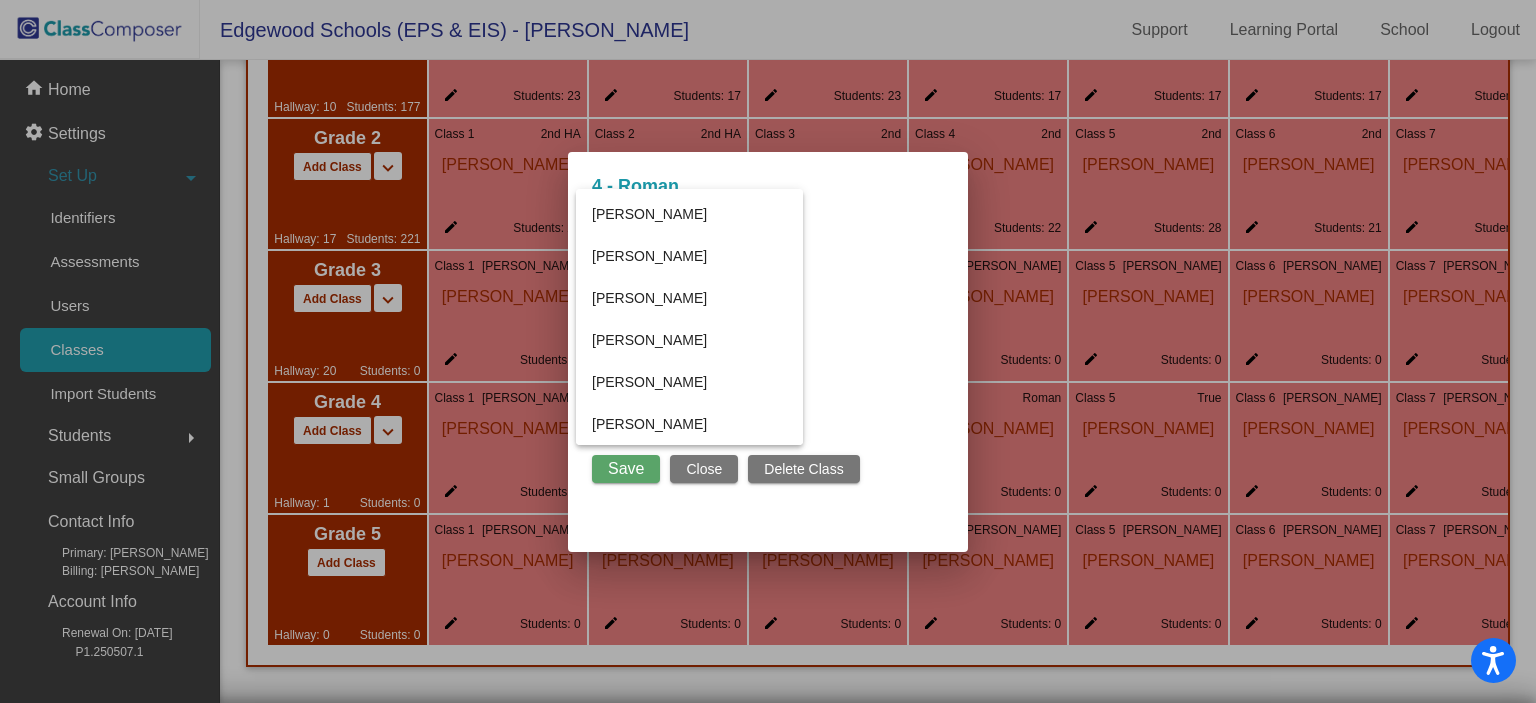 click at bounding box center [768, 351] 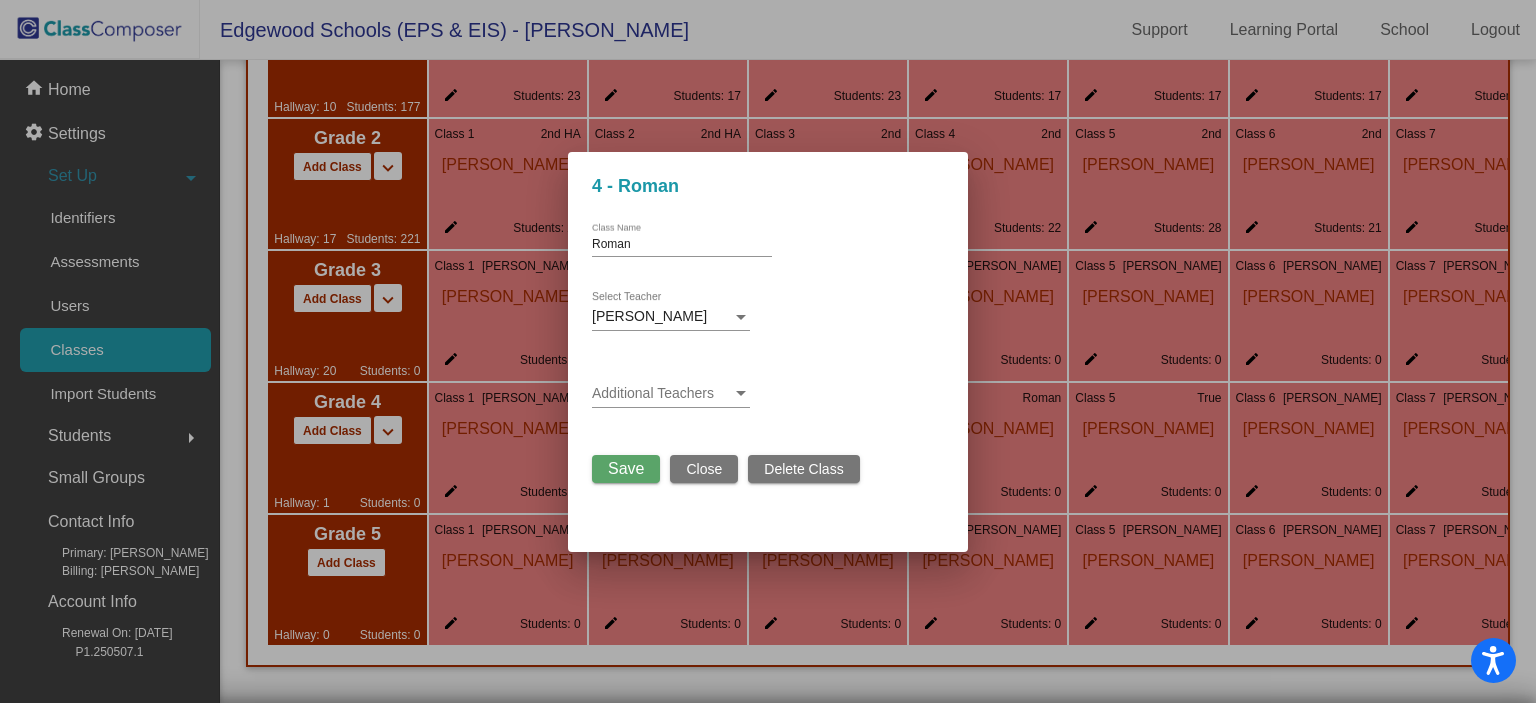 click on "Close" at bounding box center [704, 469] 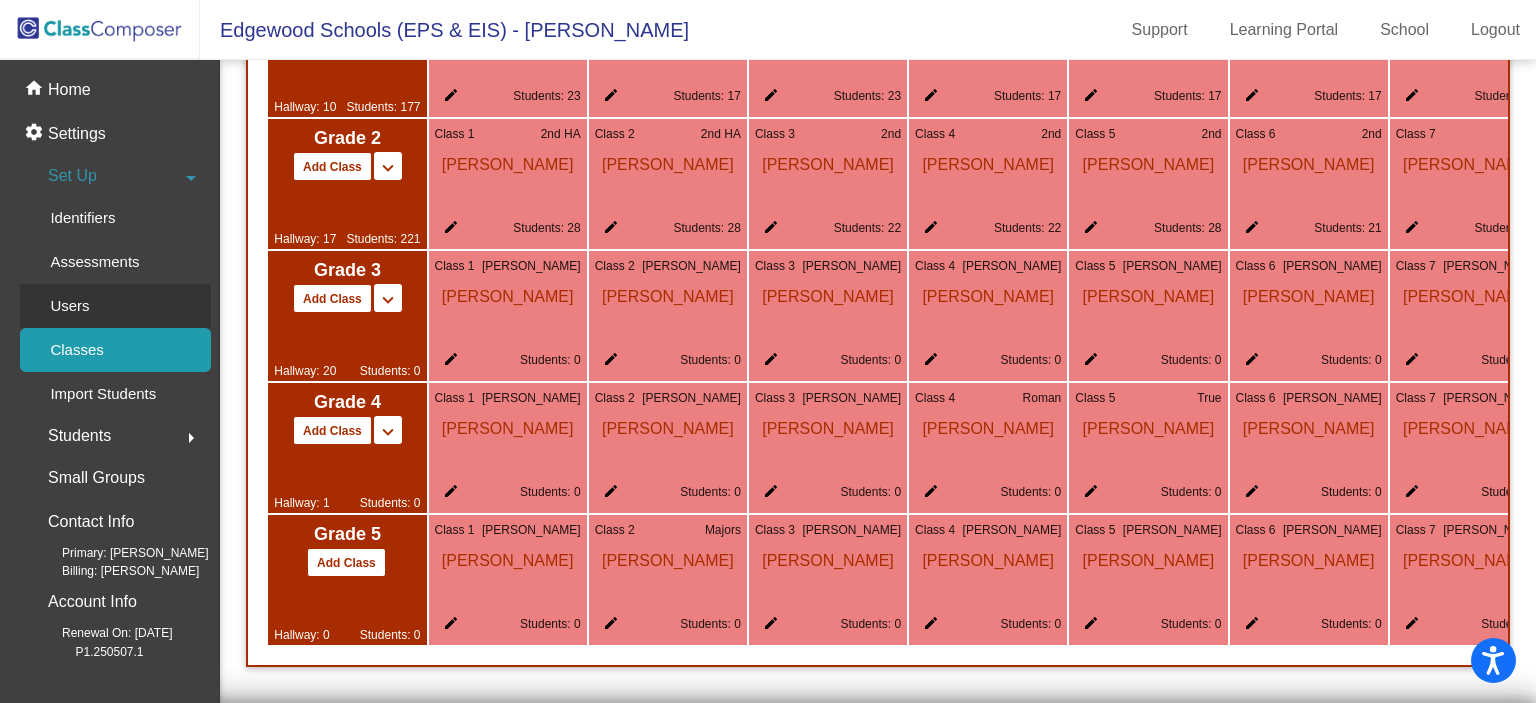 click on "Users" 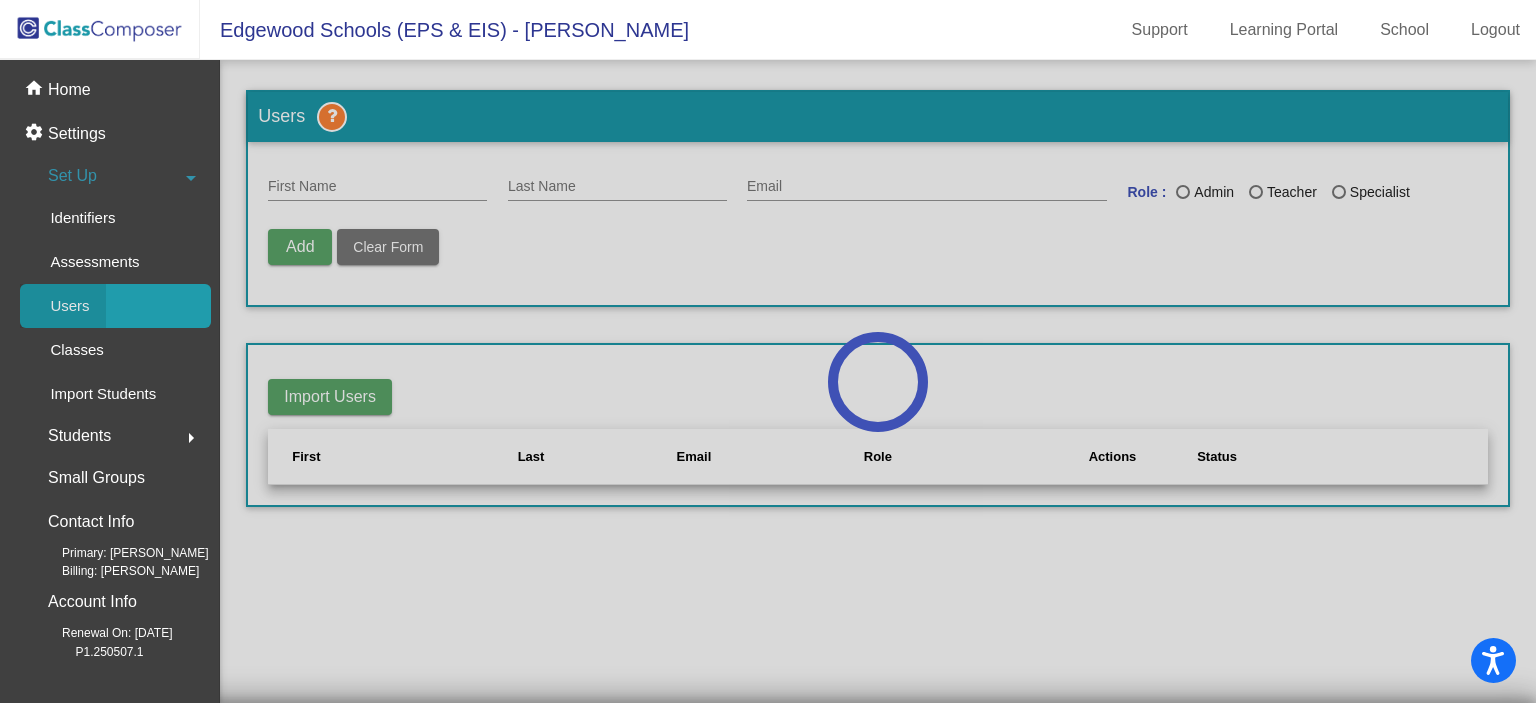 scroll, scrollTop: 0, scrollLeft: 0, axis: both 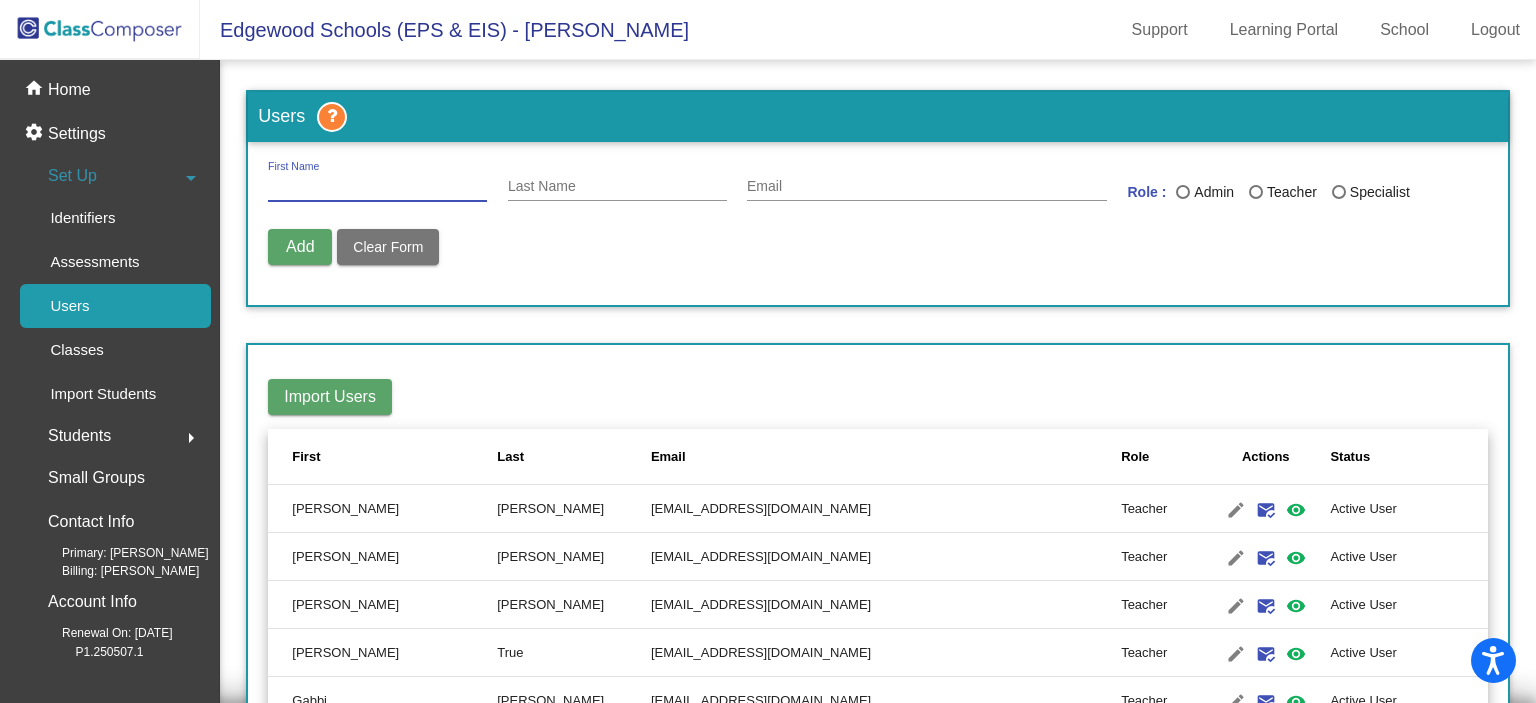 click on "First Name" at bounding box center [377, 187] 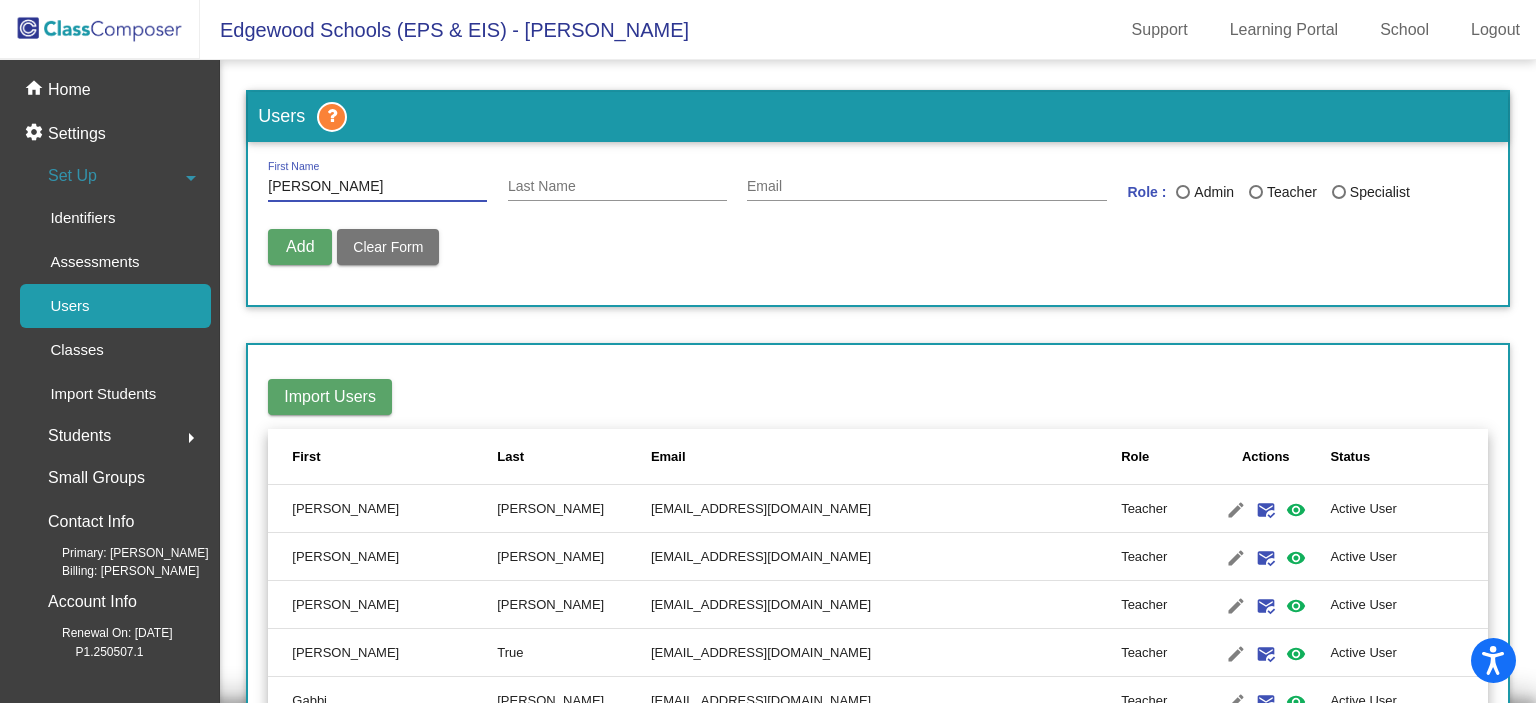 type on "[PERSON_NAME]" 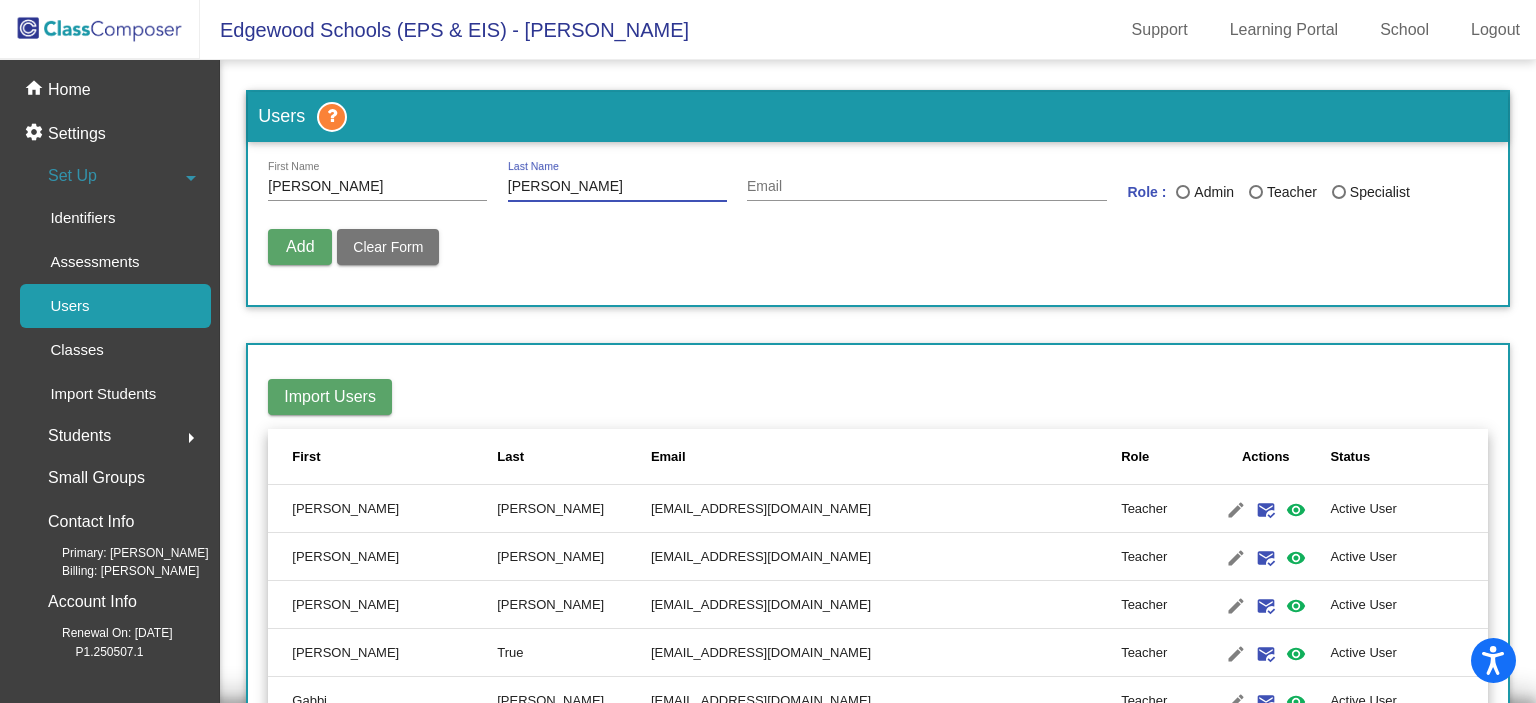 type on "[PERSON_NAME]" 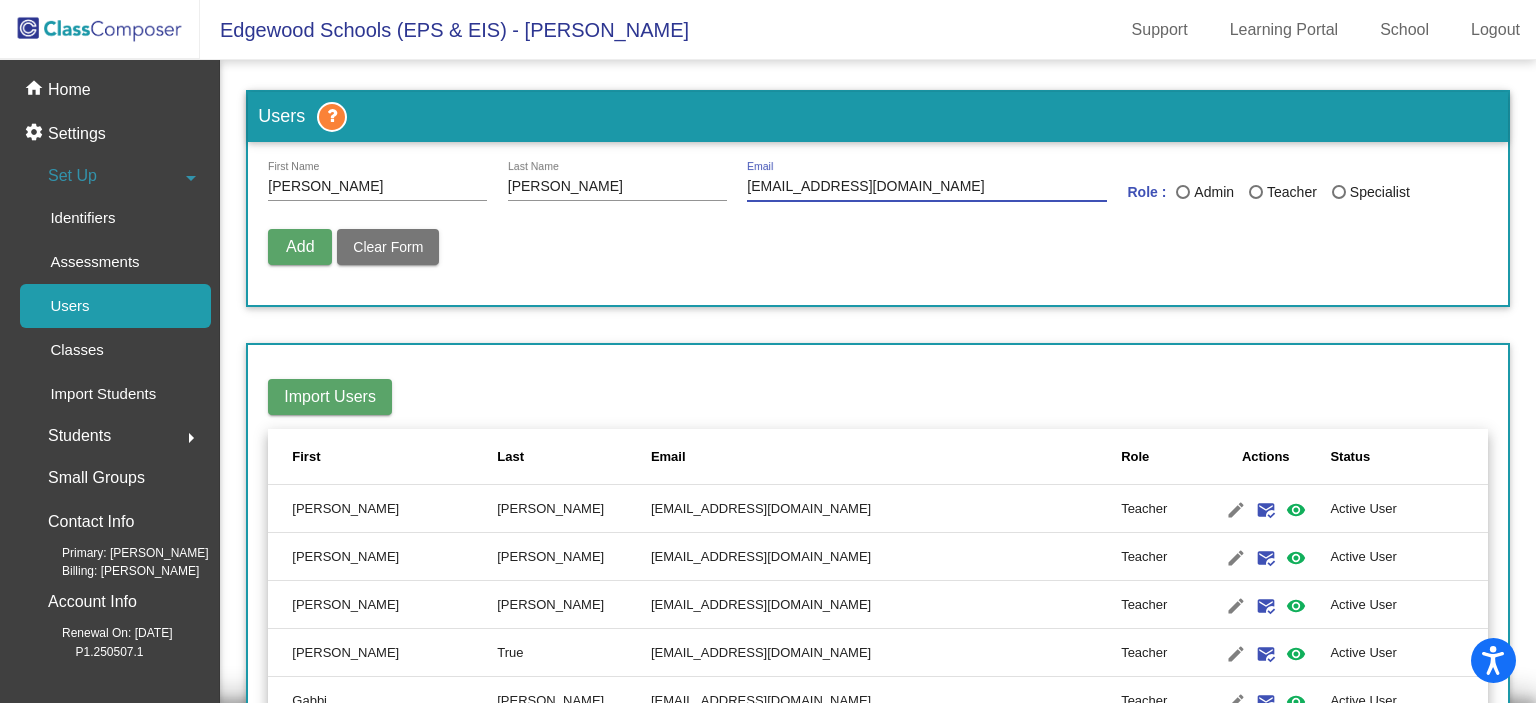 type on "[EMAIL_ADDRESS][DOMAIN_NAME]" 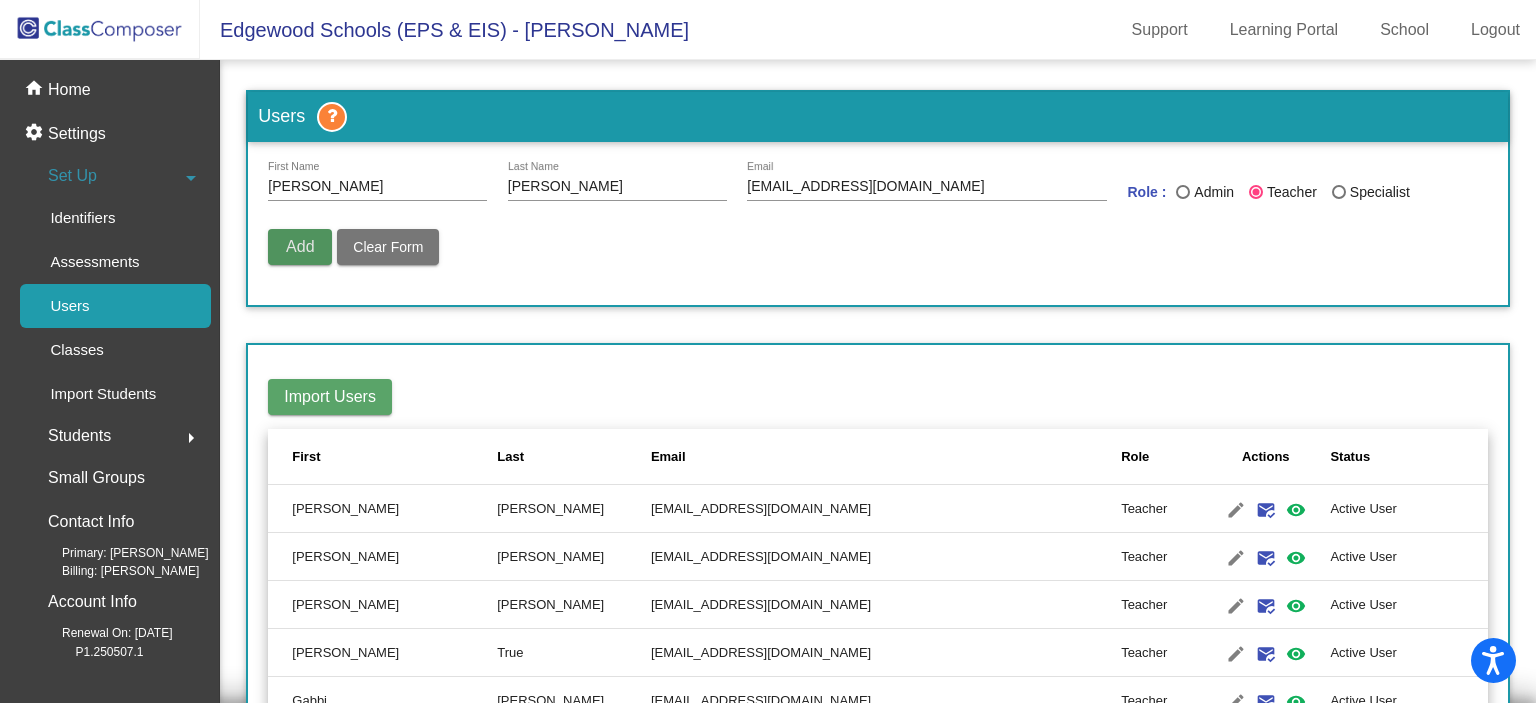 click on "Add" at bounding box center [300, 246] 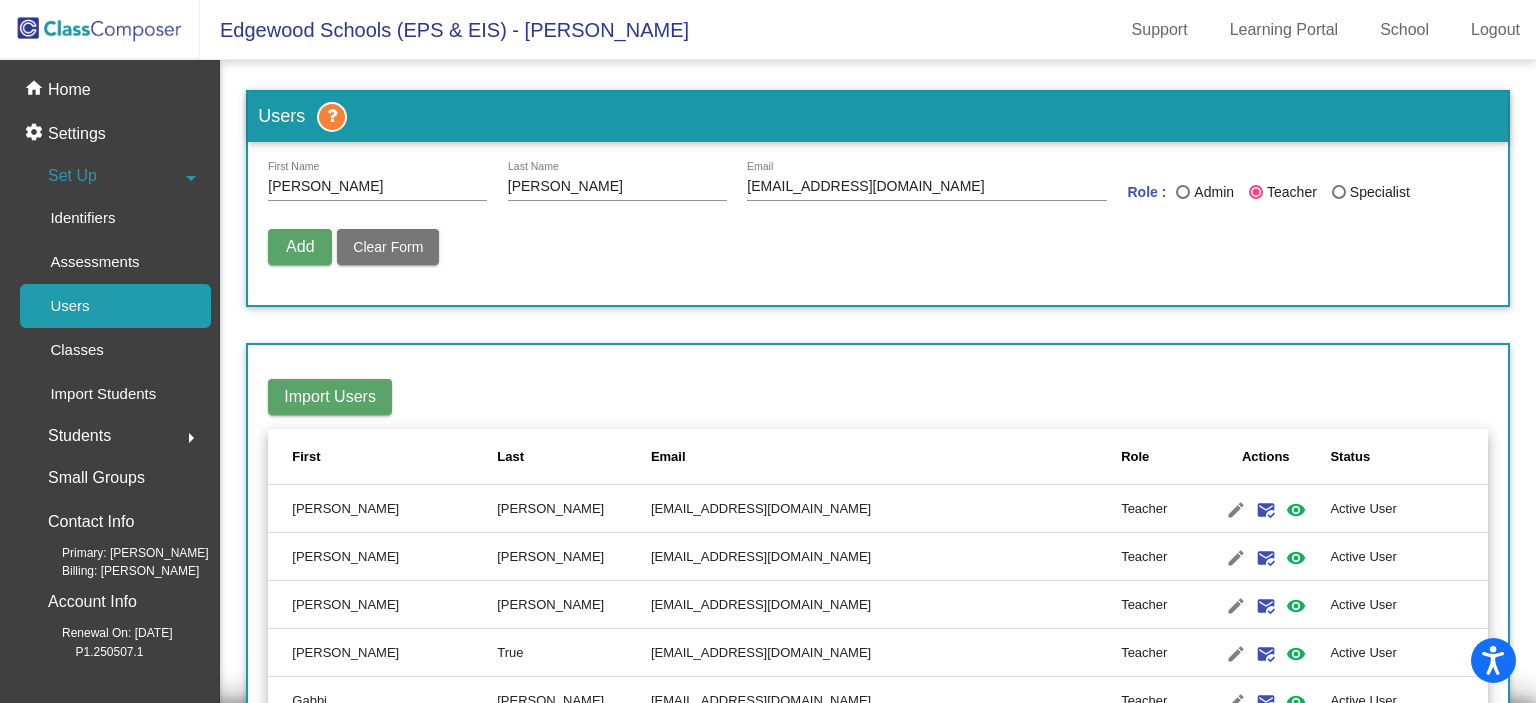 type 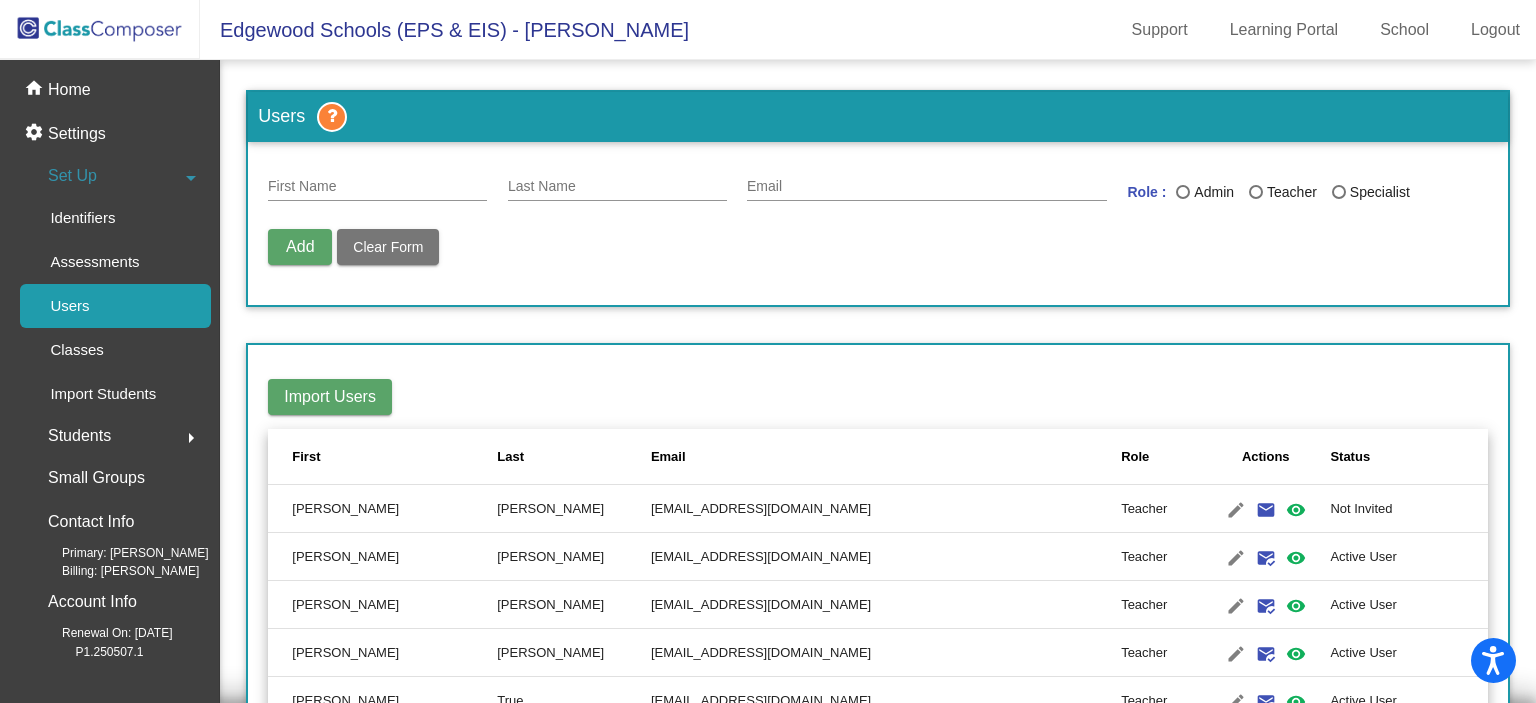 click on "First Name" at bounding box center (377, 187) 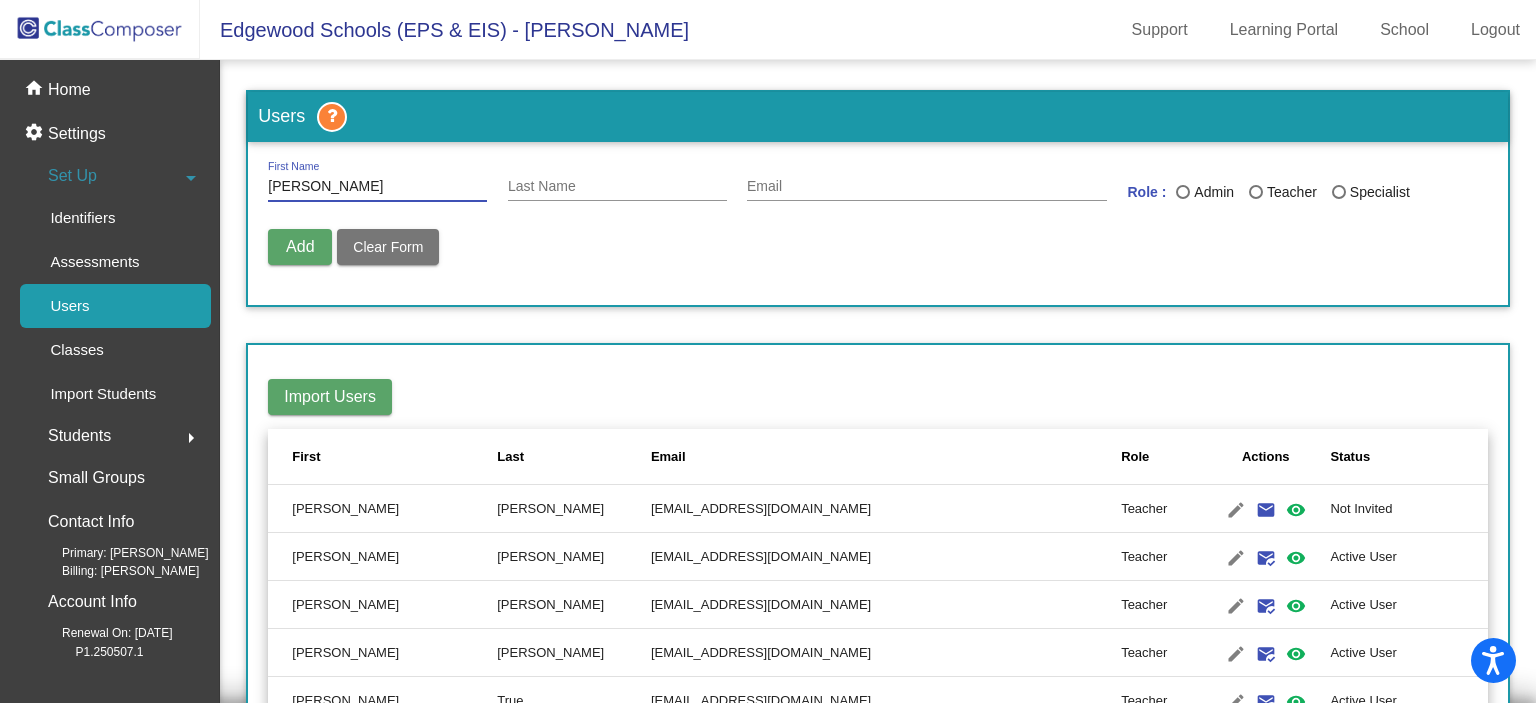 type on "[PERSON_NAME]" 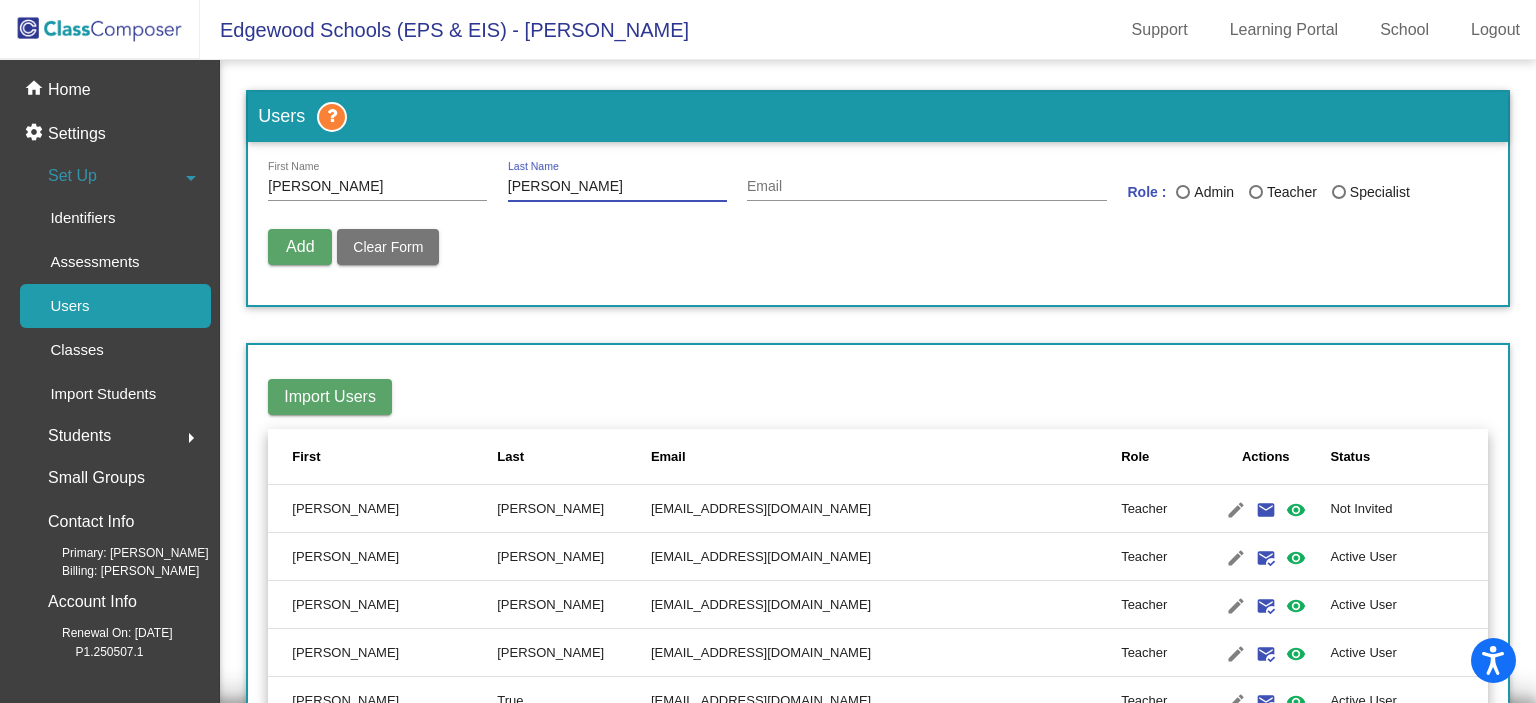 type on "[PERSON_NAME]" 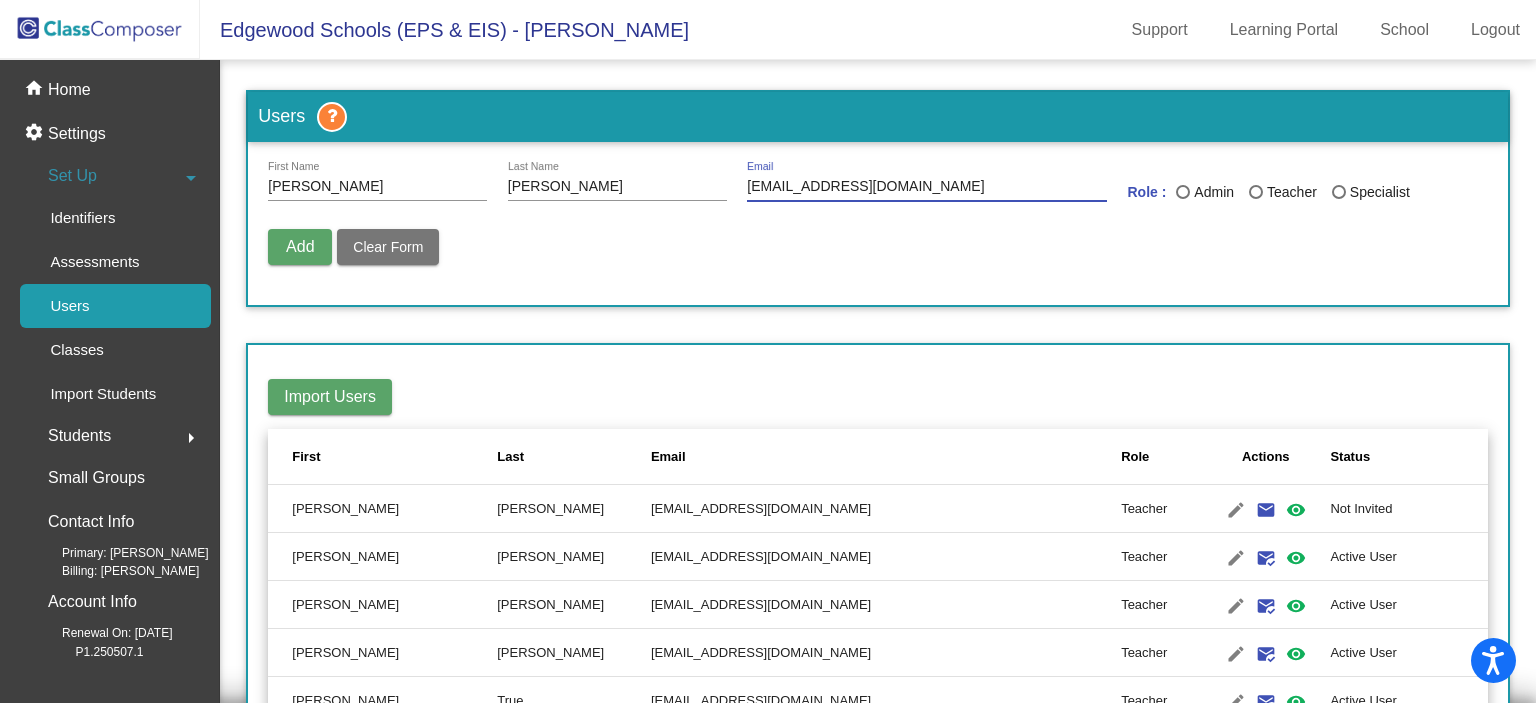 type on "[EMAIL_ADDRESS][DOMAIN_NAME]" 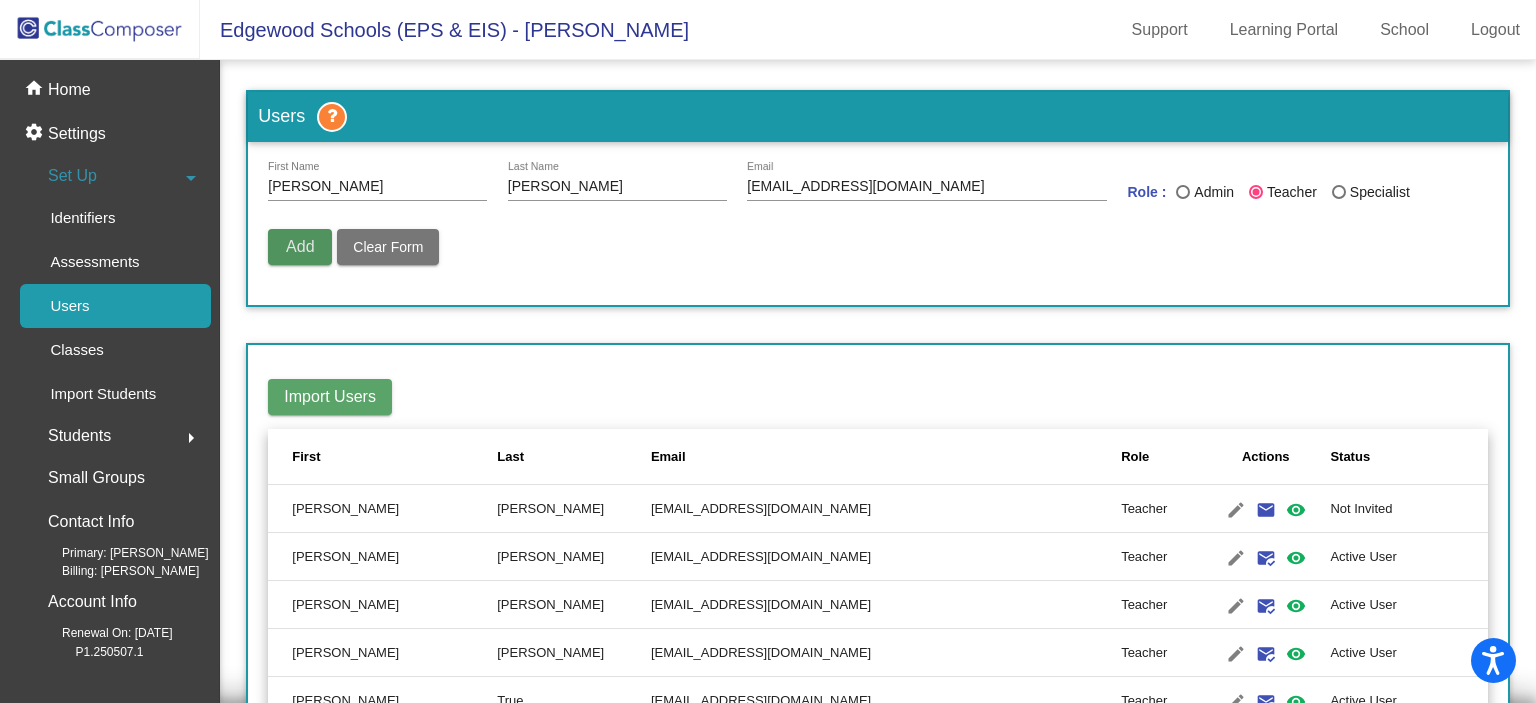 click on "Add" at bounding box center [300, 246] 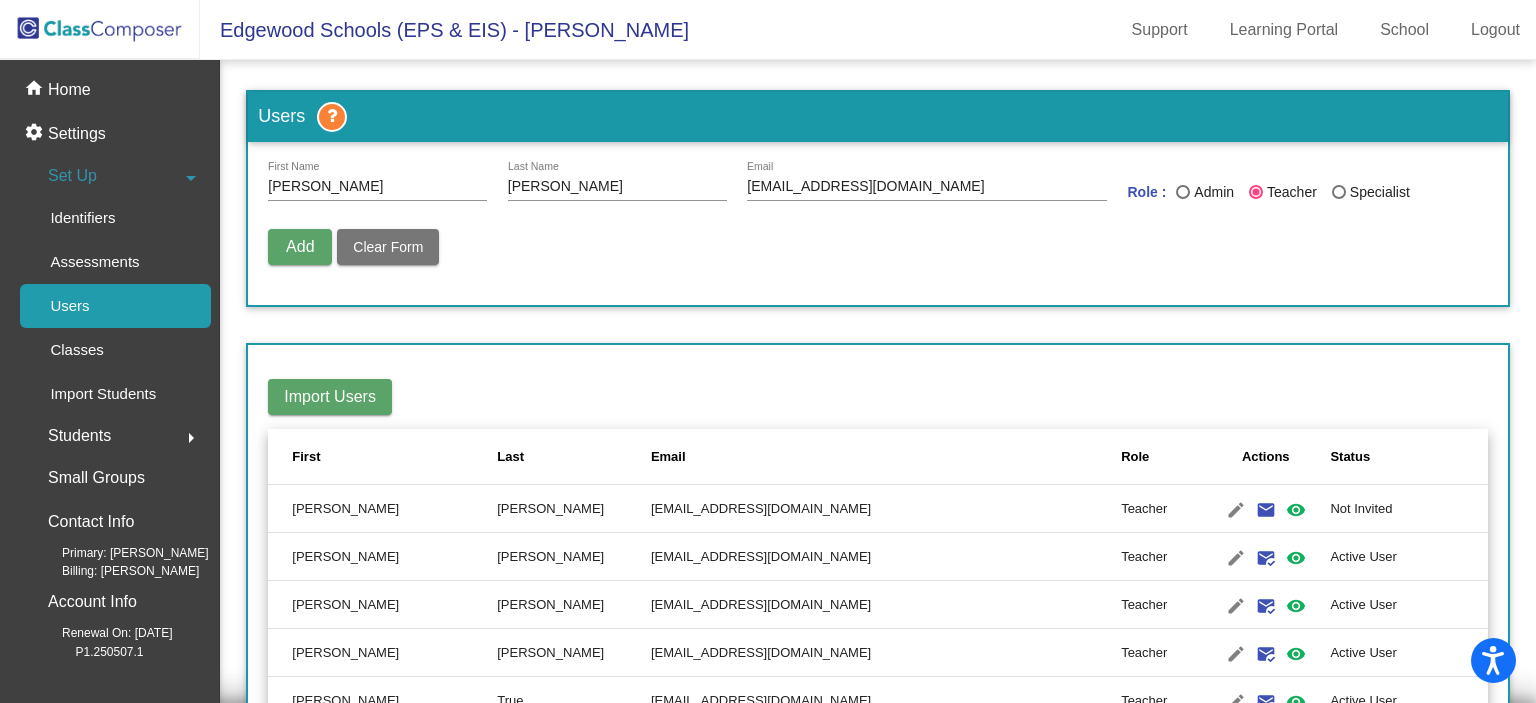 type 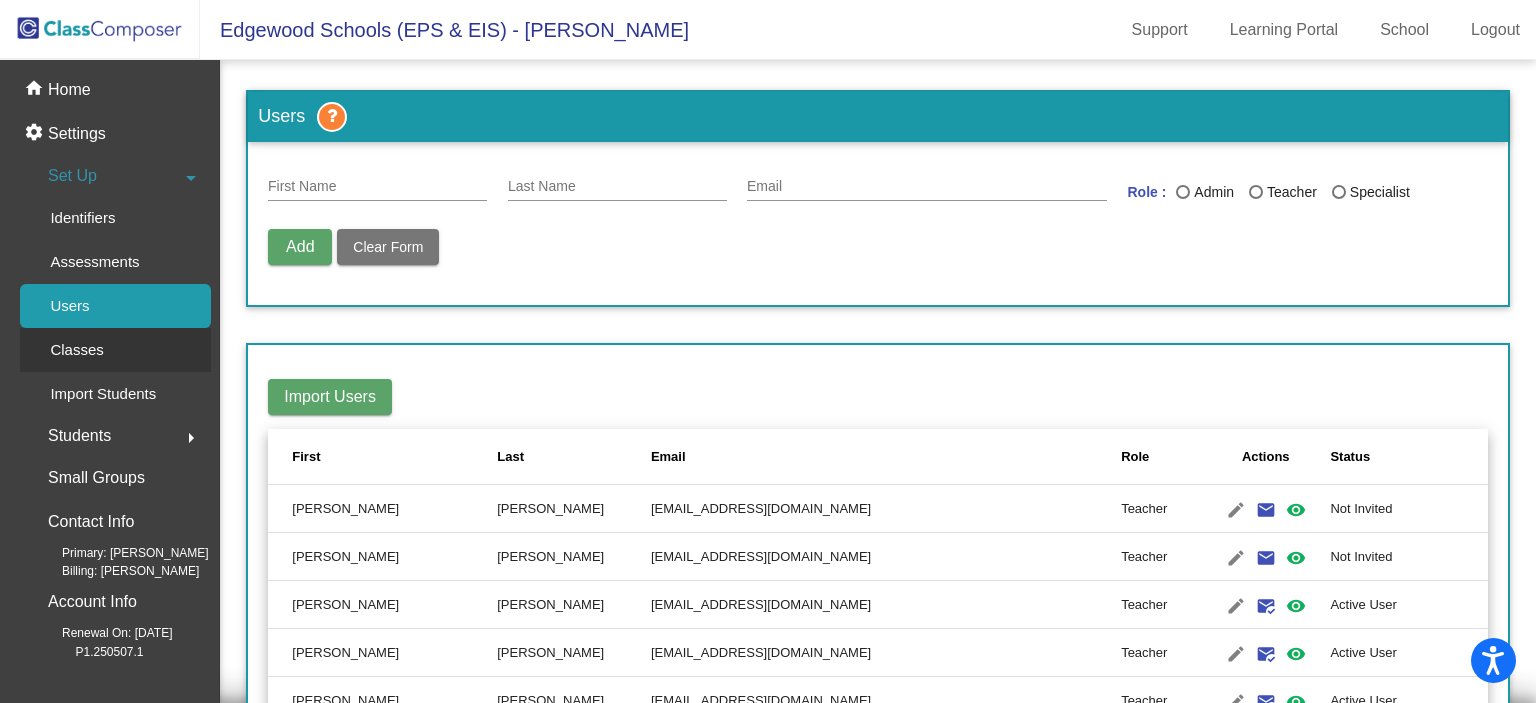 click on "Classes" 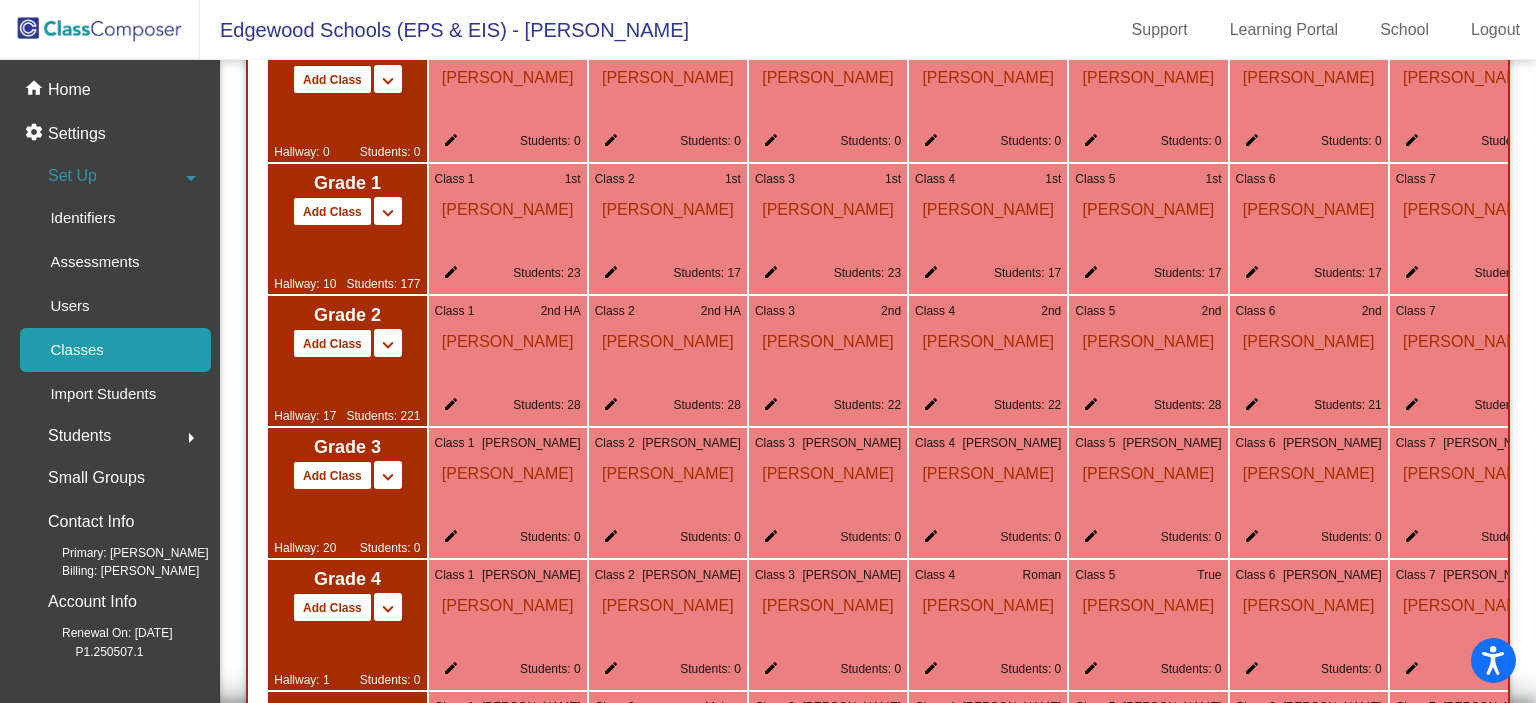 scroll, scrollTop: 1612, scrollLeft: 0, axis: vertical 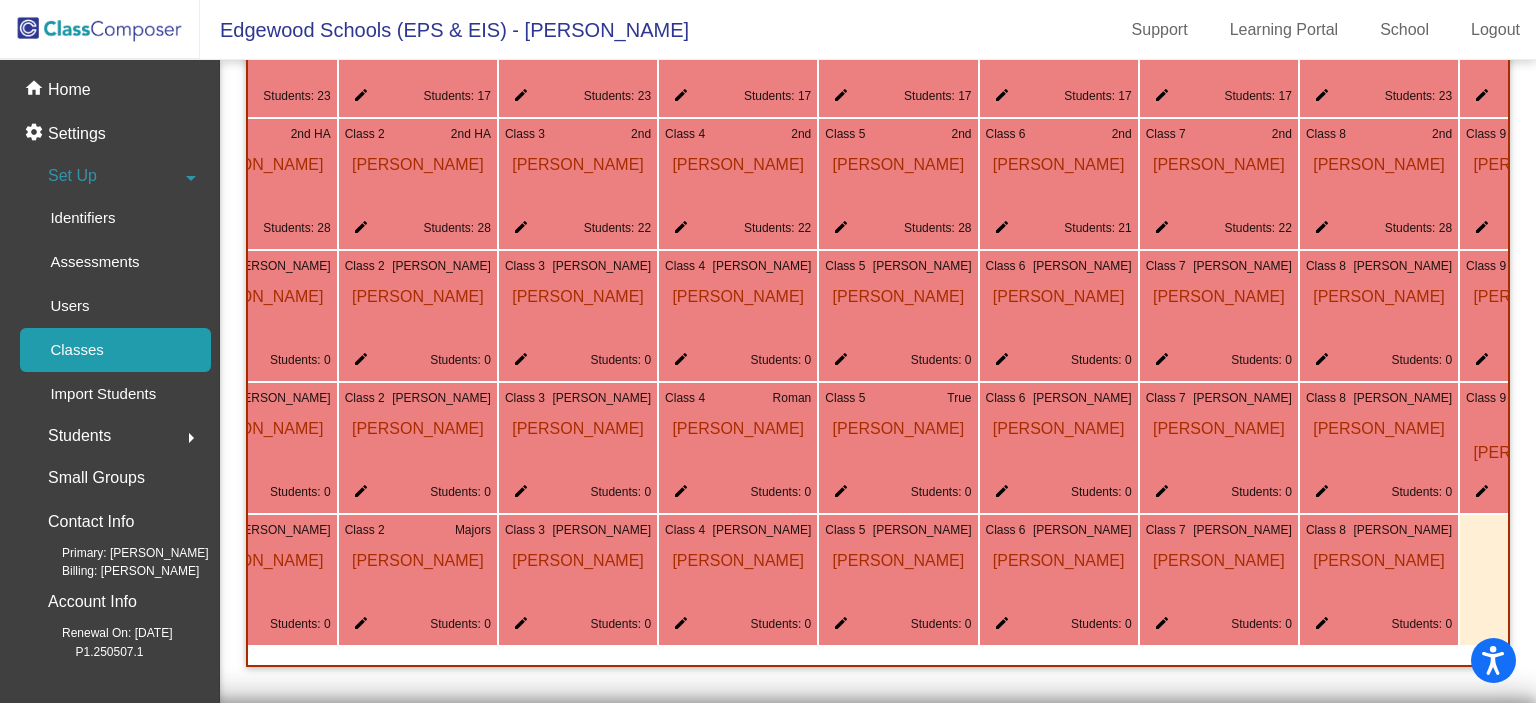 click on "edit" 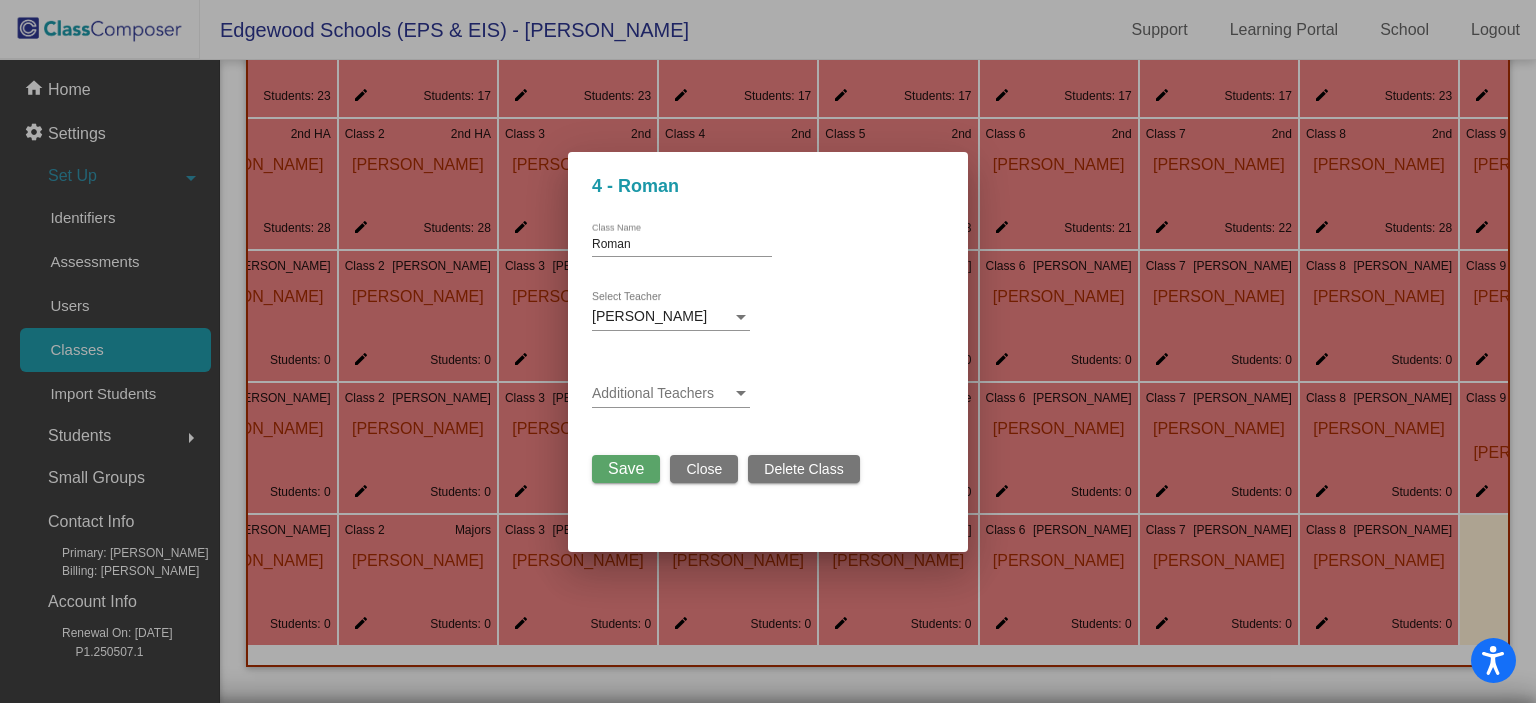 click at bounding box center [741, 317] 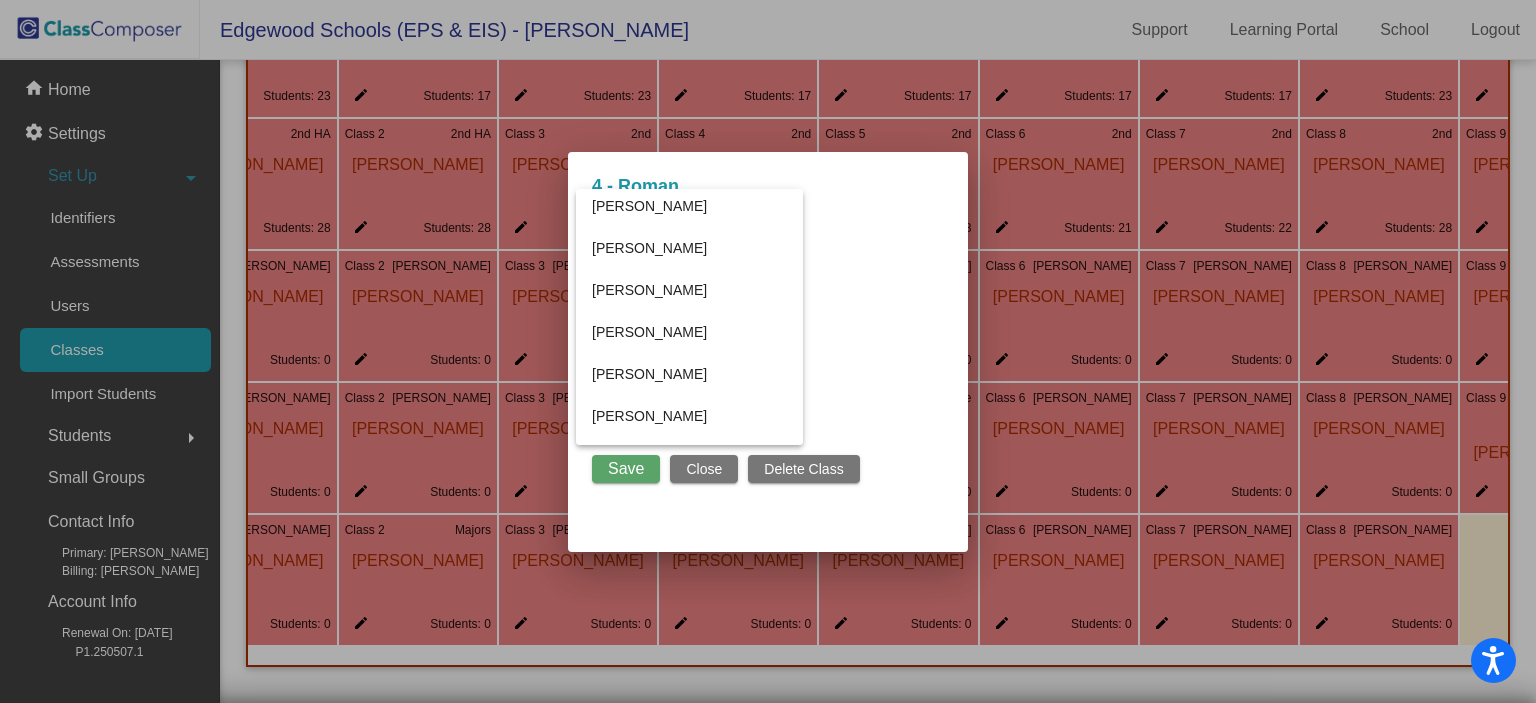 scroll, scrollTop: 2407, scrollLeft: 0, axis: vertical 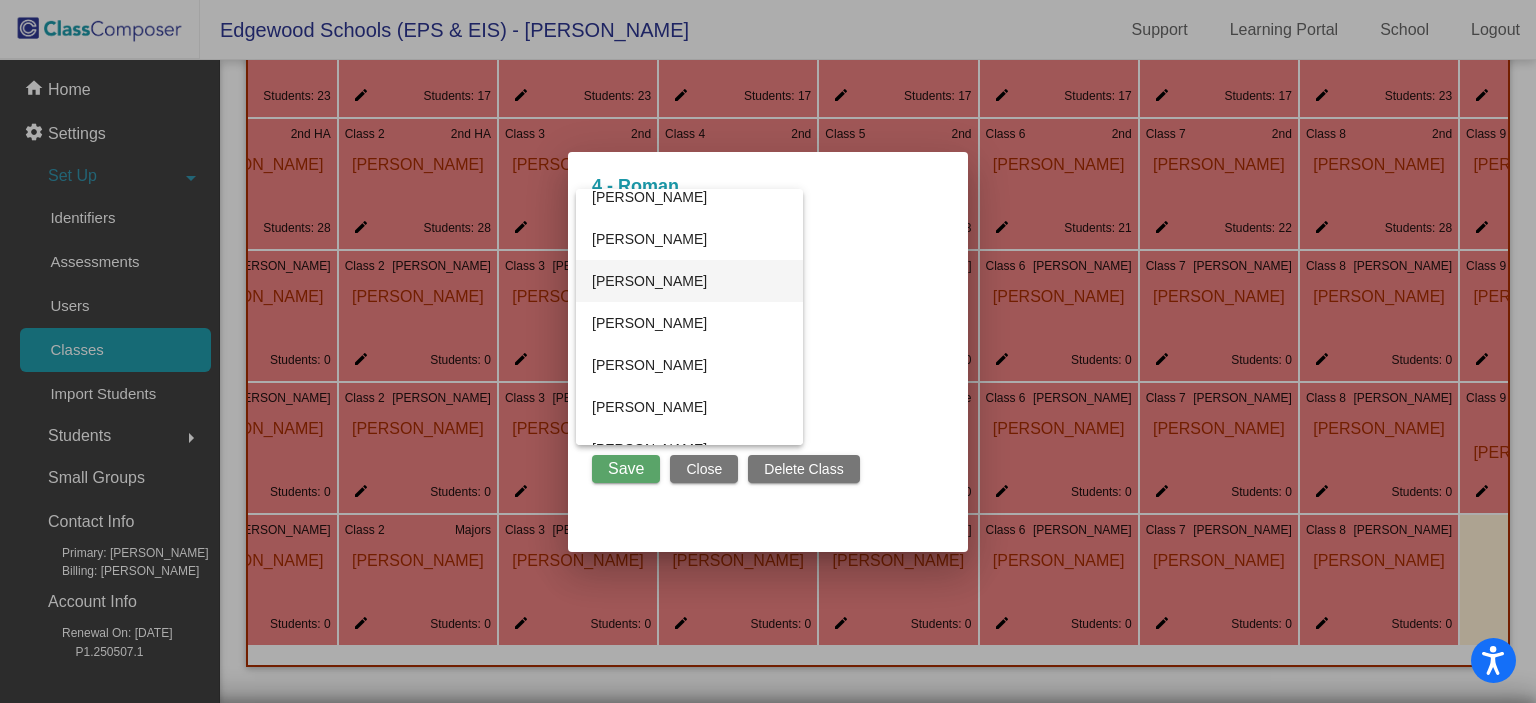 click on "[PERSON_NAME]" at bounding box center [689, 281] 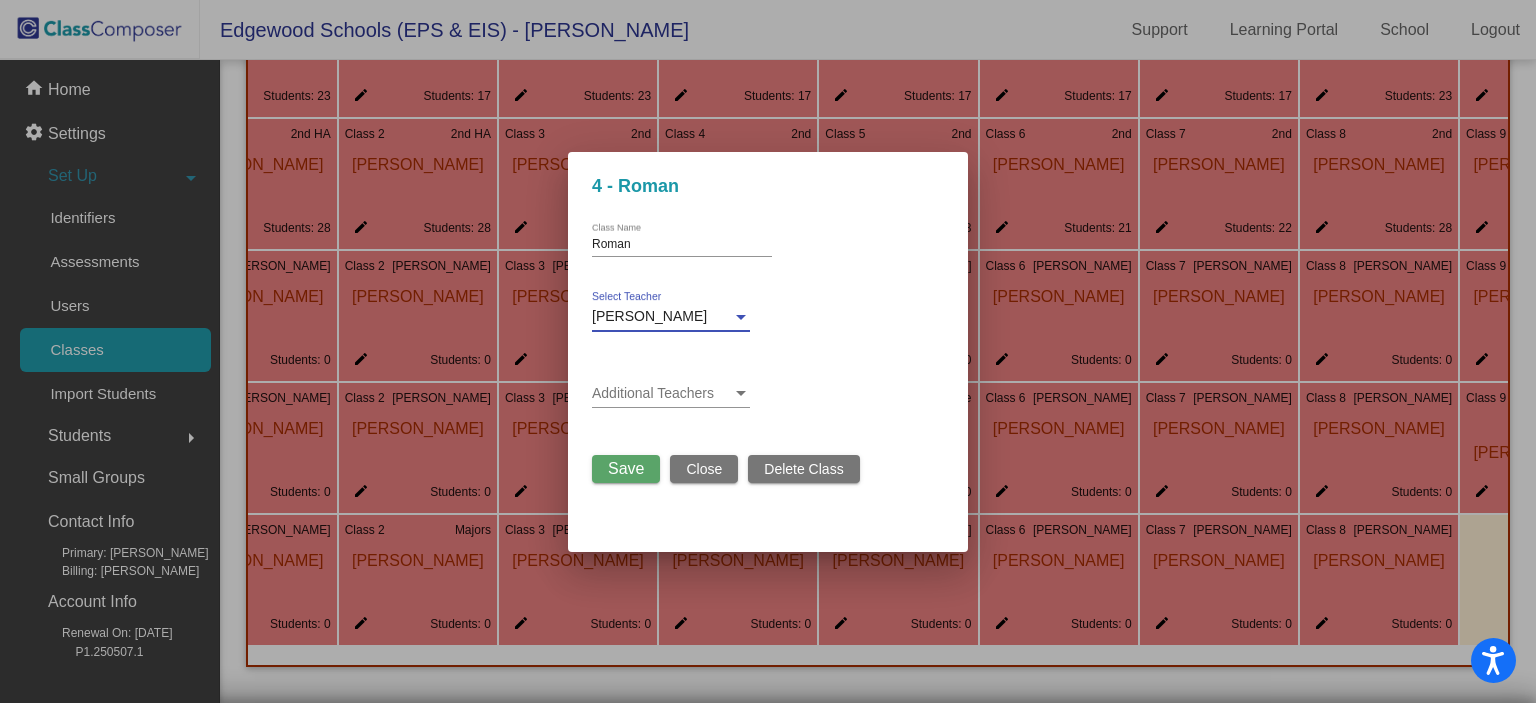 click on "Roman" at bounding box center [682, 245] 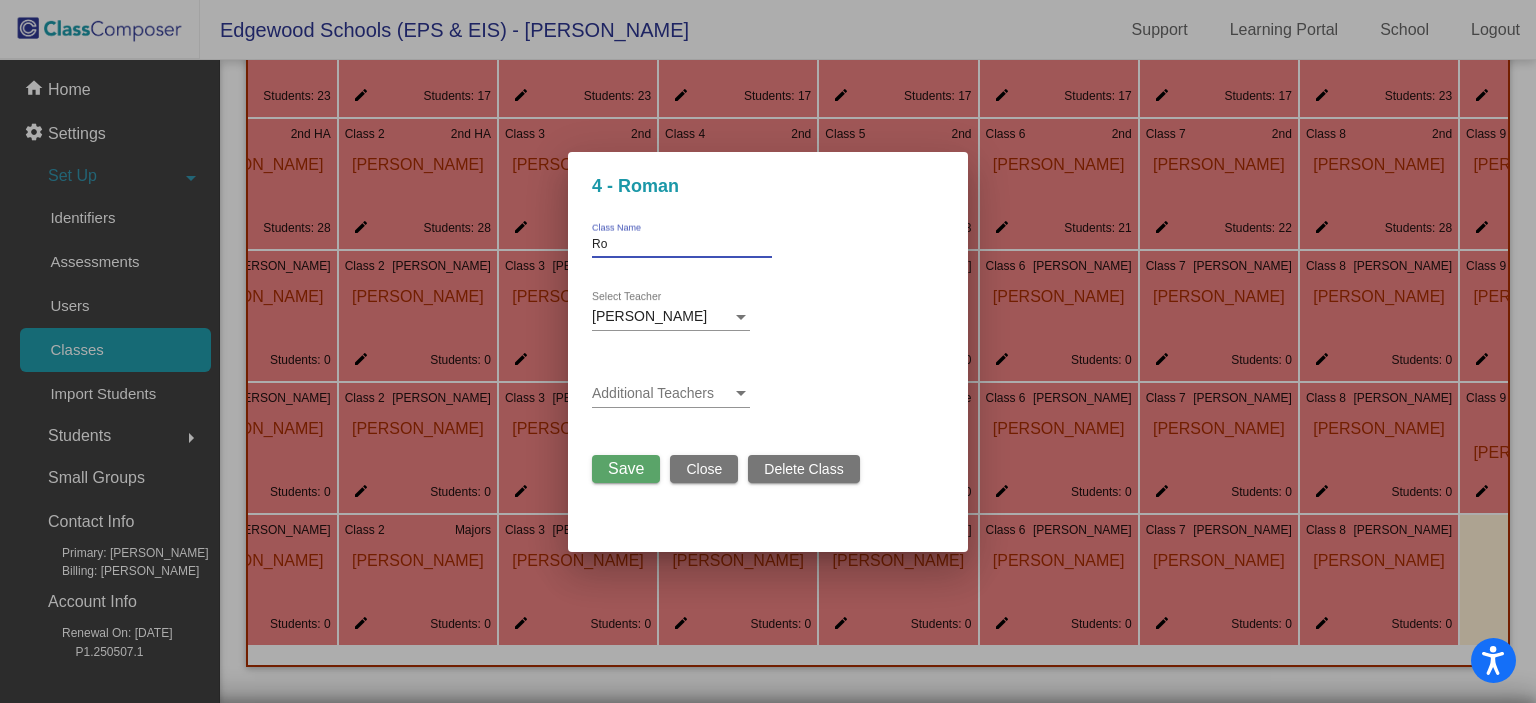 type on "R" 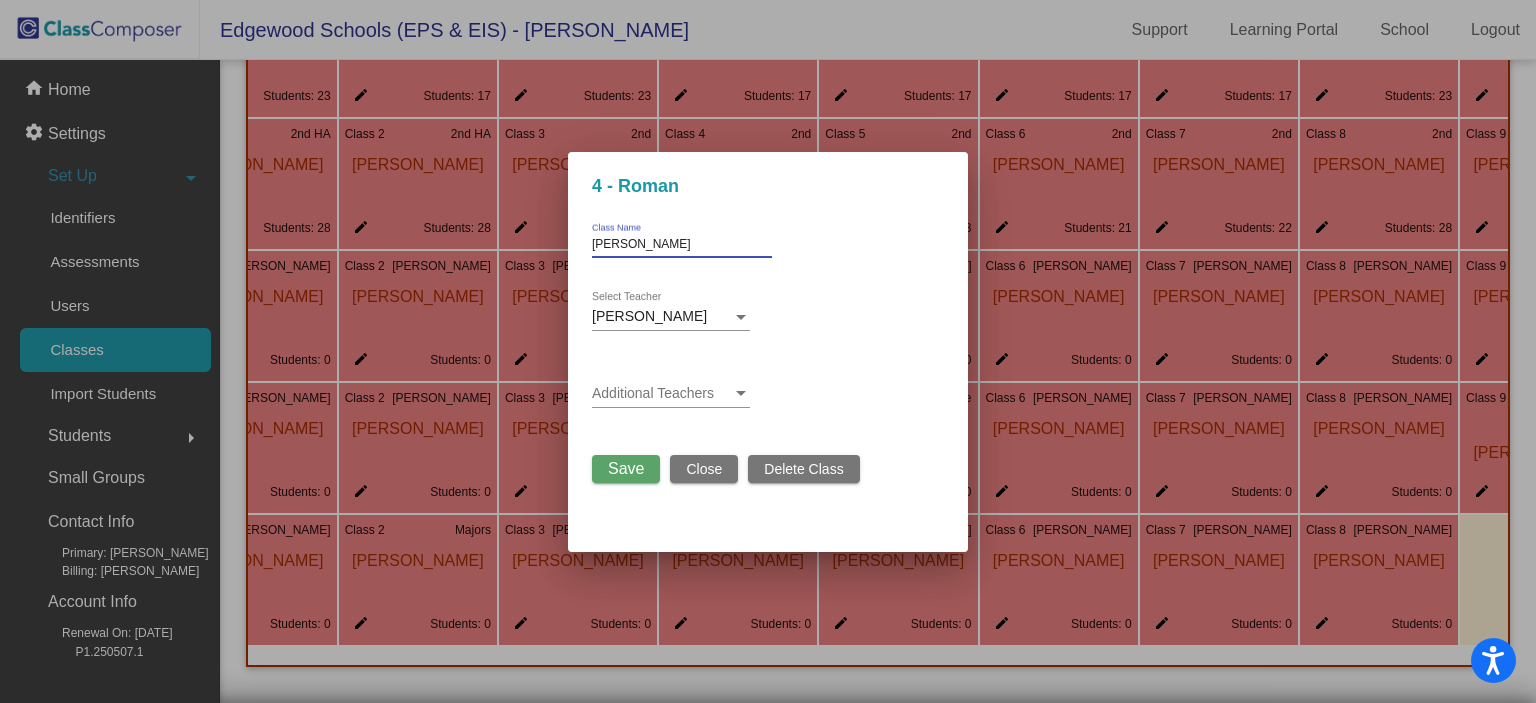 type on "[PERSON_NAME]" 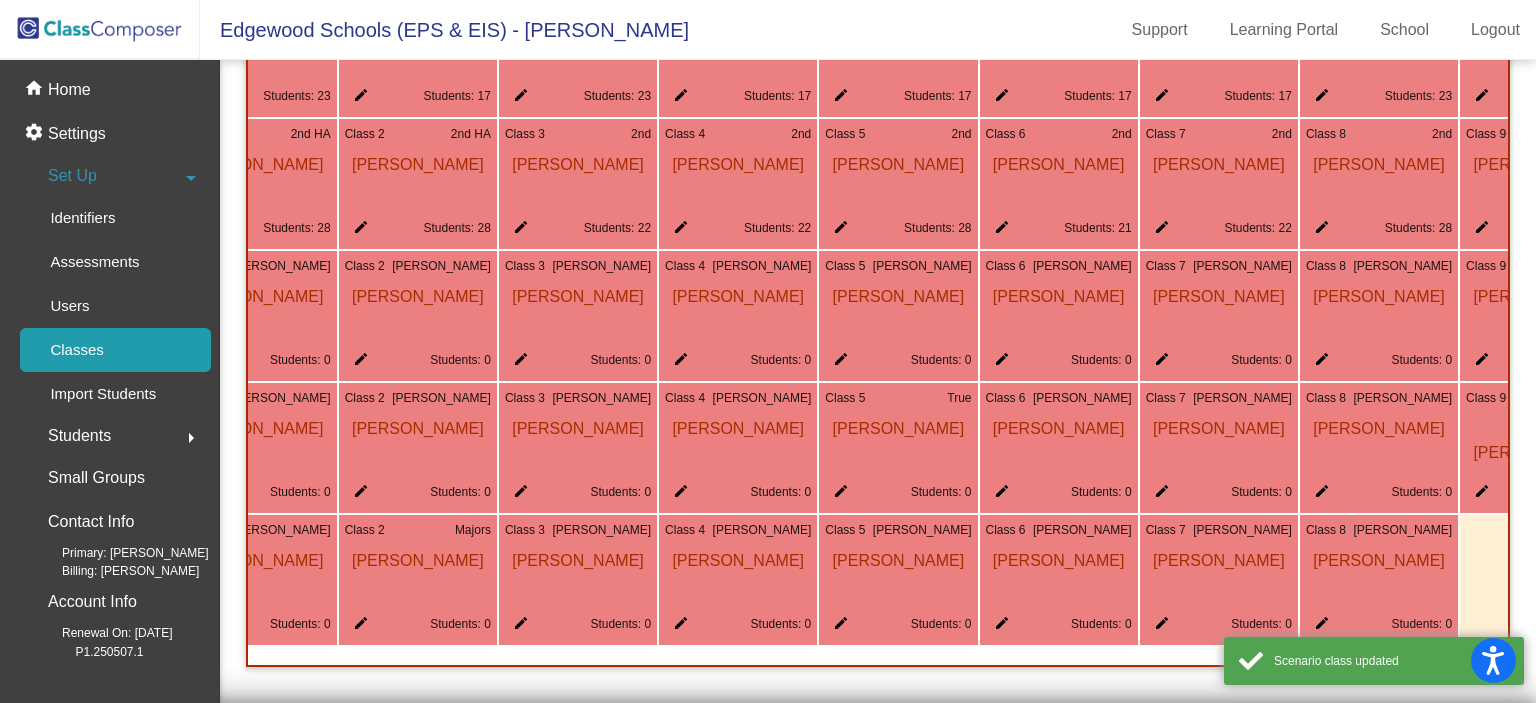 click on "[PERSON_NAME]" 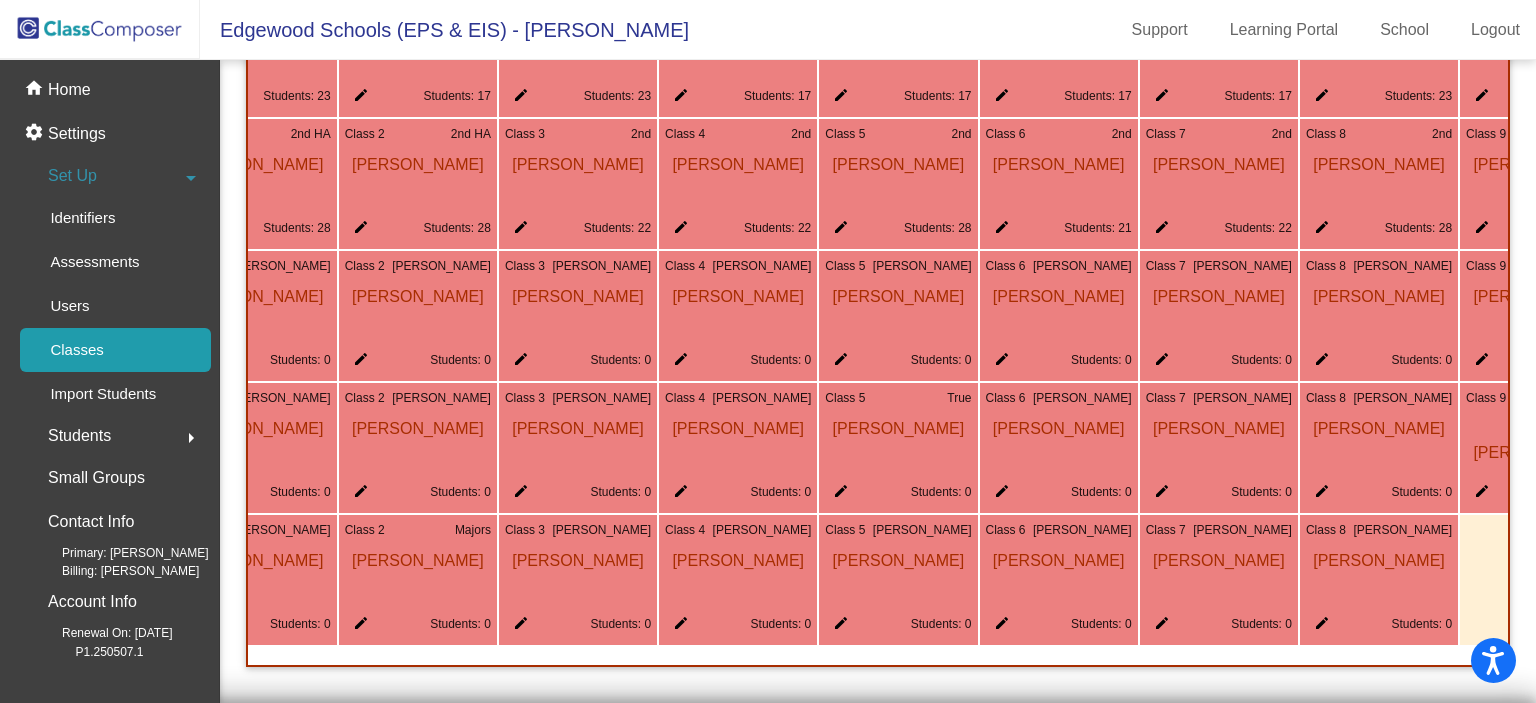 click on "edit" 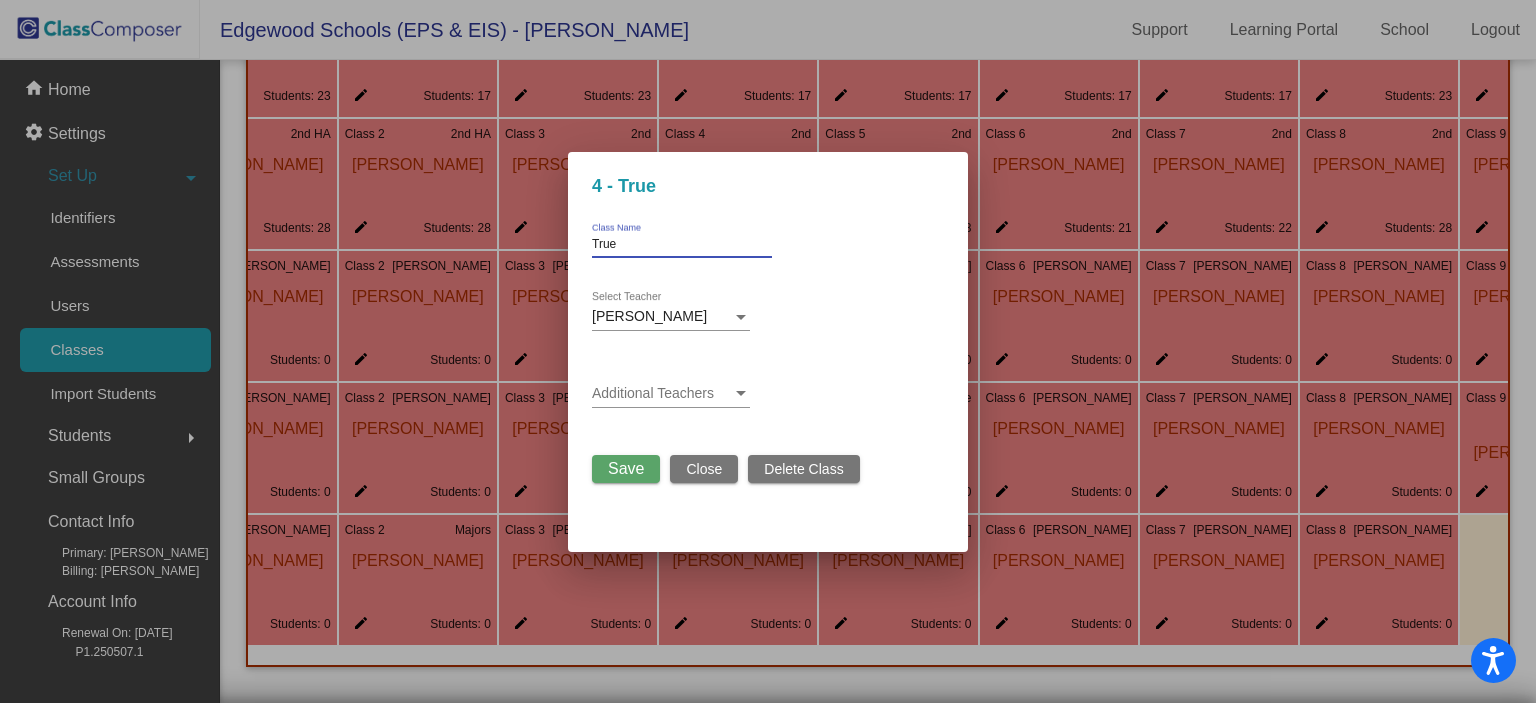 click on "True" at bounding box center (682, 245) 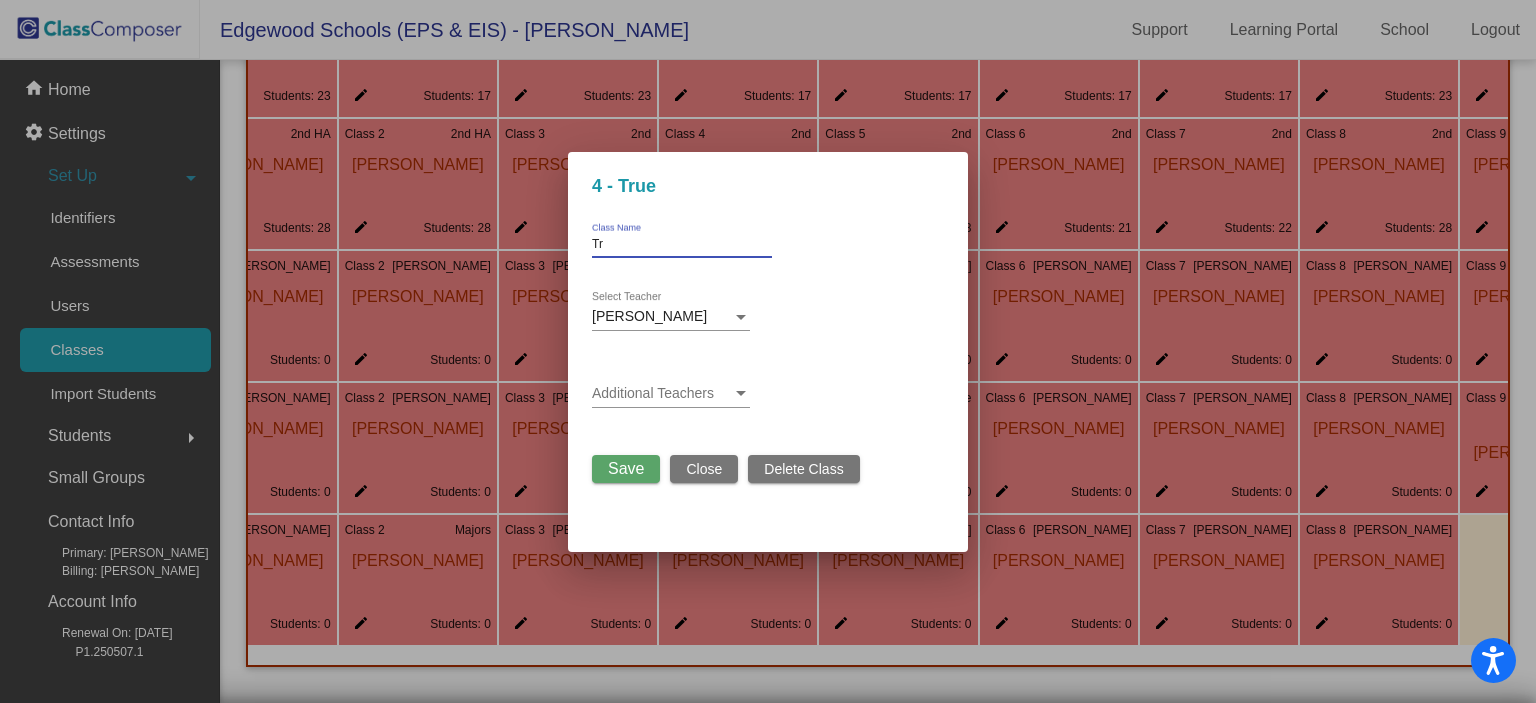 type on "T" 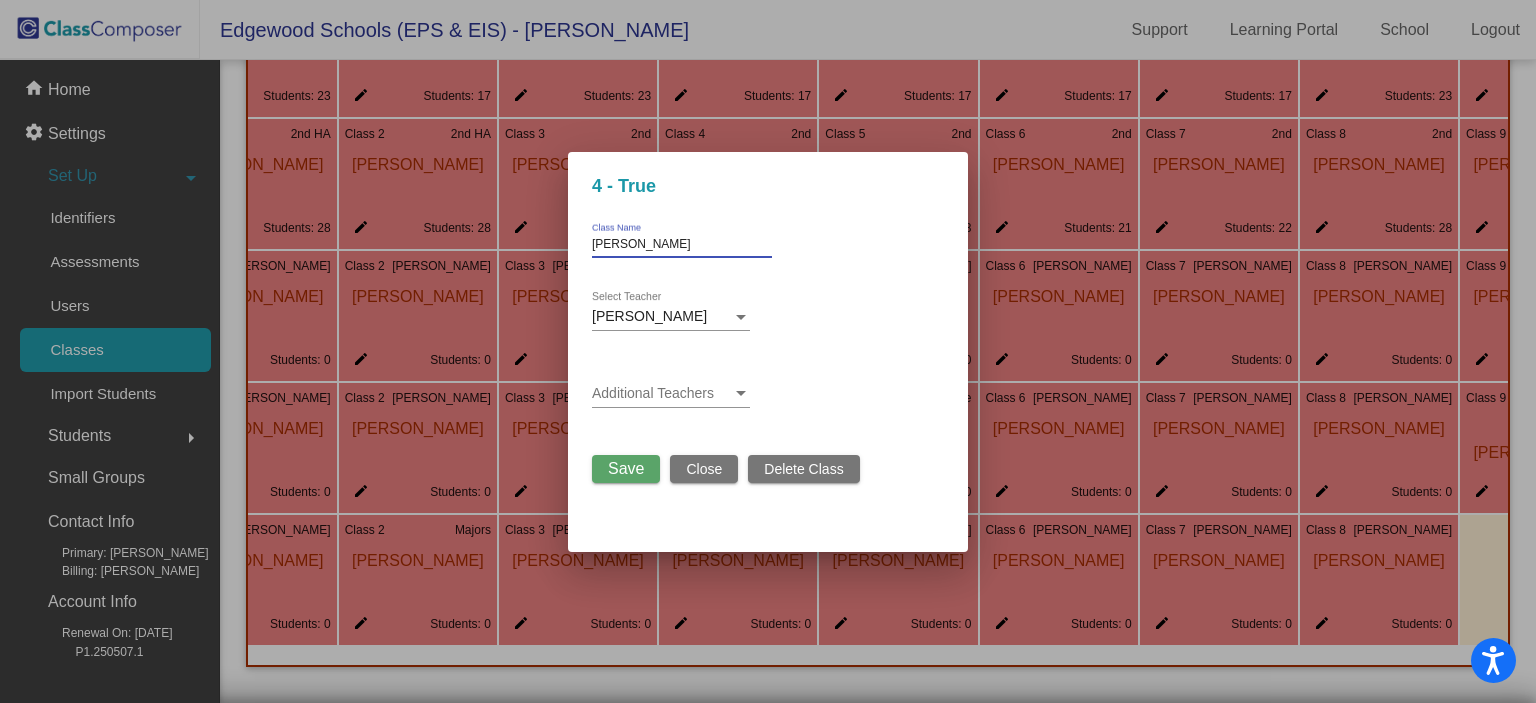 type on "[PERSON_NAME]" 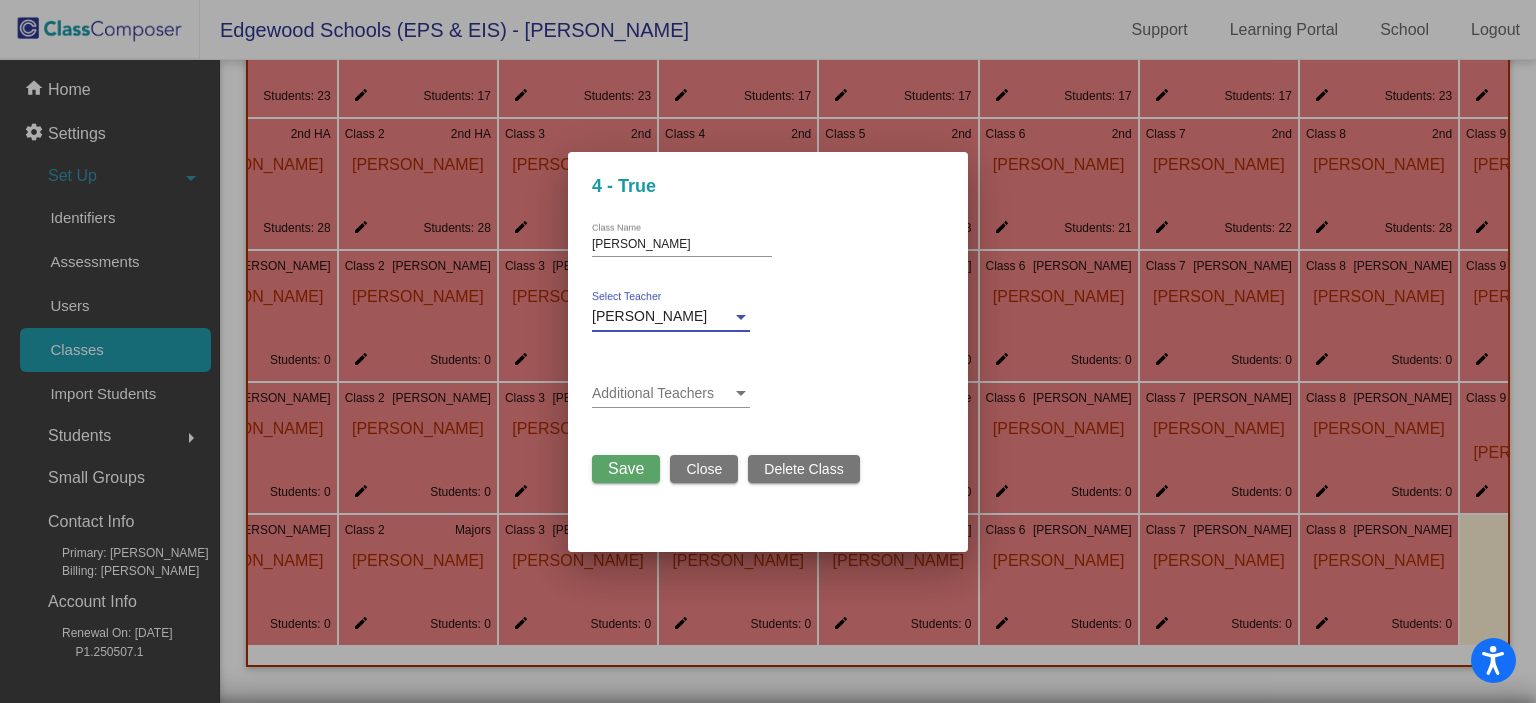 click at bounding box center (741, 317) 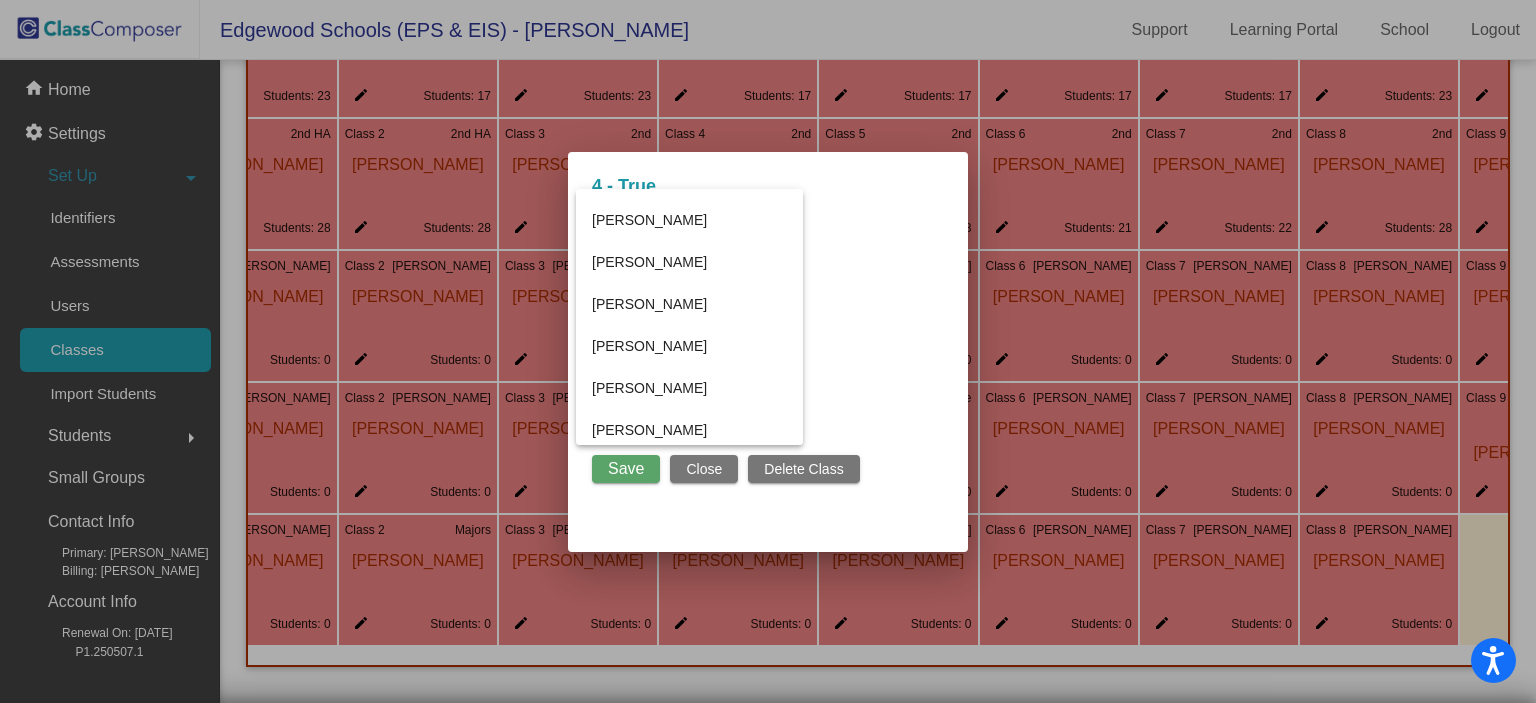 scroll, scrollTop: 3292, scrollLeft: 0, axis: vertical 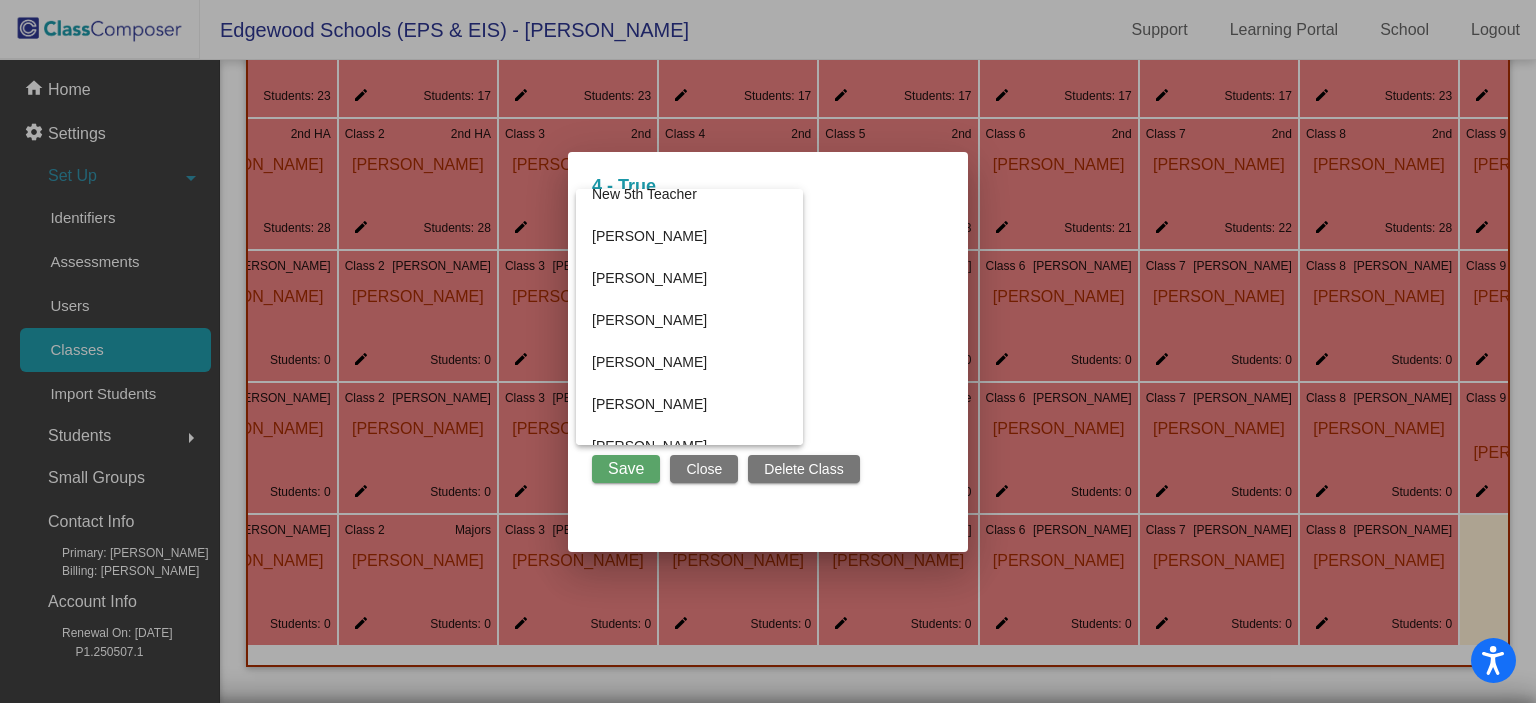click at bounding box center (768, 351) 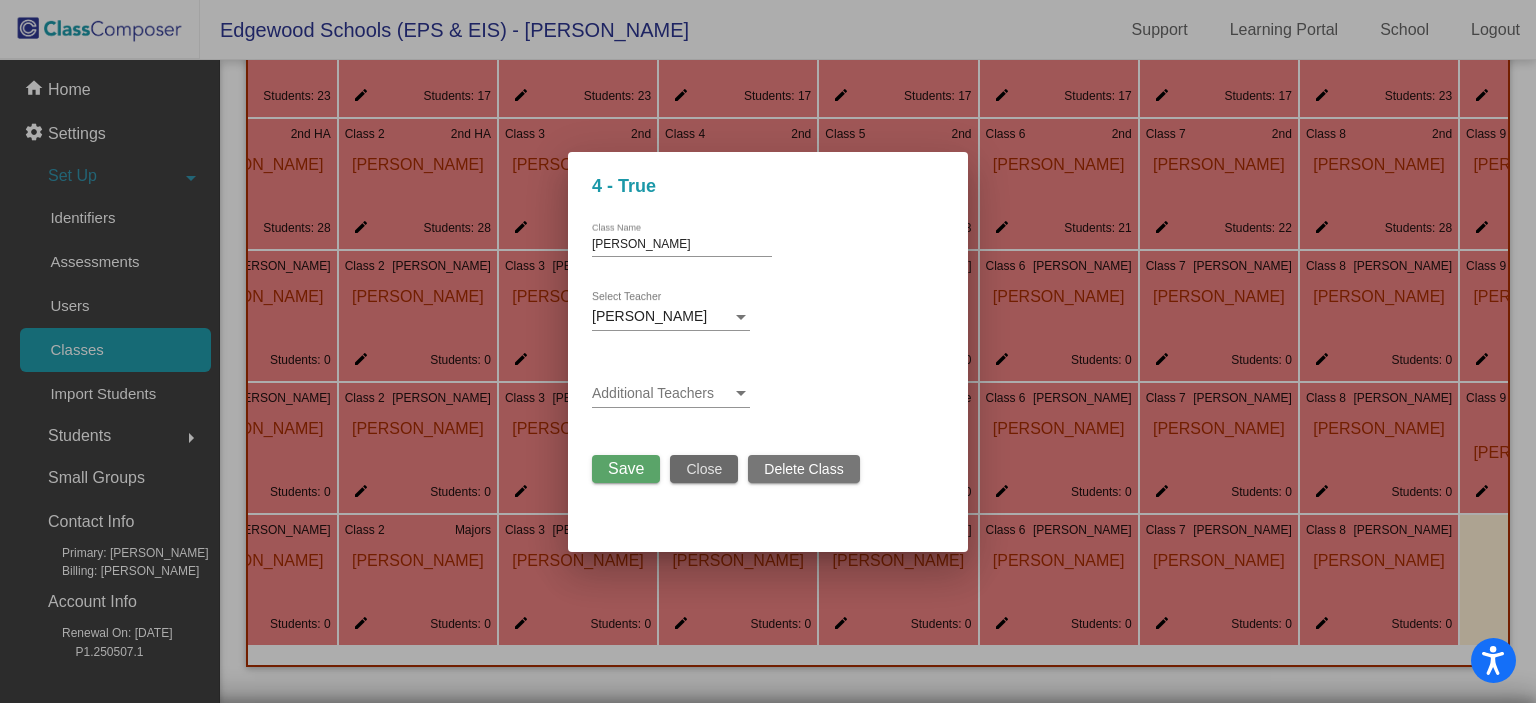 click on "Close" at bounding box center (704, 469) 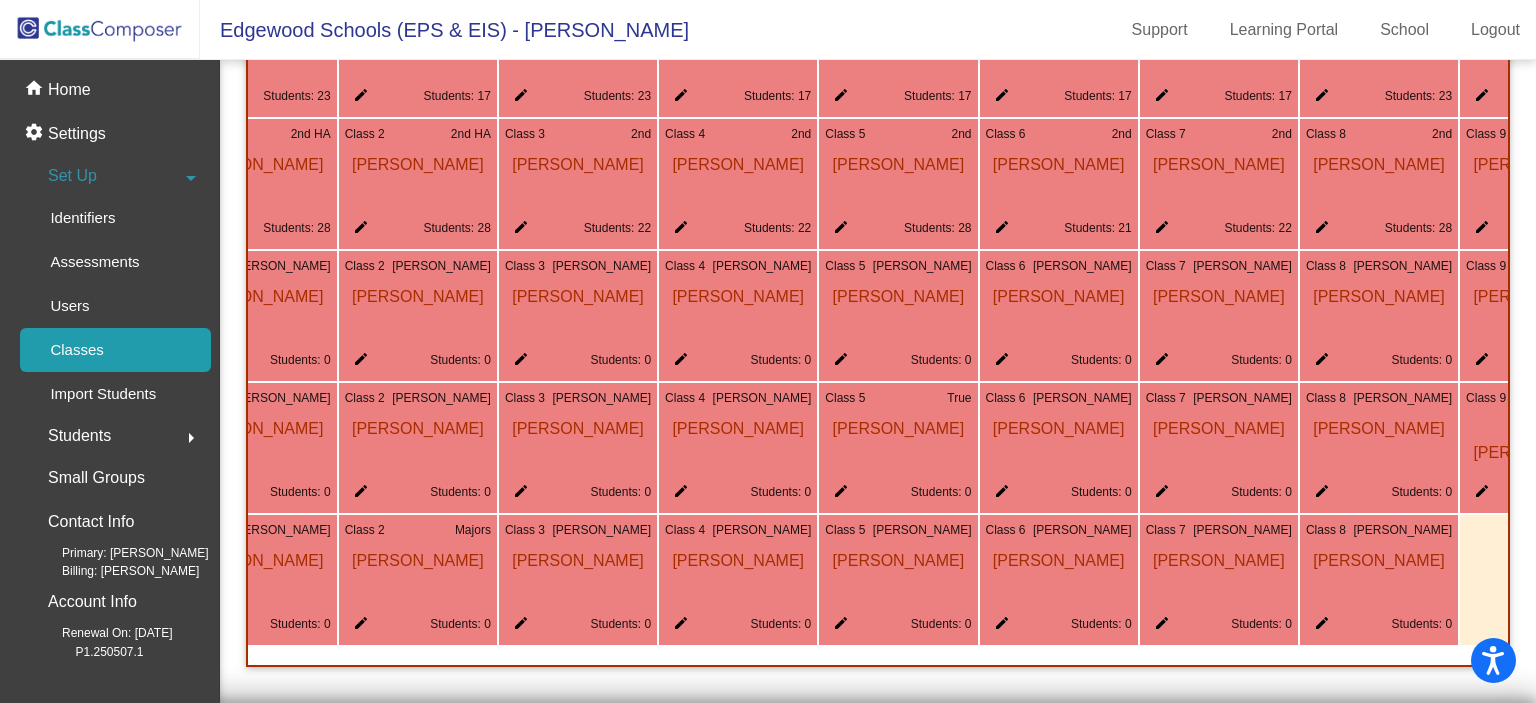 click on "edit" 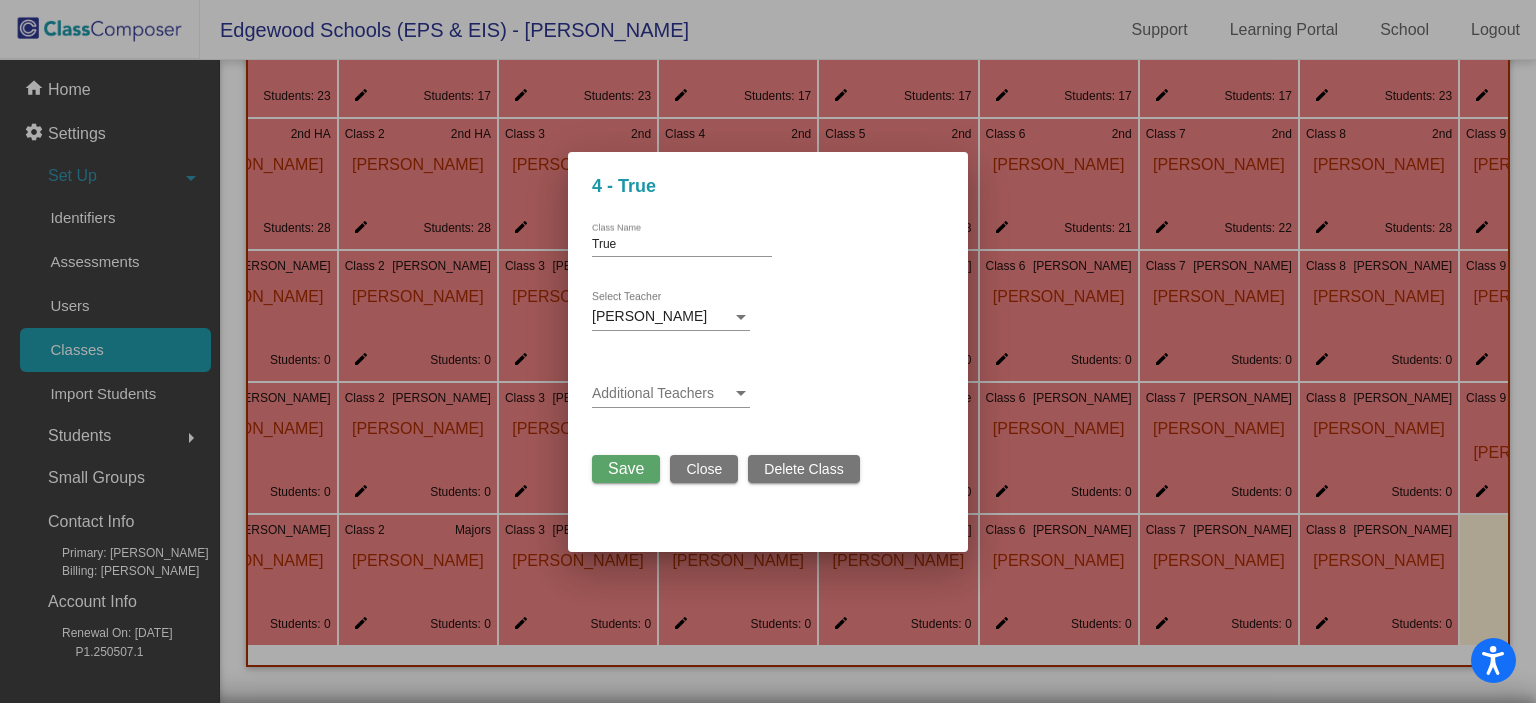 click on "True Class Name" at bounding box center [682, 240] 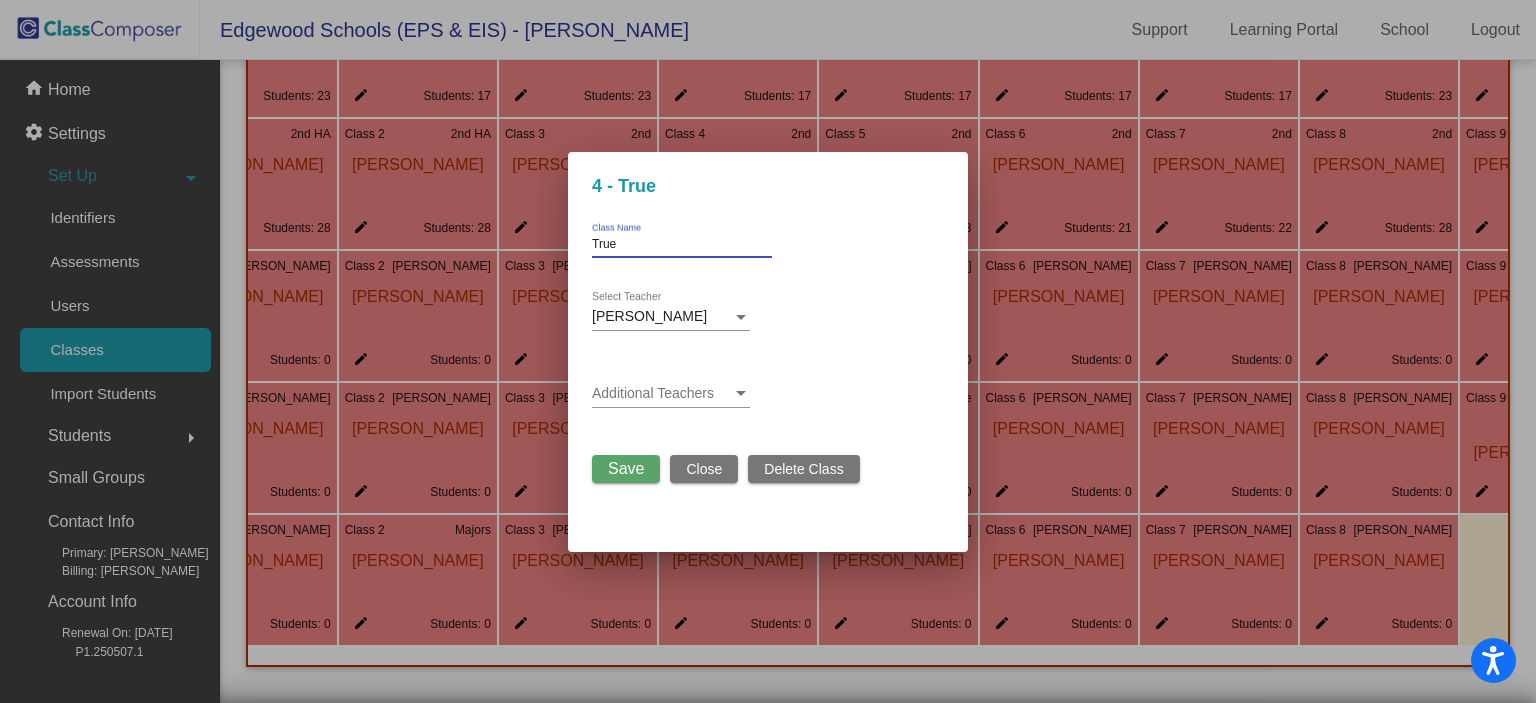 click on "True" at bounding box center (682, 245) 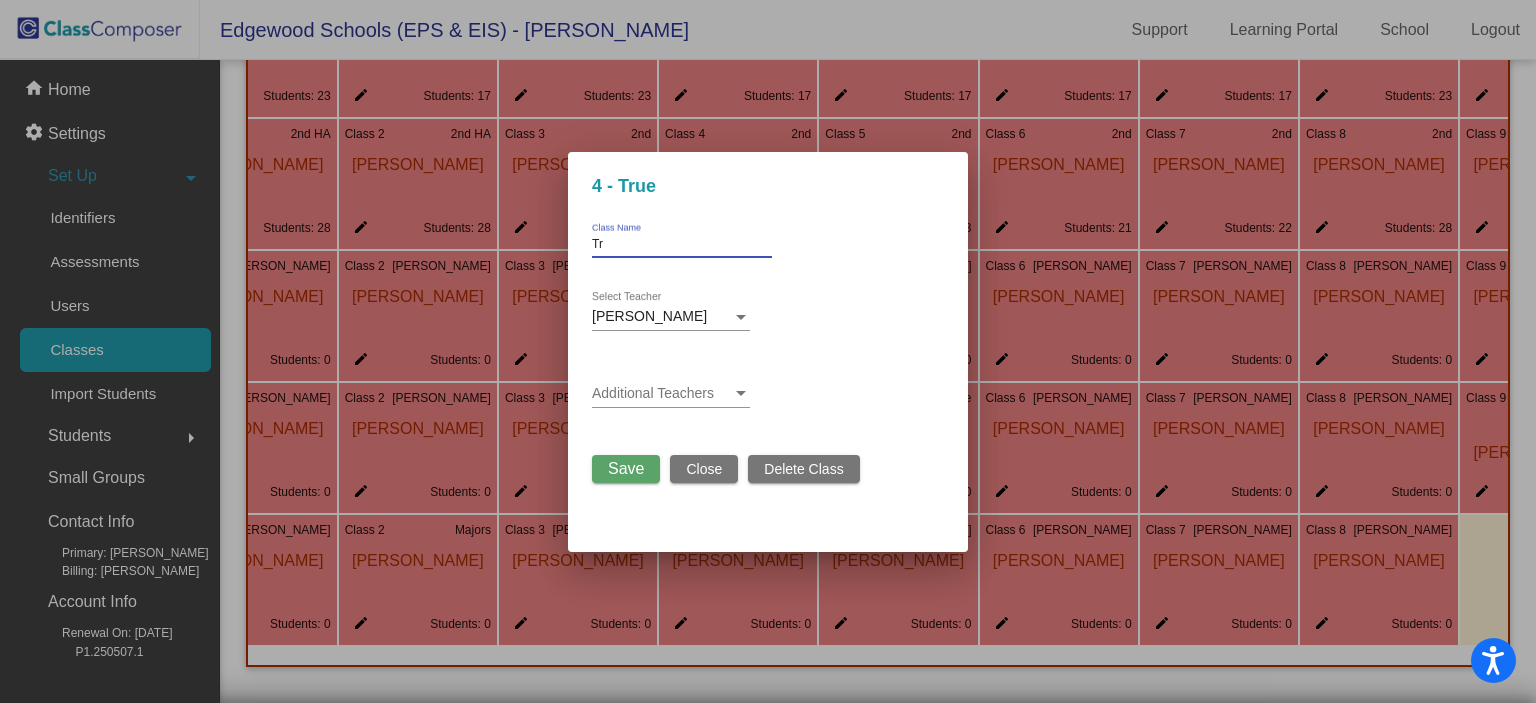 type on "T" 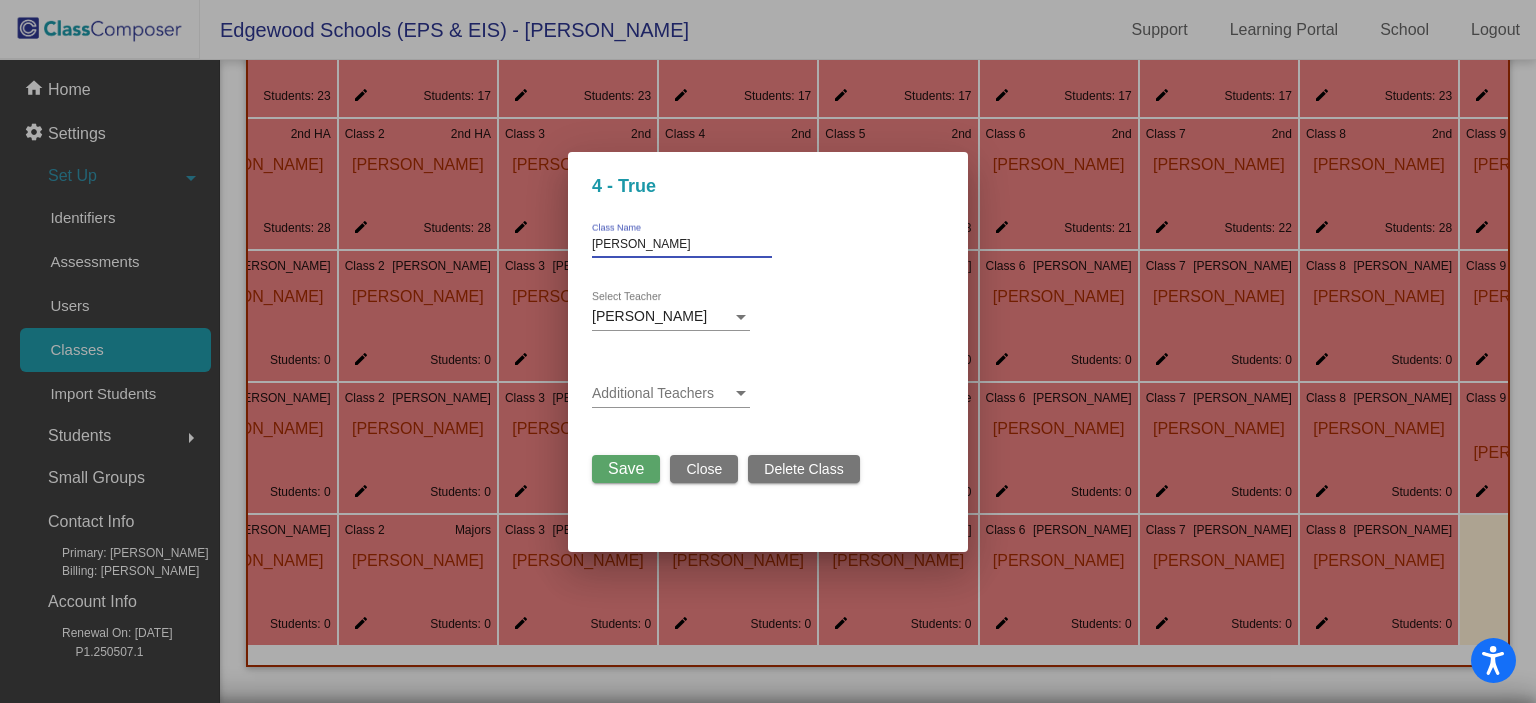 type on "[PERSON_NAME]" 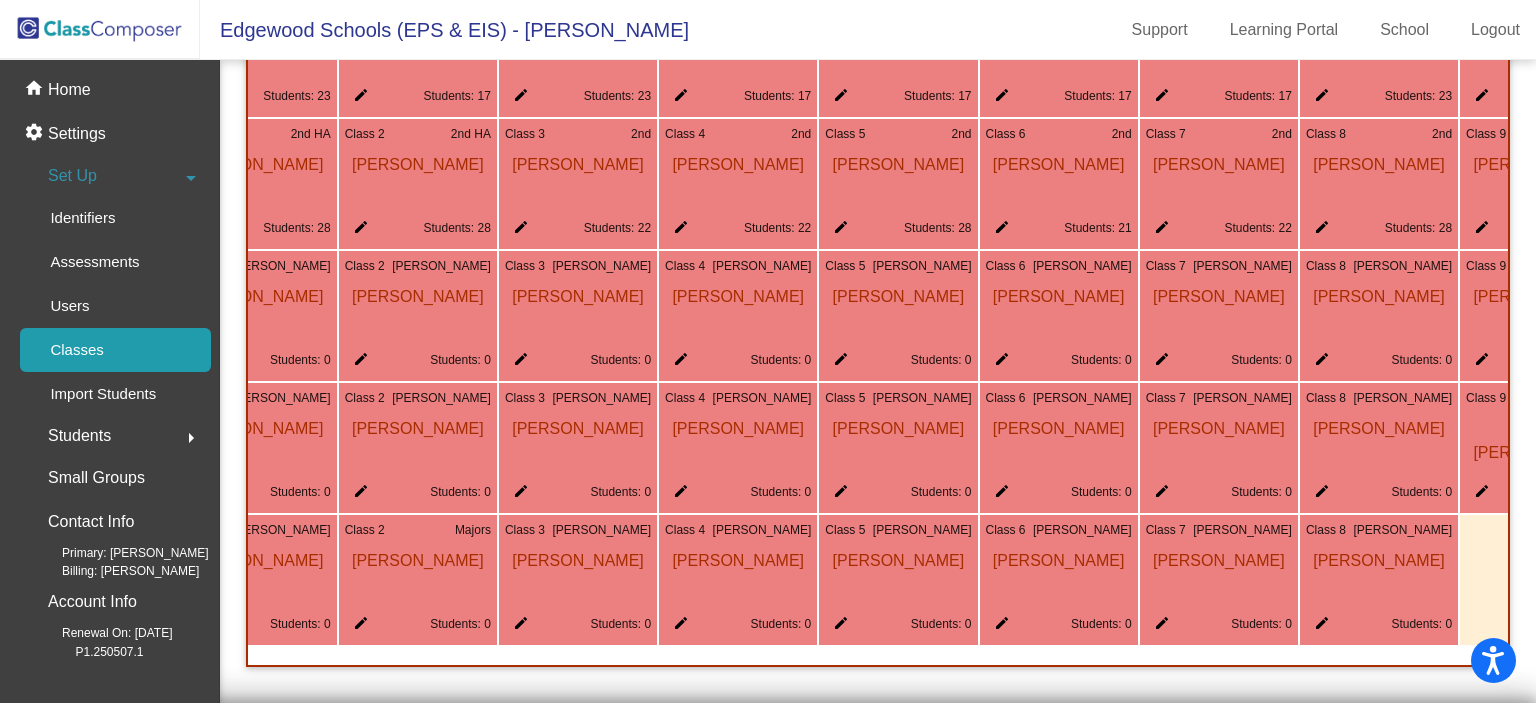 click on "edit" 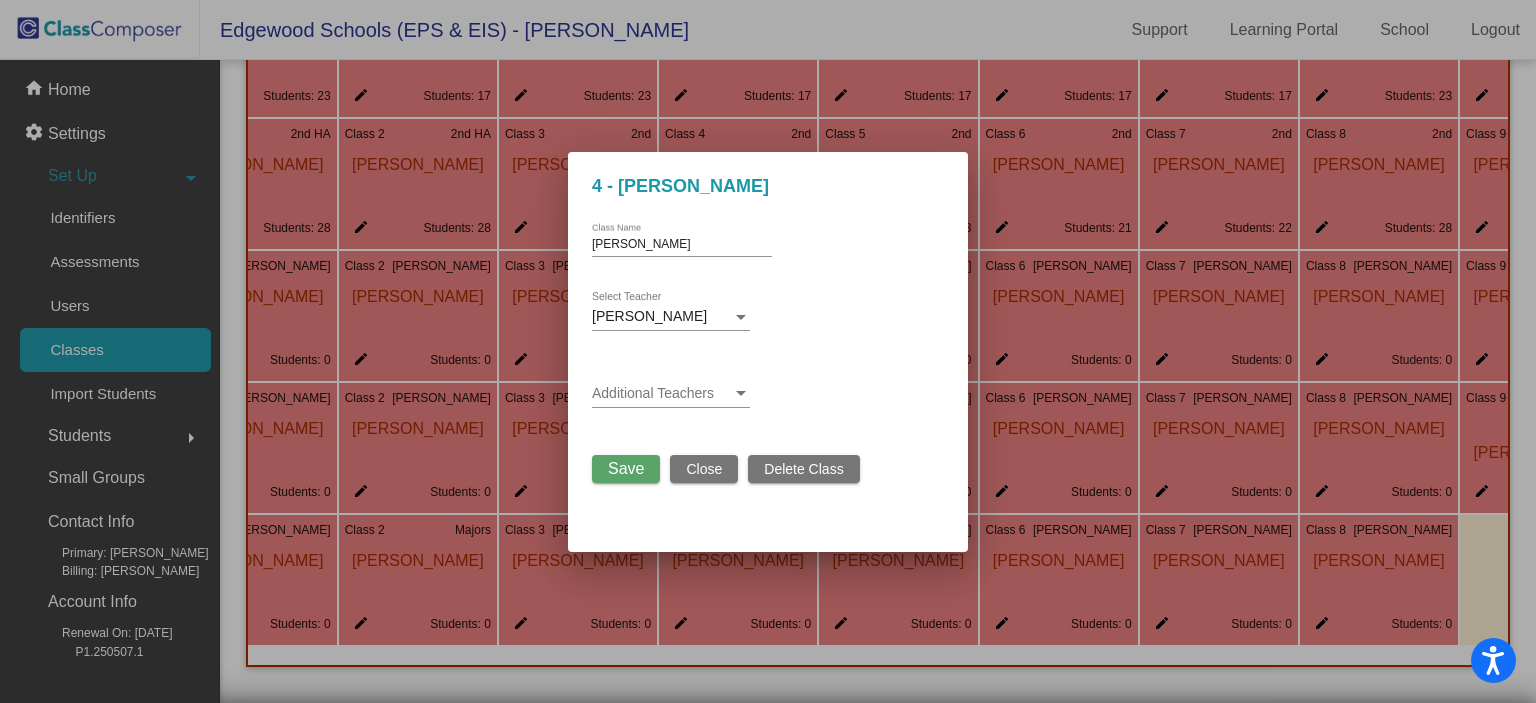 click on "Delete Class" at bounding box center (803, 469) 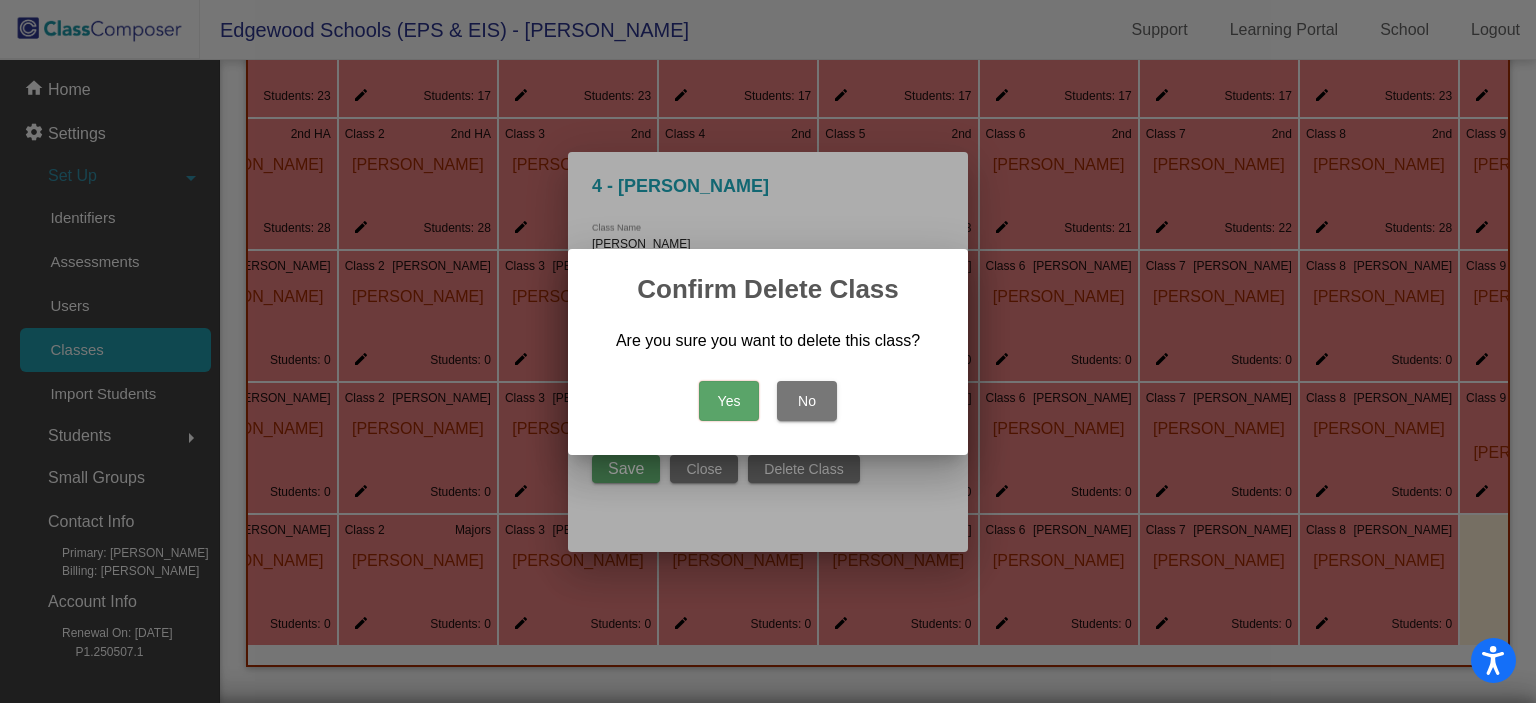 click on "Yes" at bounding box center (729, 401) 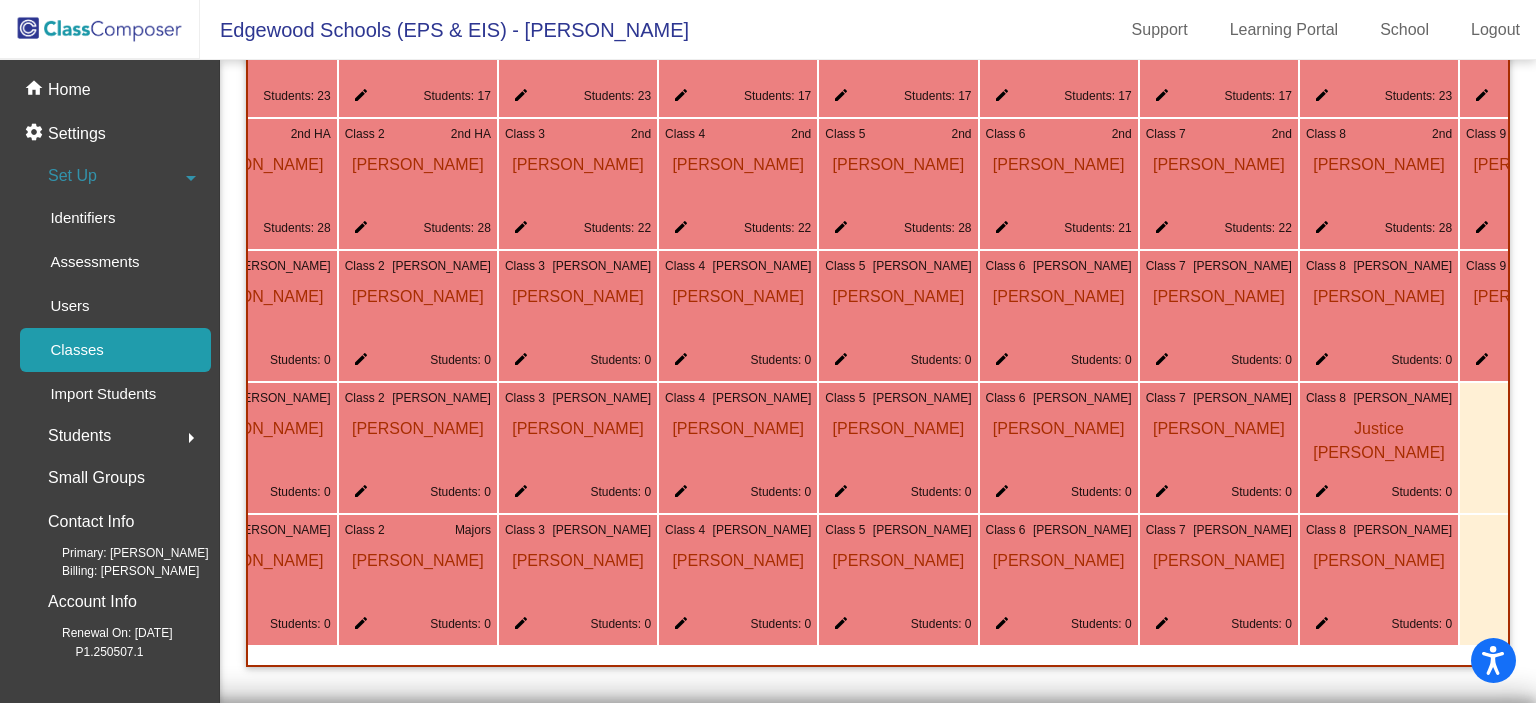 scroll, scrollTop: 0, scrollLeft: 388, axis: horizontal 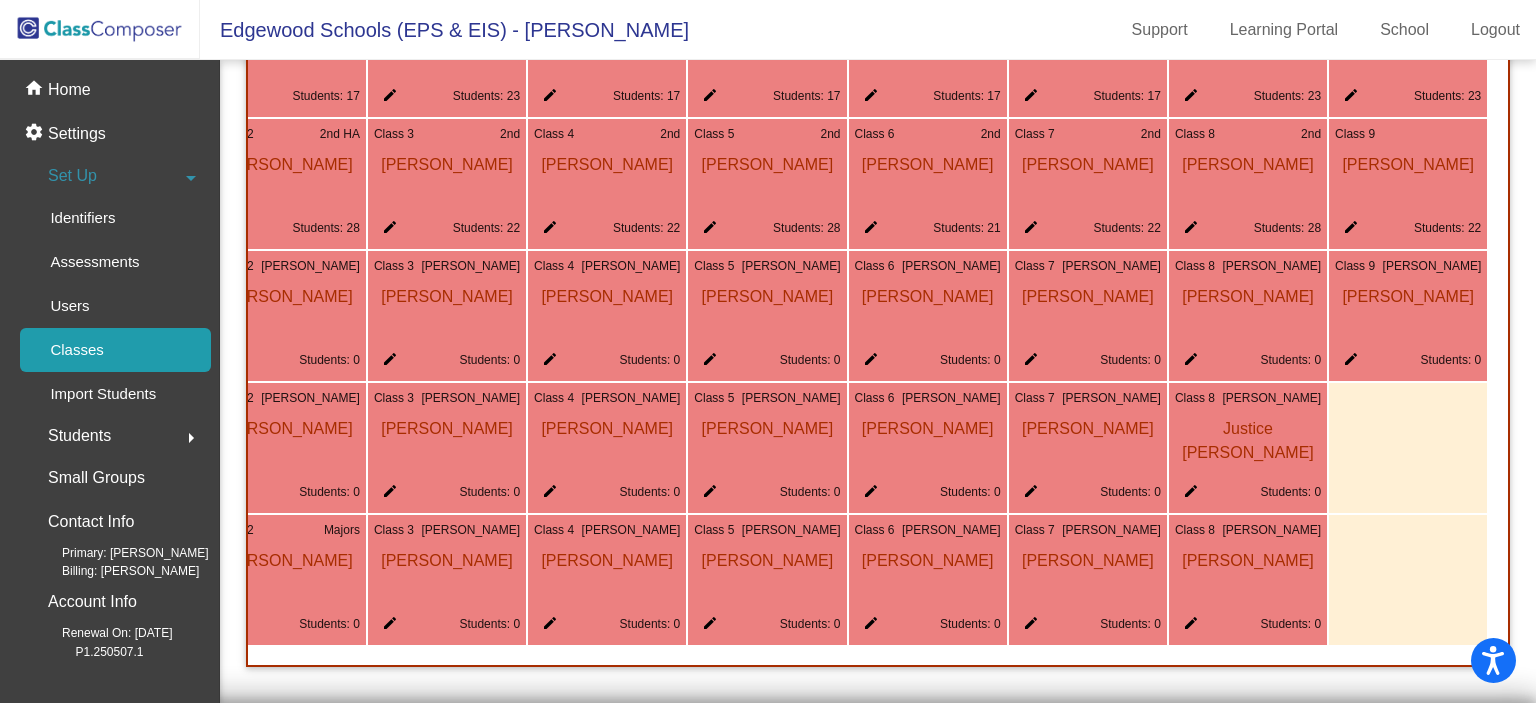 click 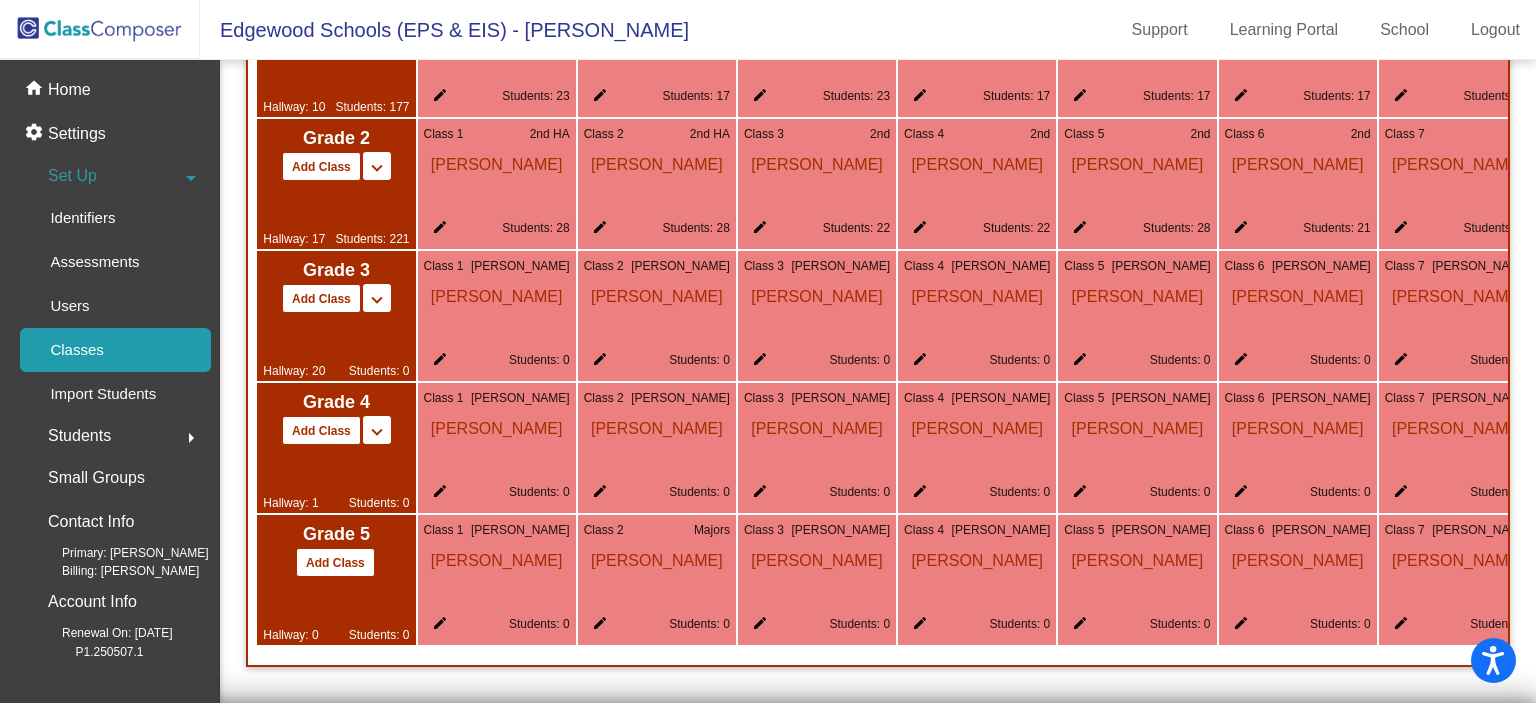 scroll, scrollTop: 0, scrollLeft: 0, axis: both 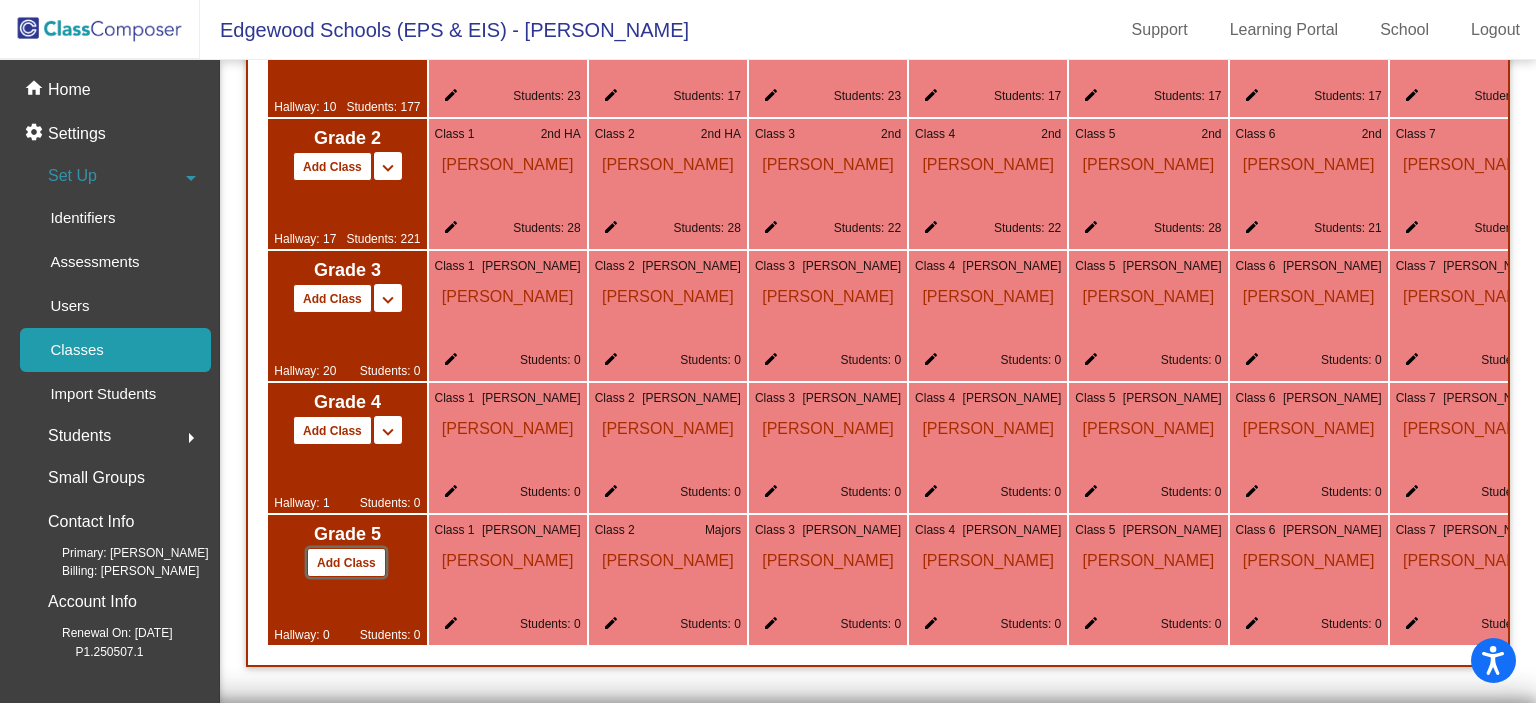 click on "Add Class" 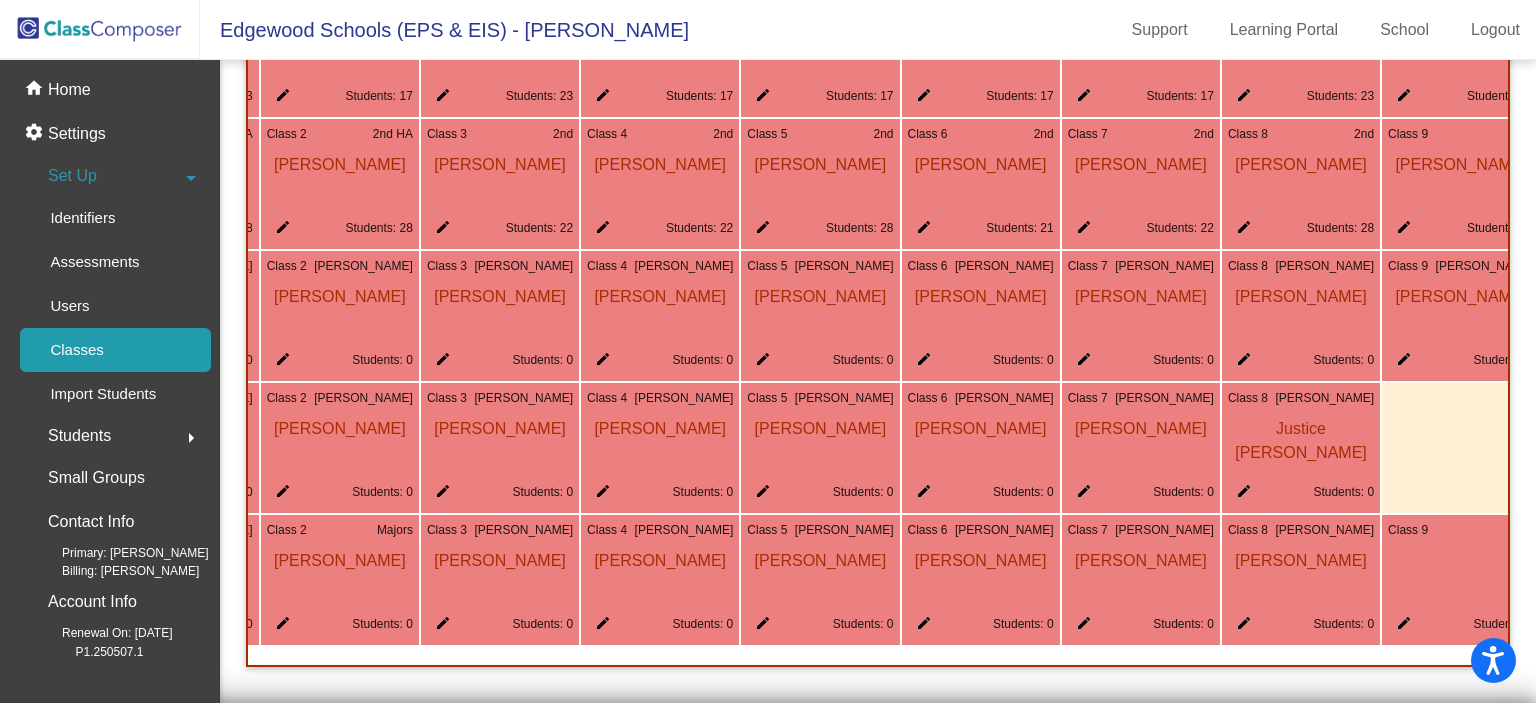 scroll, scrollTop: 0, scrollLeft: 388, axis: horizontal 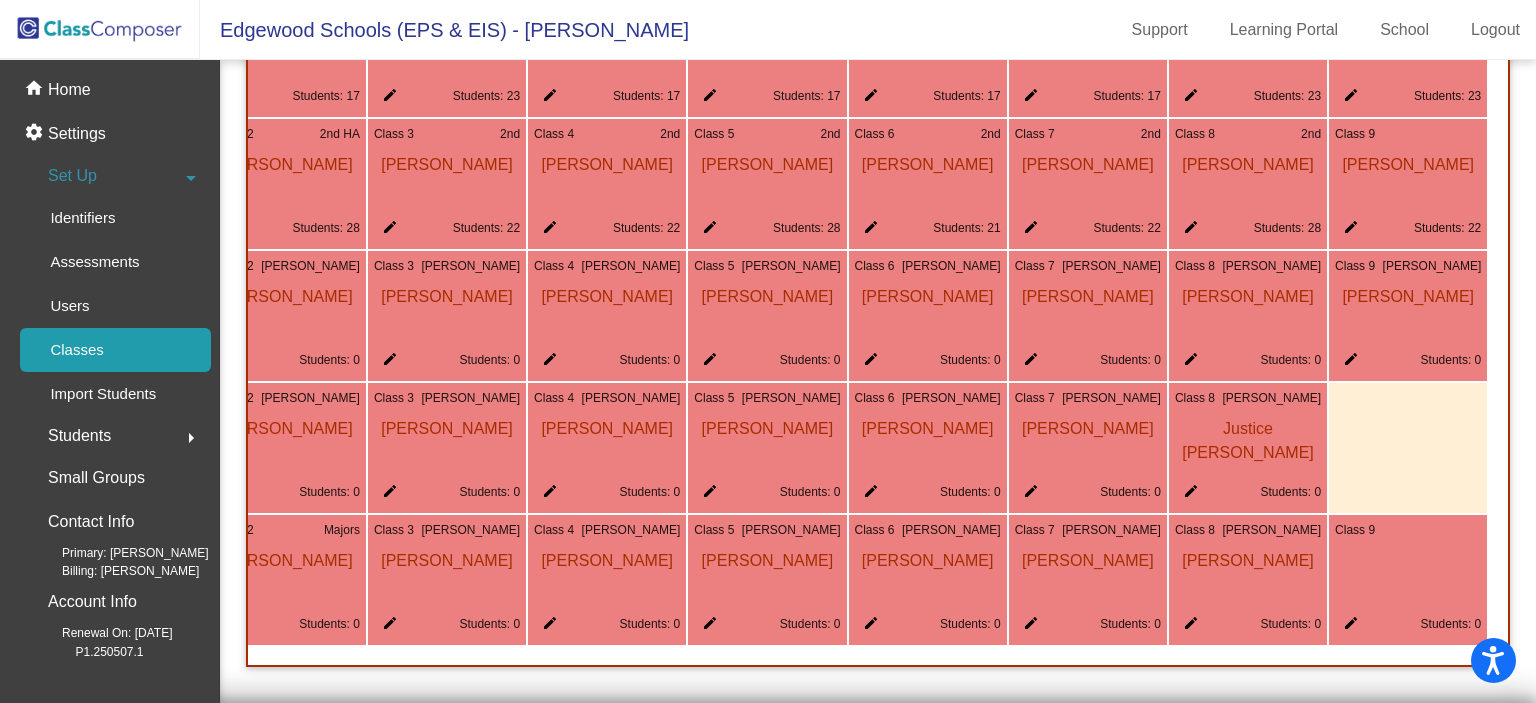 click on "Class 9 edit Students: 0" 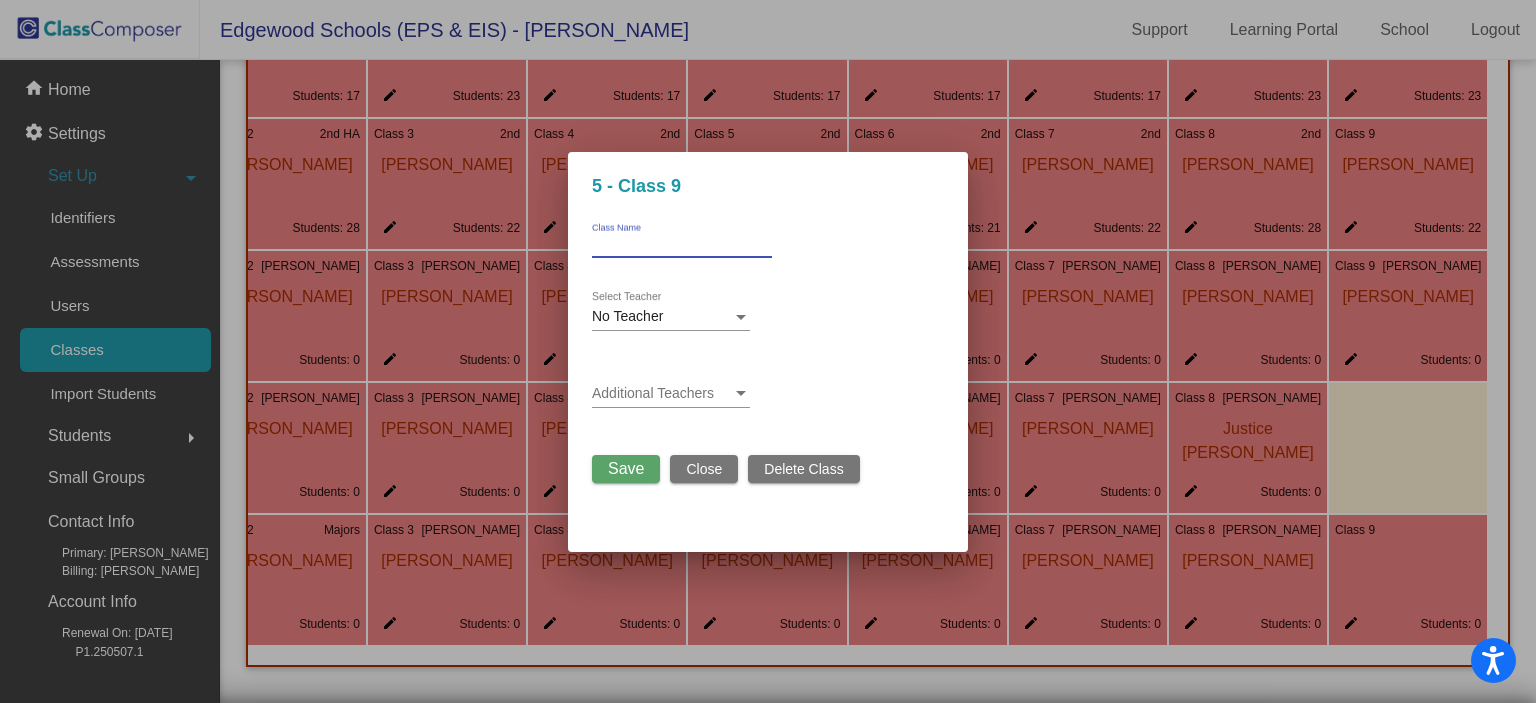 click on "Class Name" at bounding box center [682, 245] 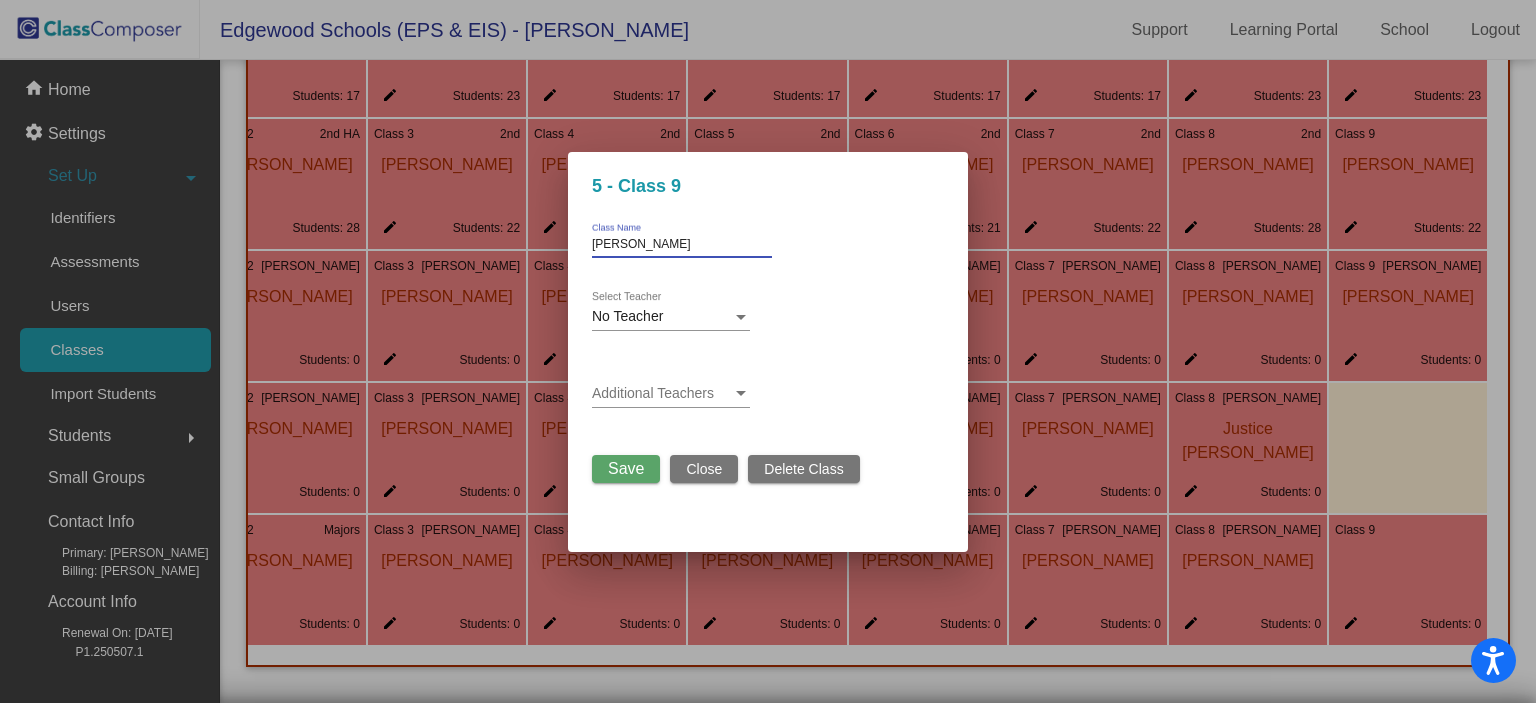 type on "[PERSON_NAME]" 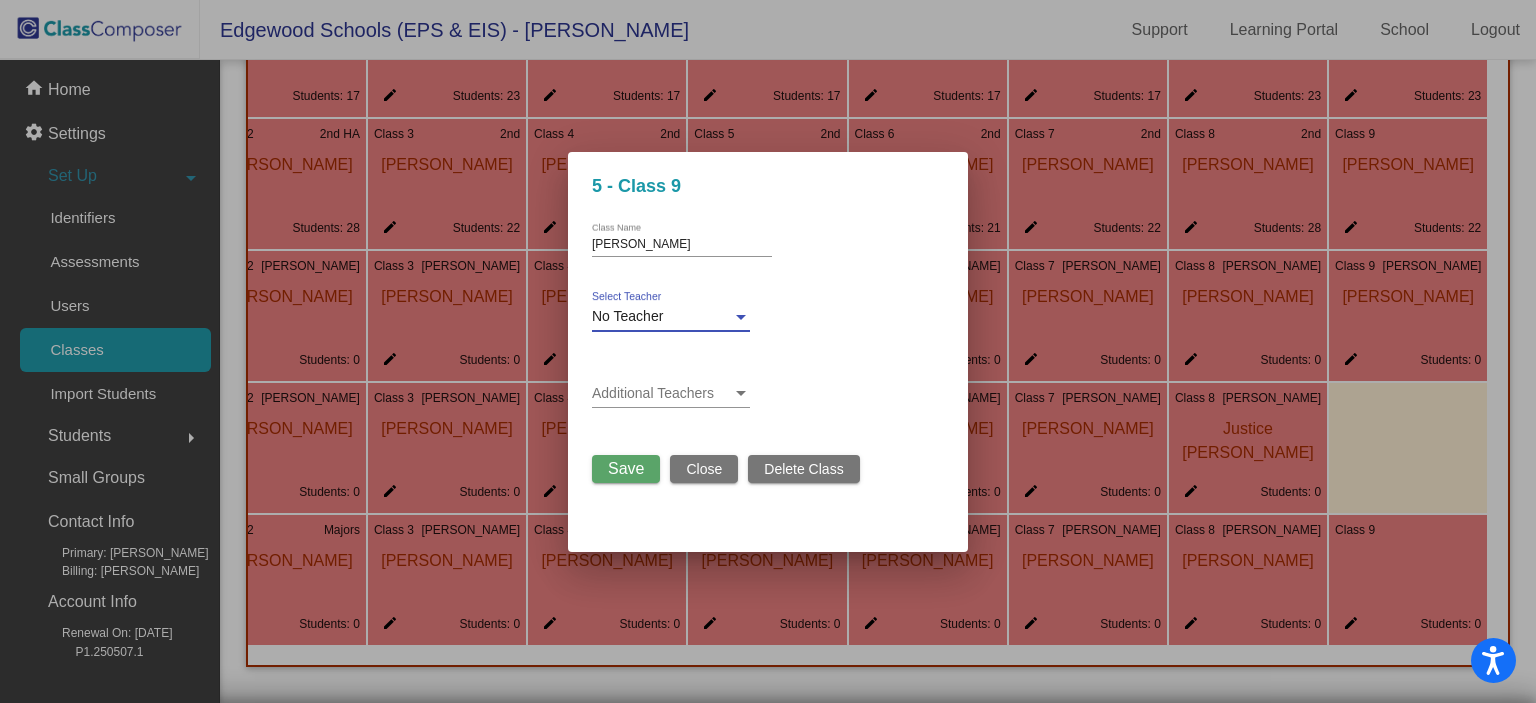 click at bounding box center (741, 317) 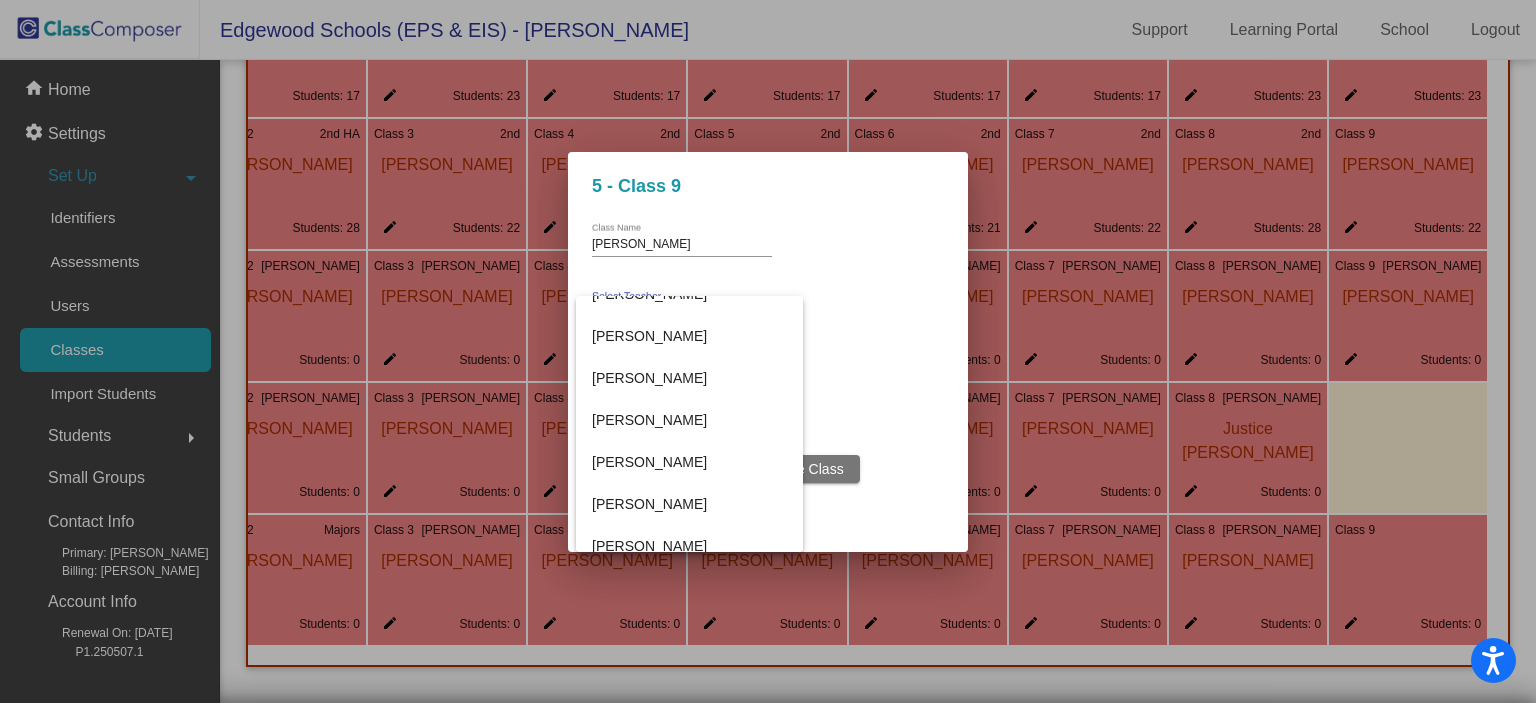 scroll, scrollTop: 3500, scrollLeft: 0, axis: vertical 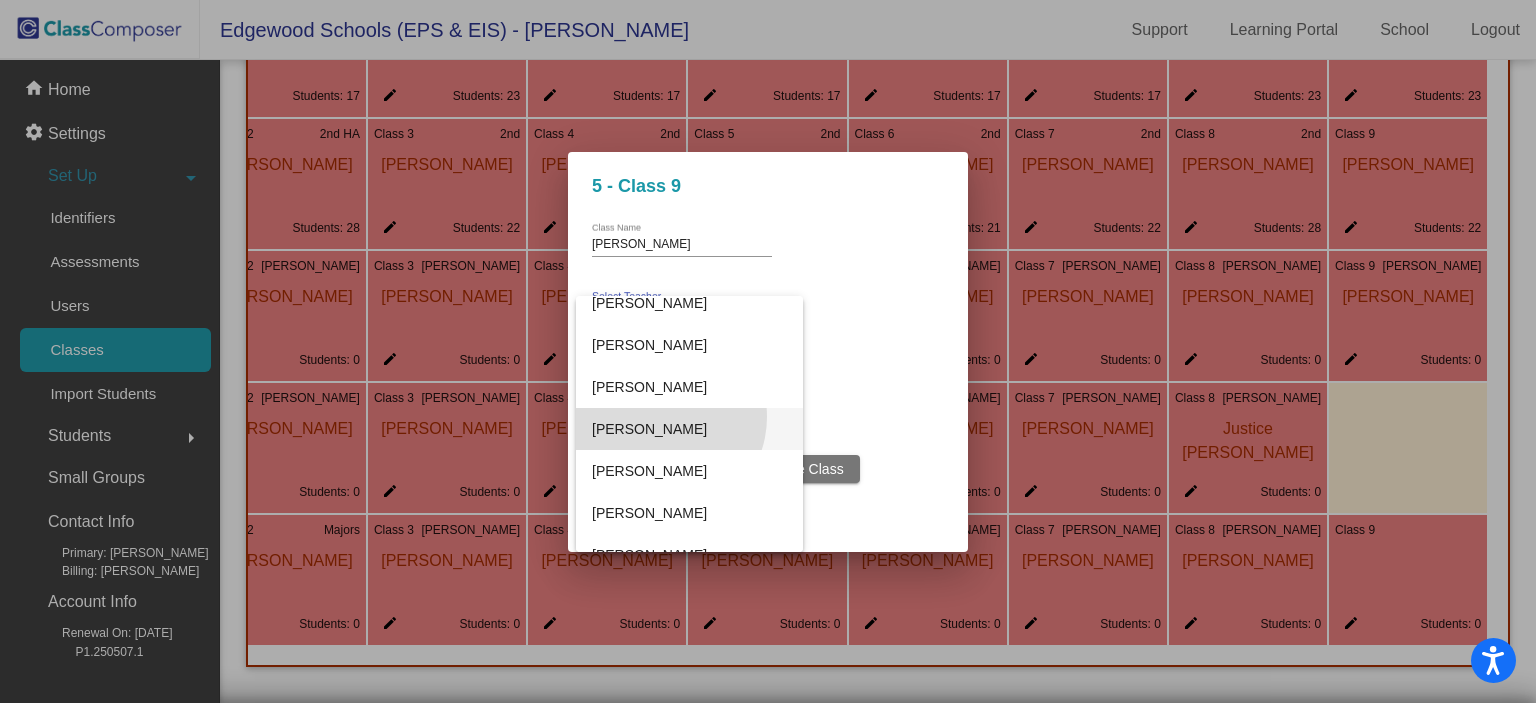 click on "[PERSON_NAME]" at bounding box center [689, 429] 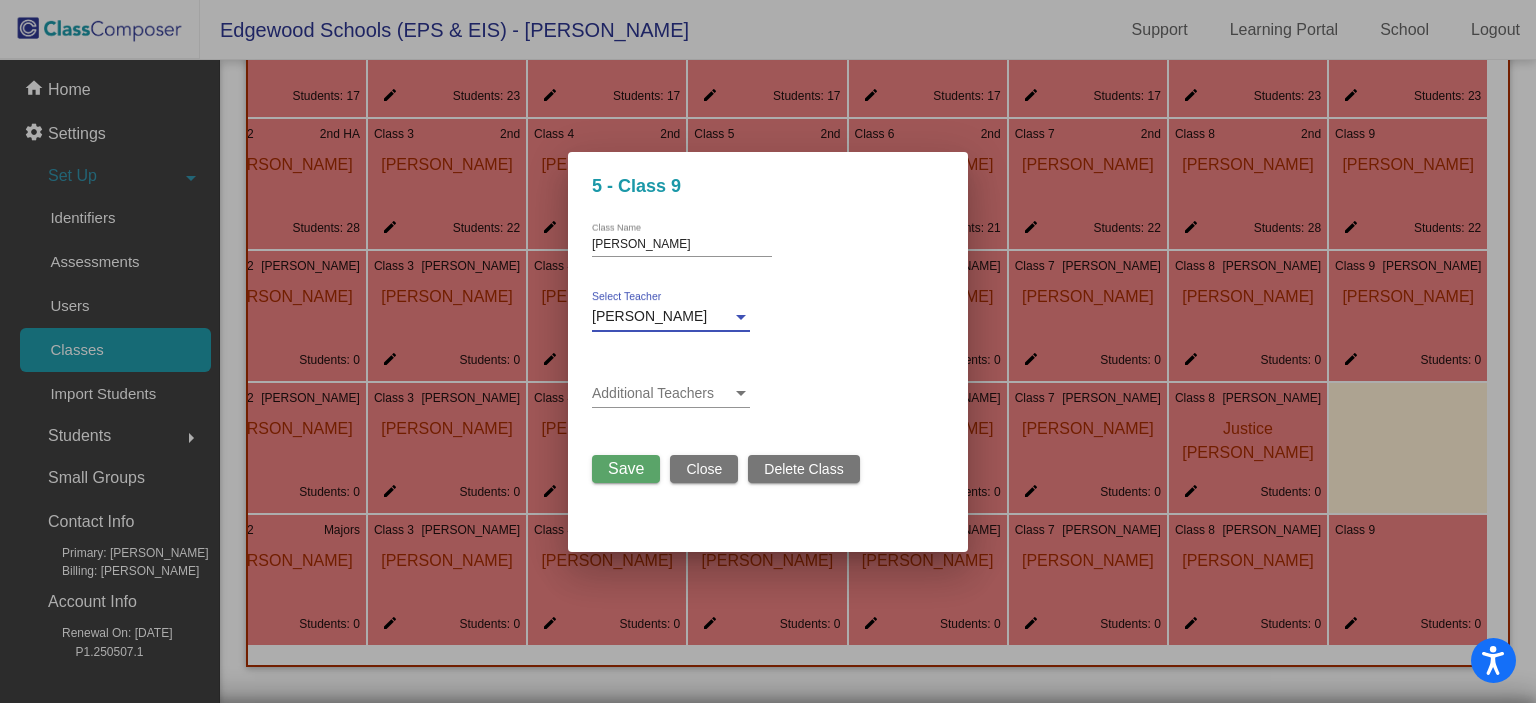 click on "Save" at bounding box center [626, 468] 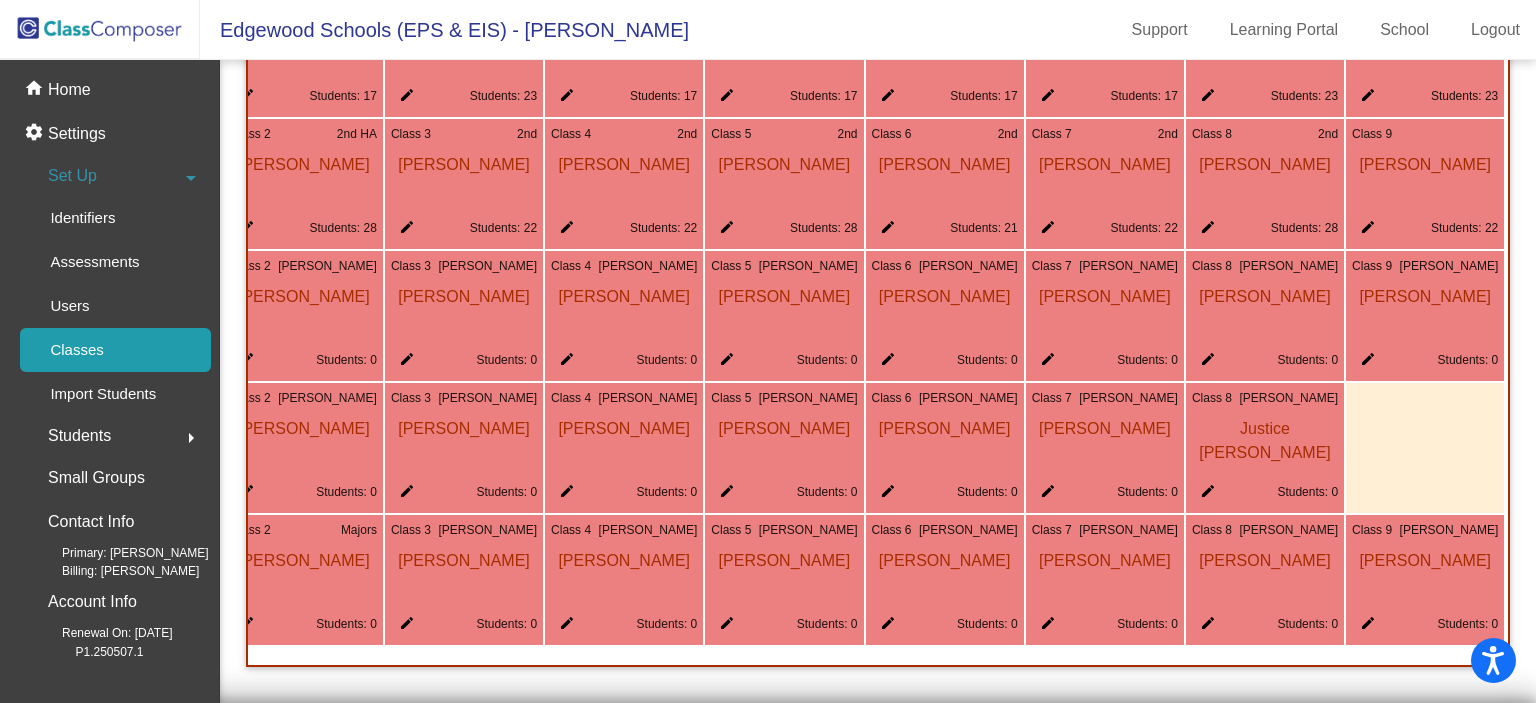 scroll, scrollTop: 0, scrollLeft: 388, axis: horizontal 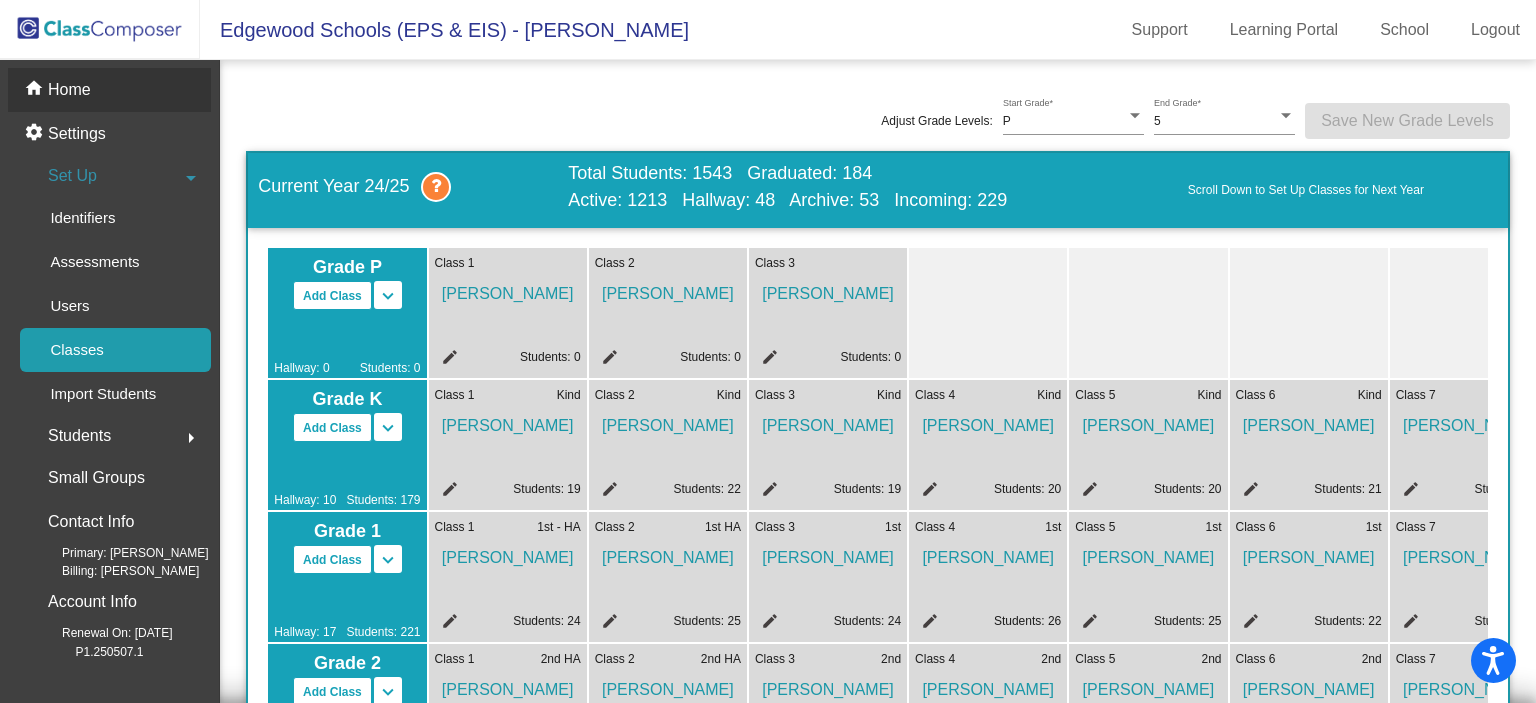 click on "Home" 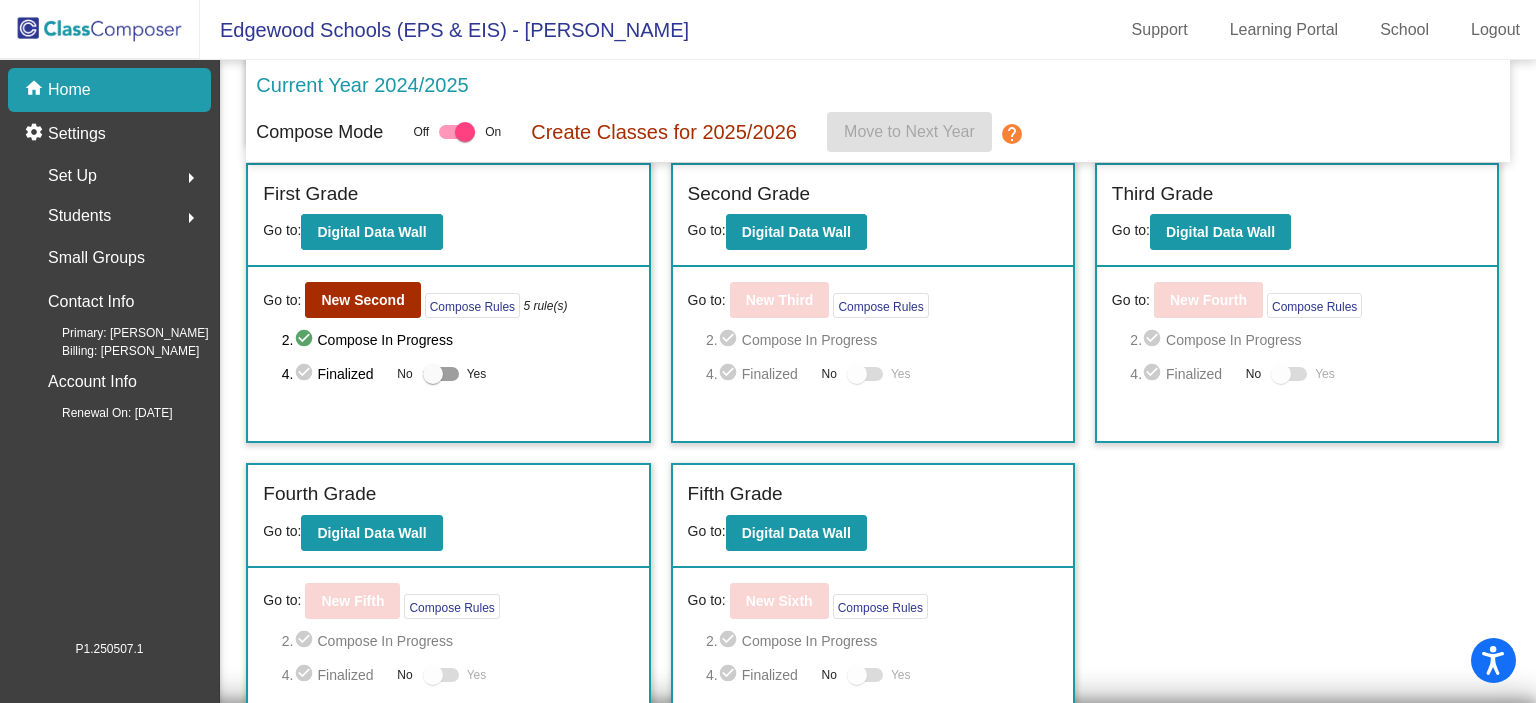 scroll, scrollTop: 246, scrollLeft: 0, axis: vertical 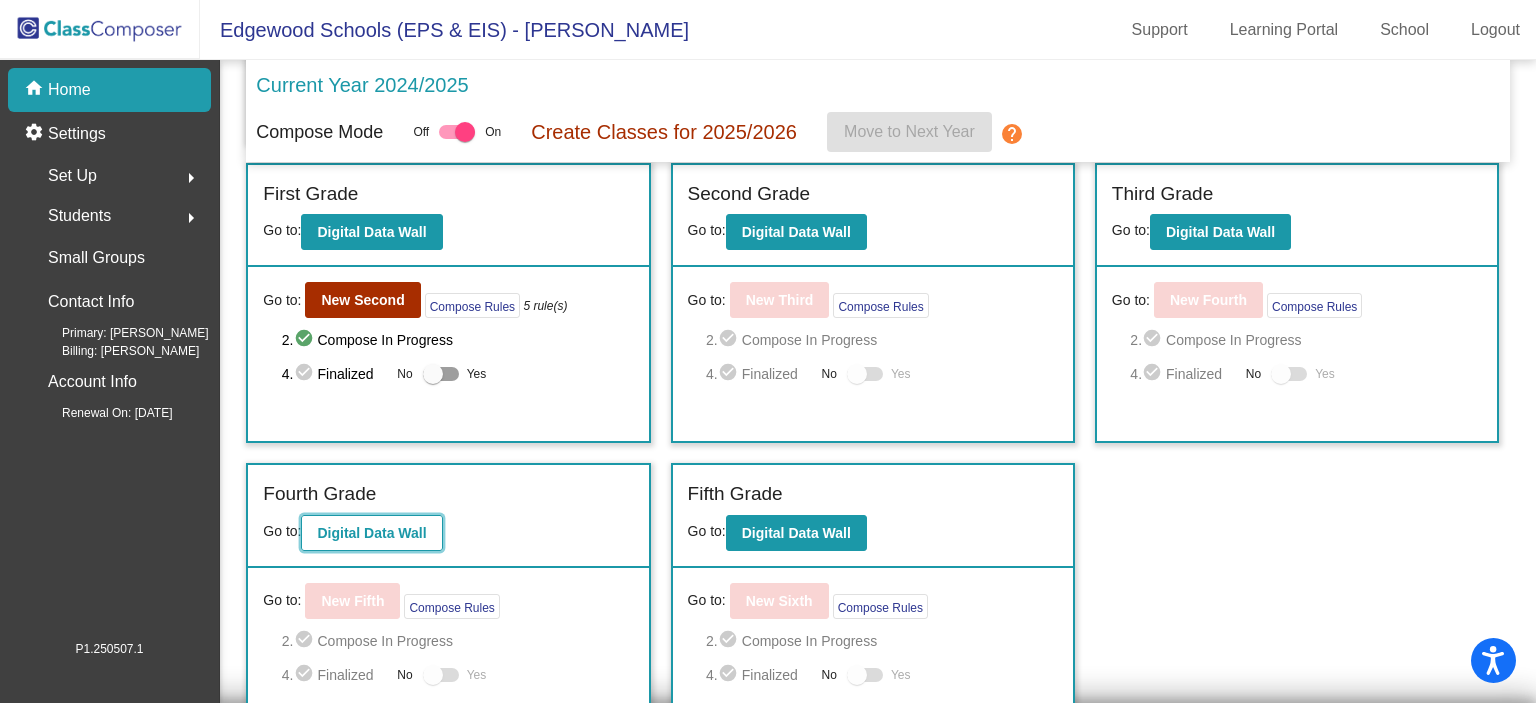 click on "Digital Data Wall" 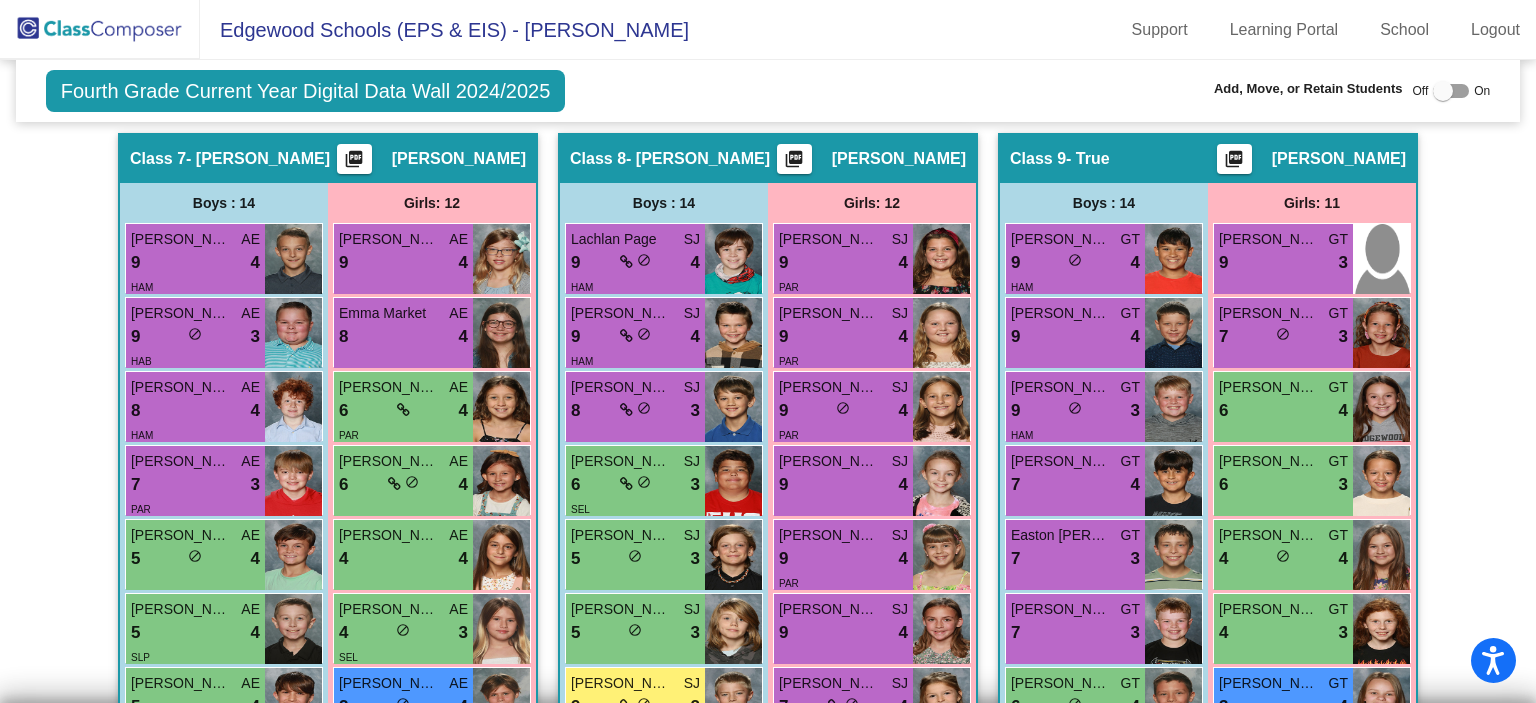 scroll, scrollTop: 3593, scrollLeft: 0, axis: vertical 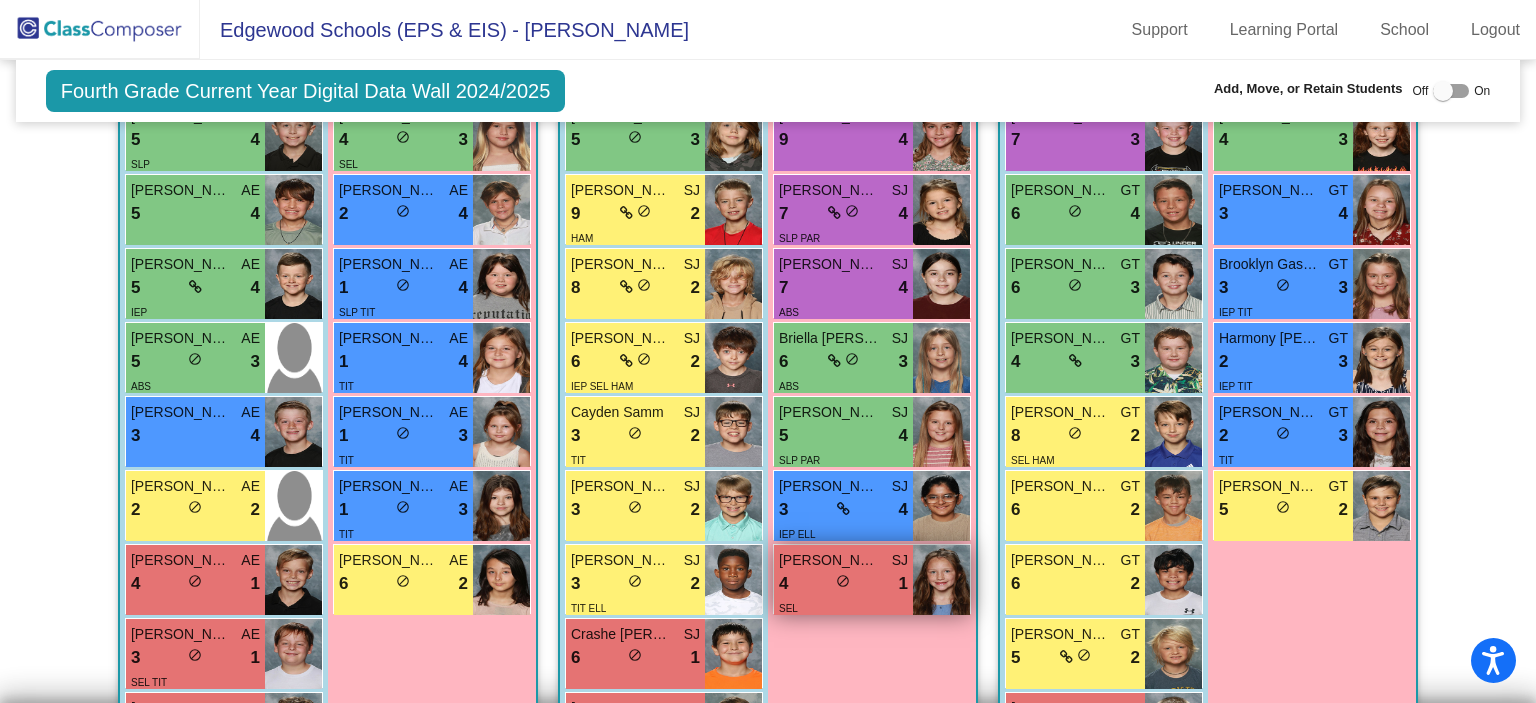 click on "[PERSON_NAME]" at bounding box center (843, 560) 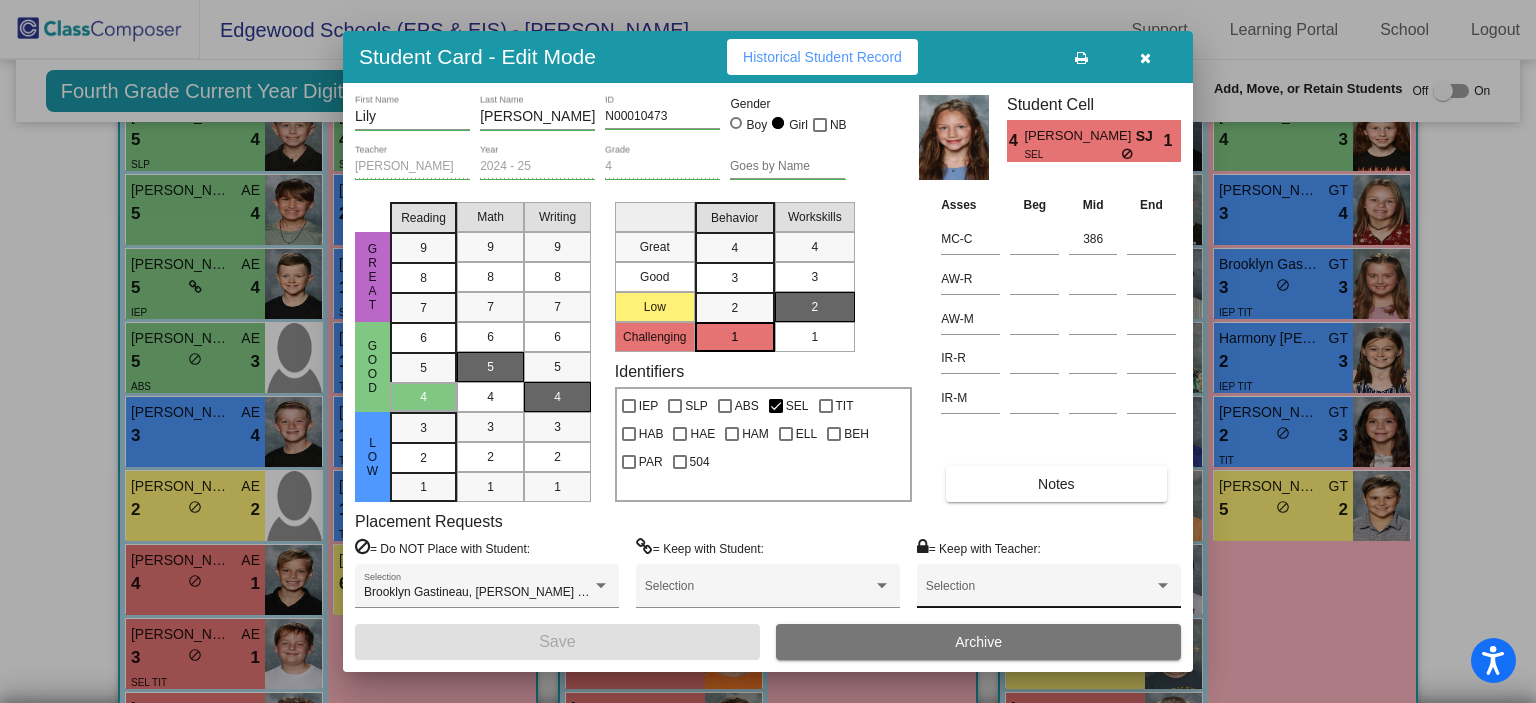 click at bounding box center (1040, 593) 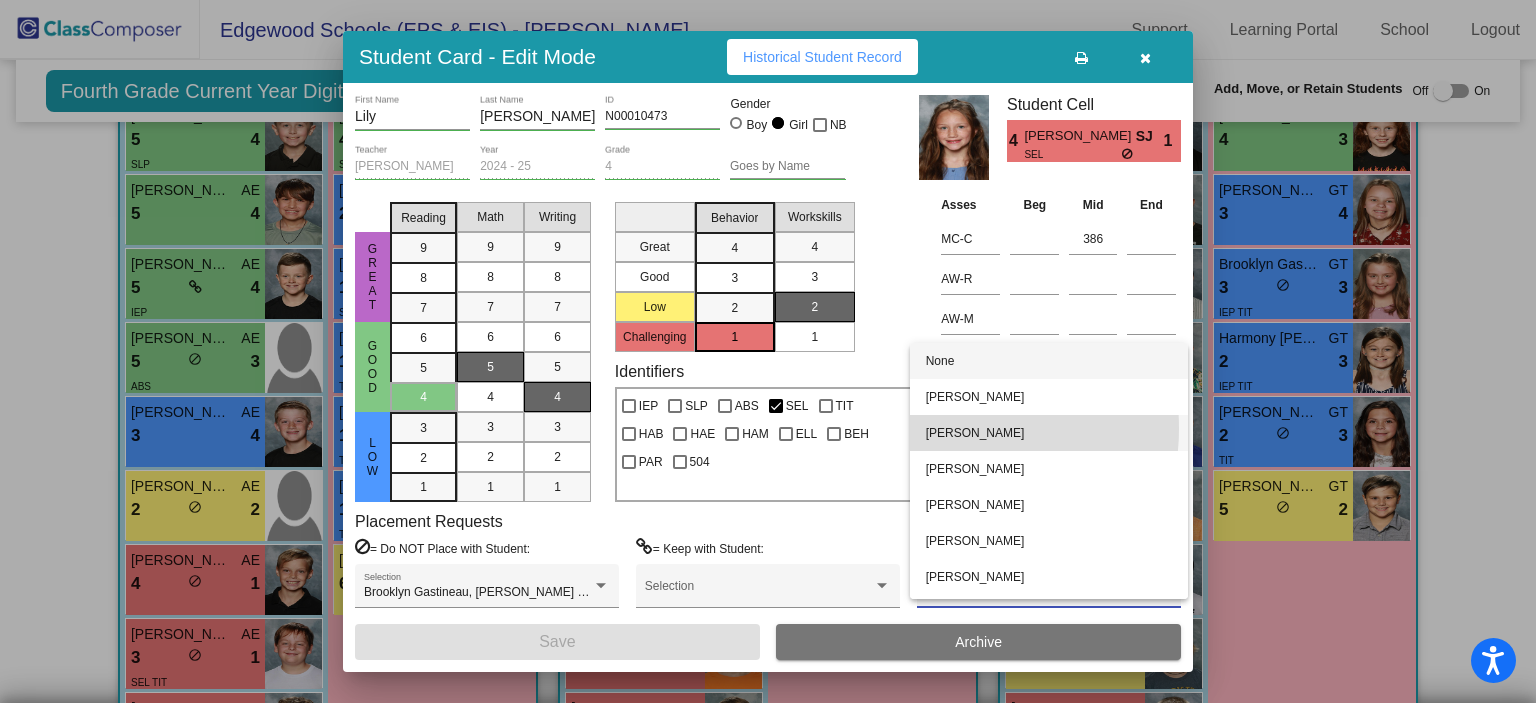 click on "[PERSON_NAME]" at bounding box center (1049, 433) 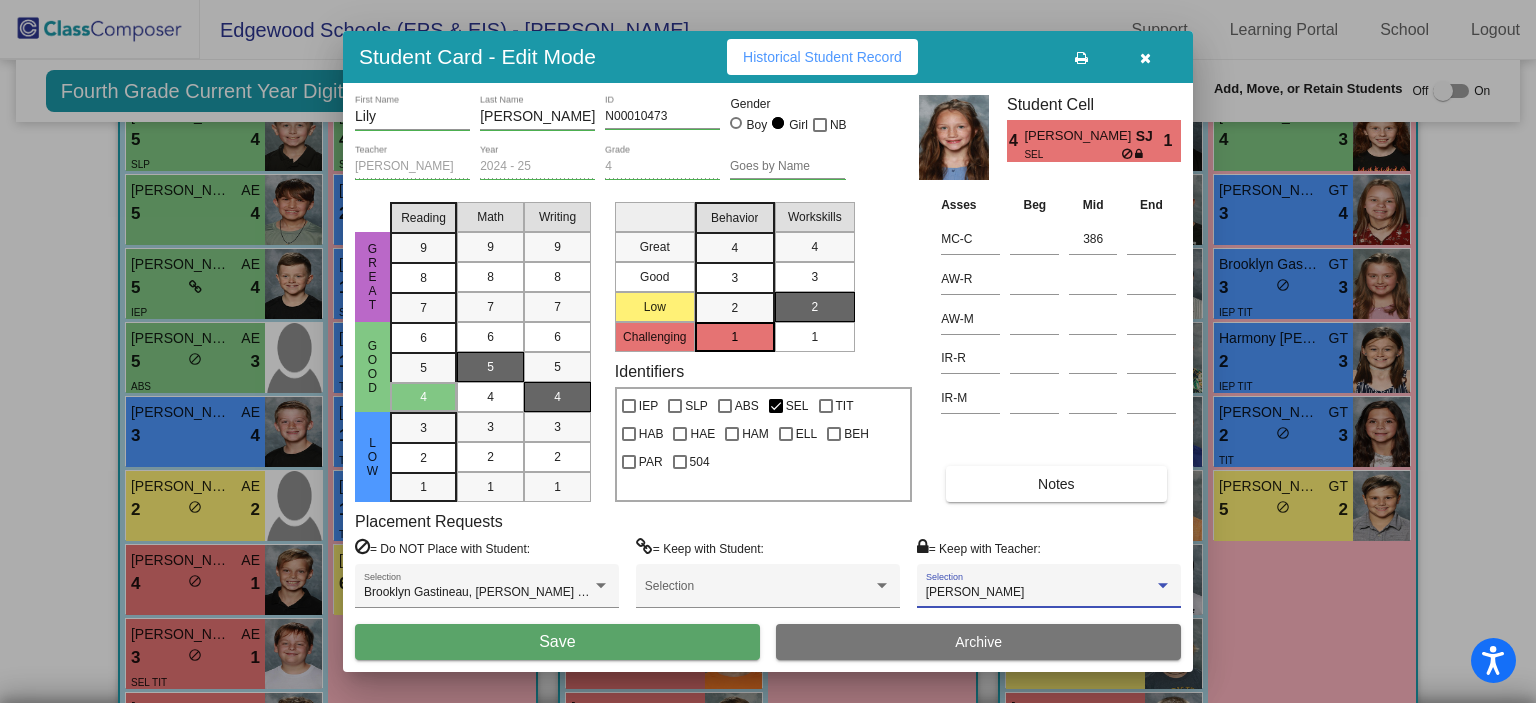 click on "Save" at bounding box center (557, 642) 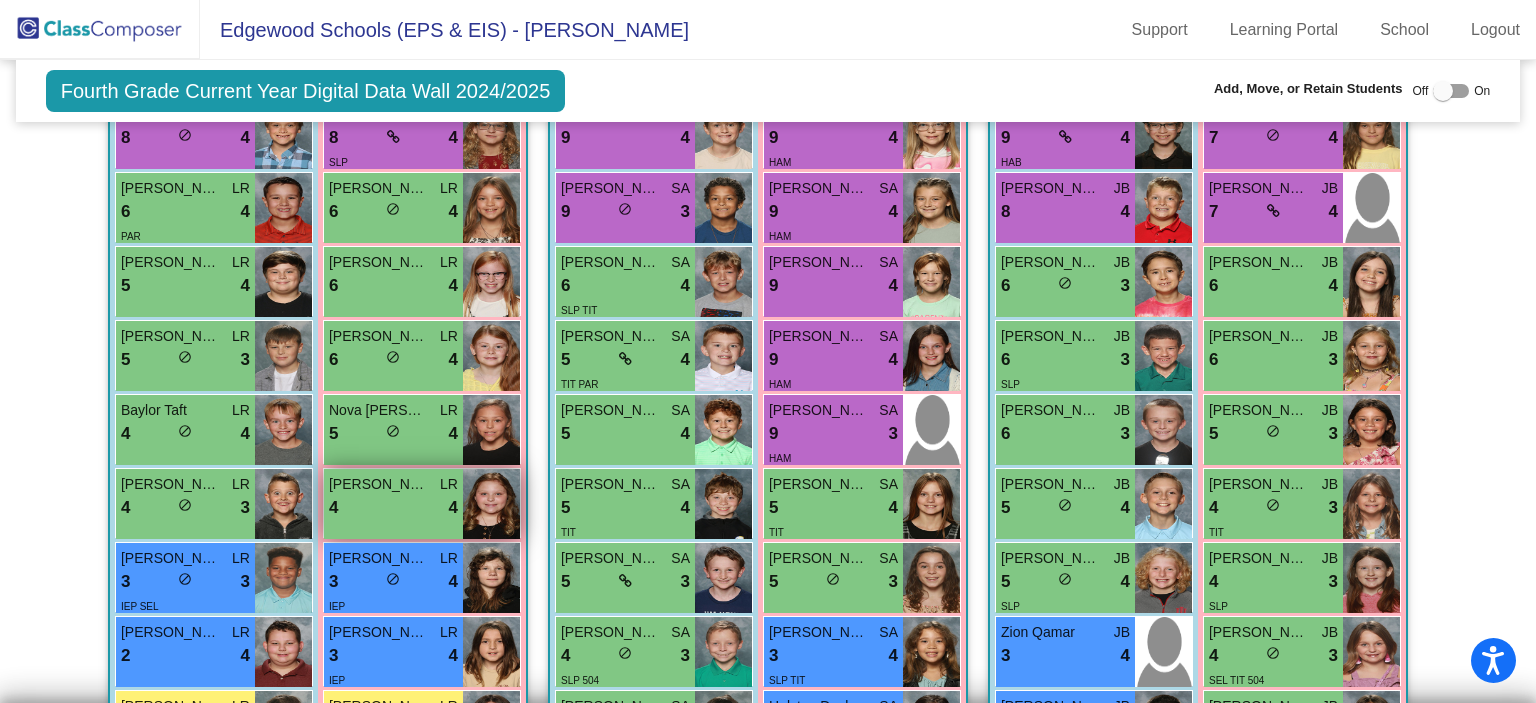 scroll, scrollTop: 1893, scrollLeft: 0, axis: vertical 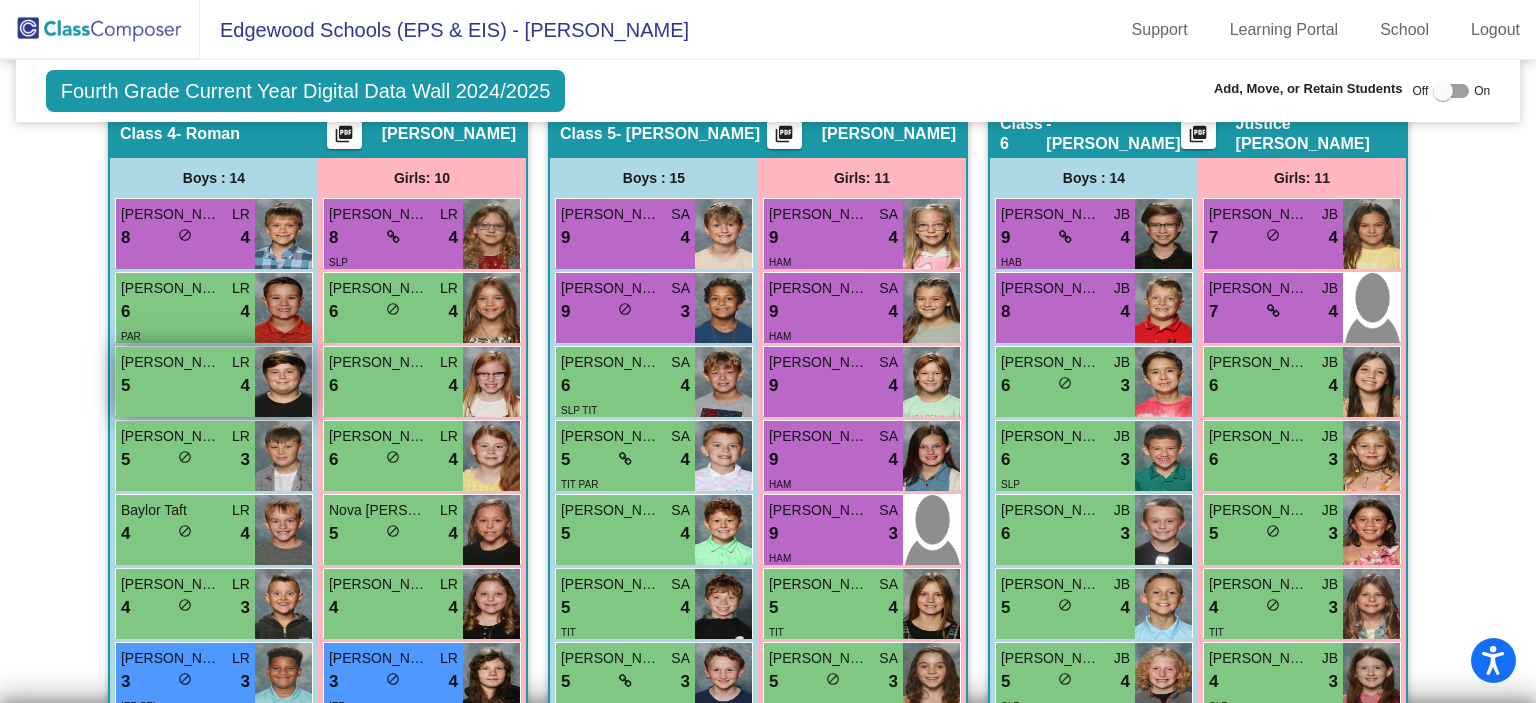 click on "5 lock do_not_disturb_alt 4" at bounding box center (185, 386) 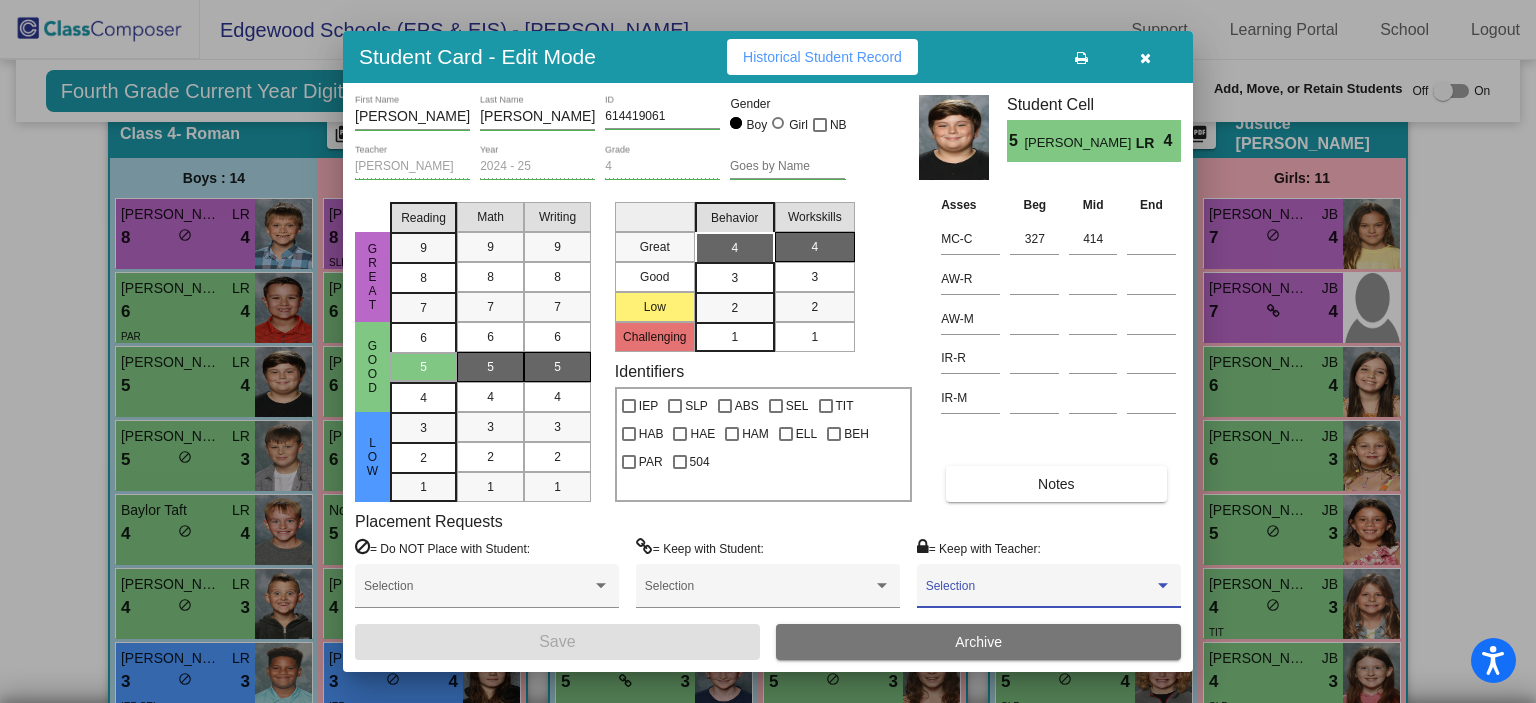 click at bounding box center (1040, 593) 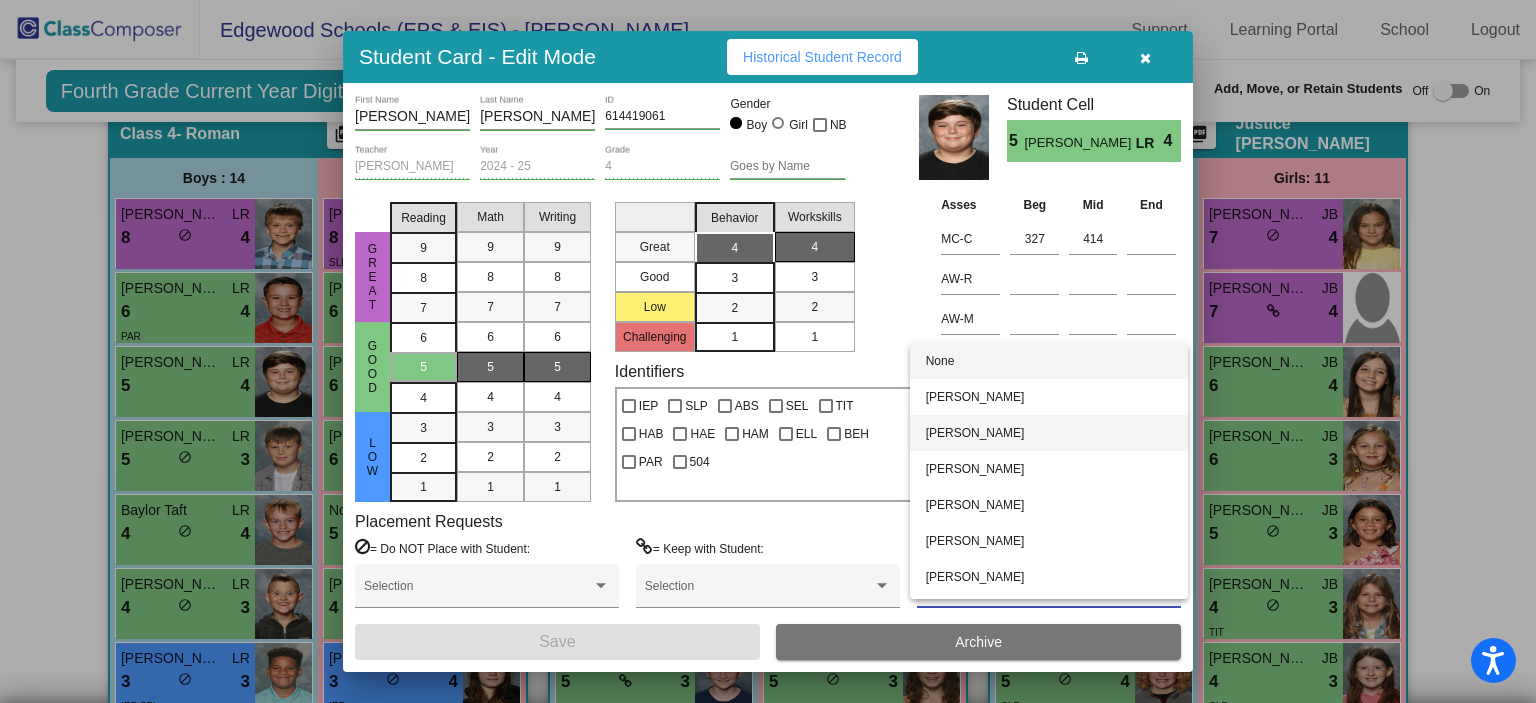 click on "[PERSON_NAME]" at bounding box center [1049, 433] 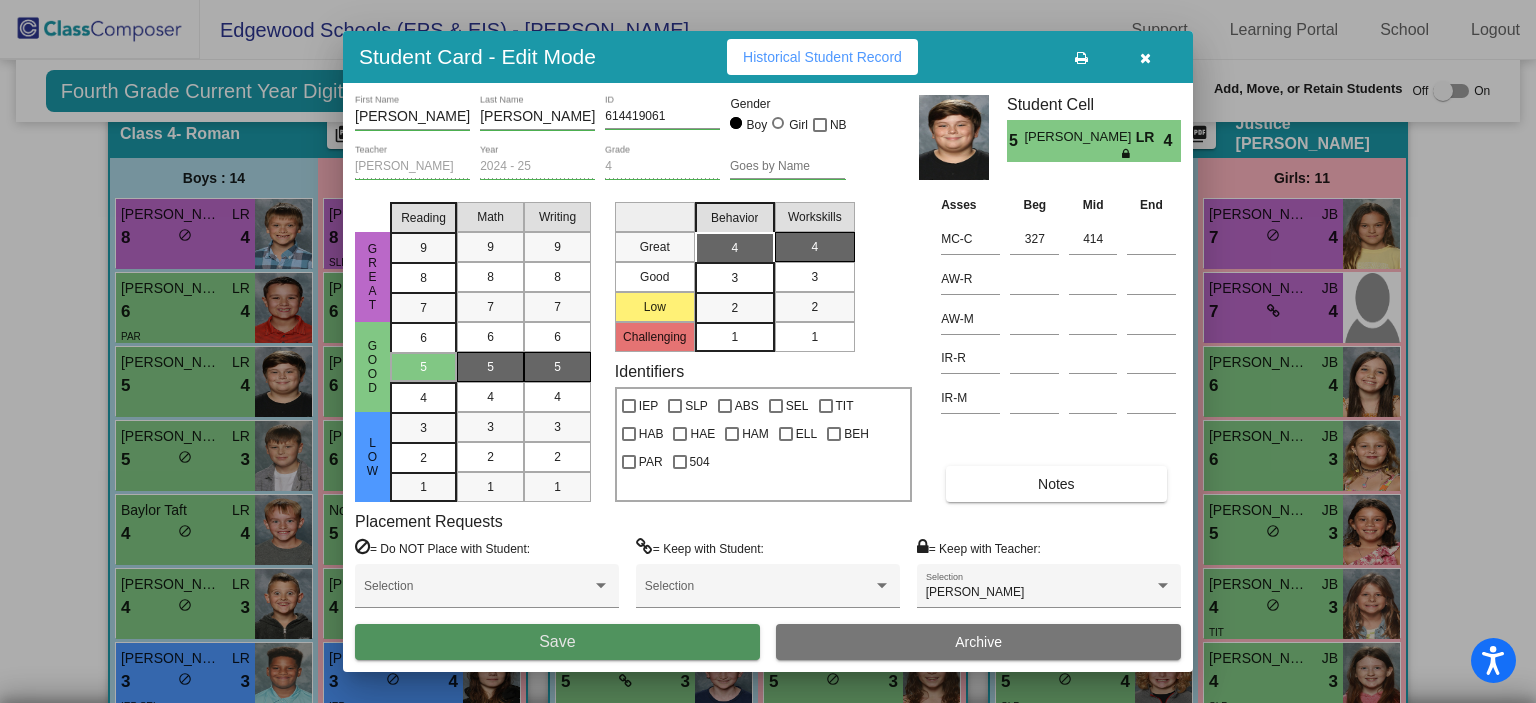 click on "Save" at bounding box center [557, 642] 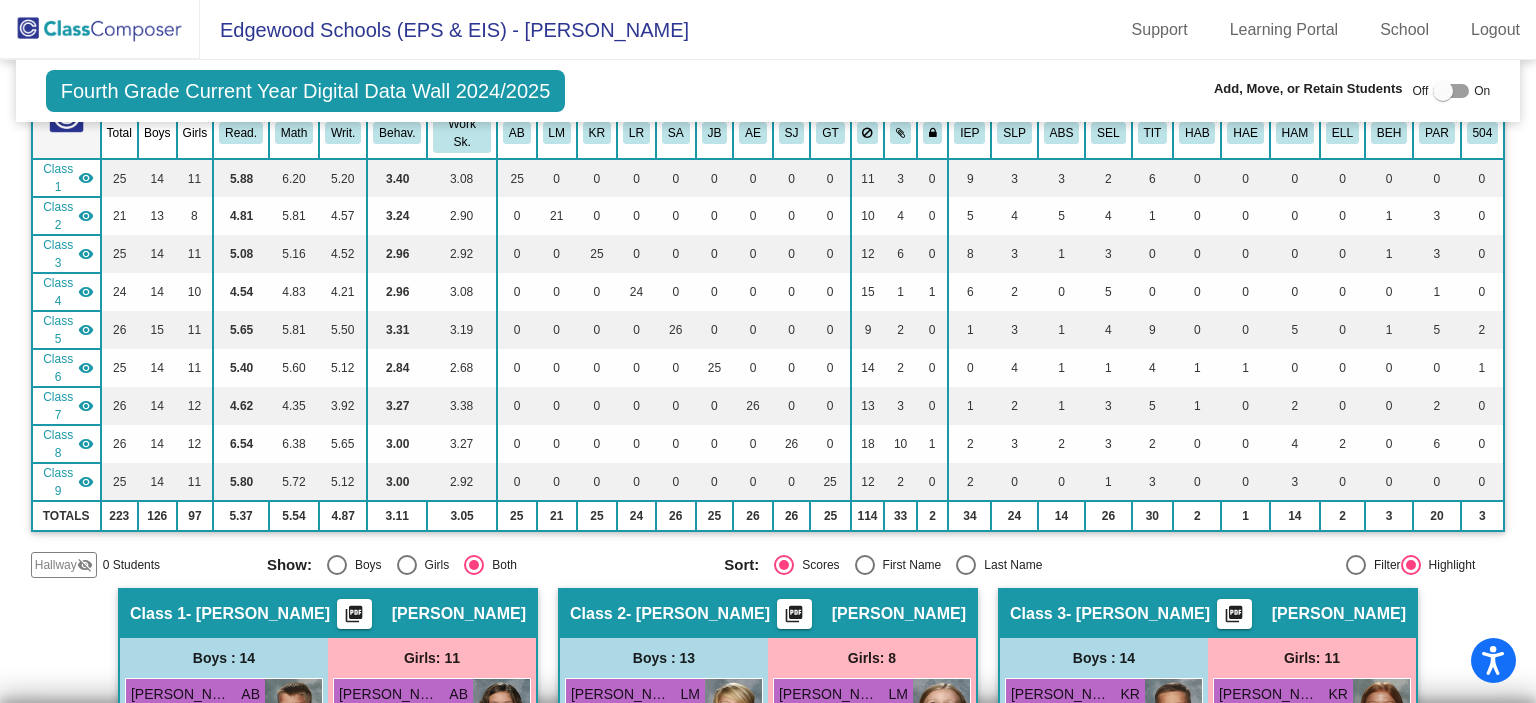scroll, scrollTop: 0, scrollLeft: 0, axis: both 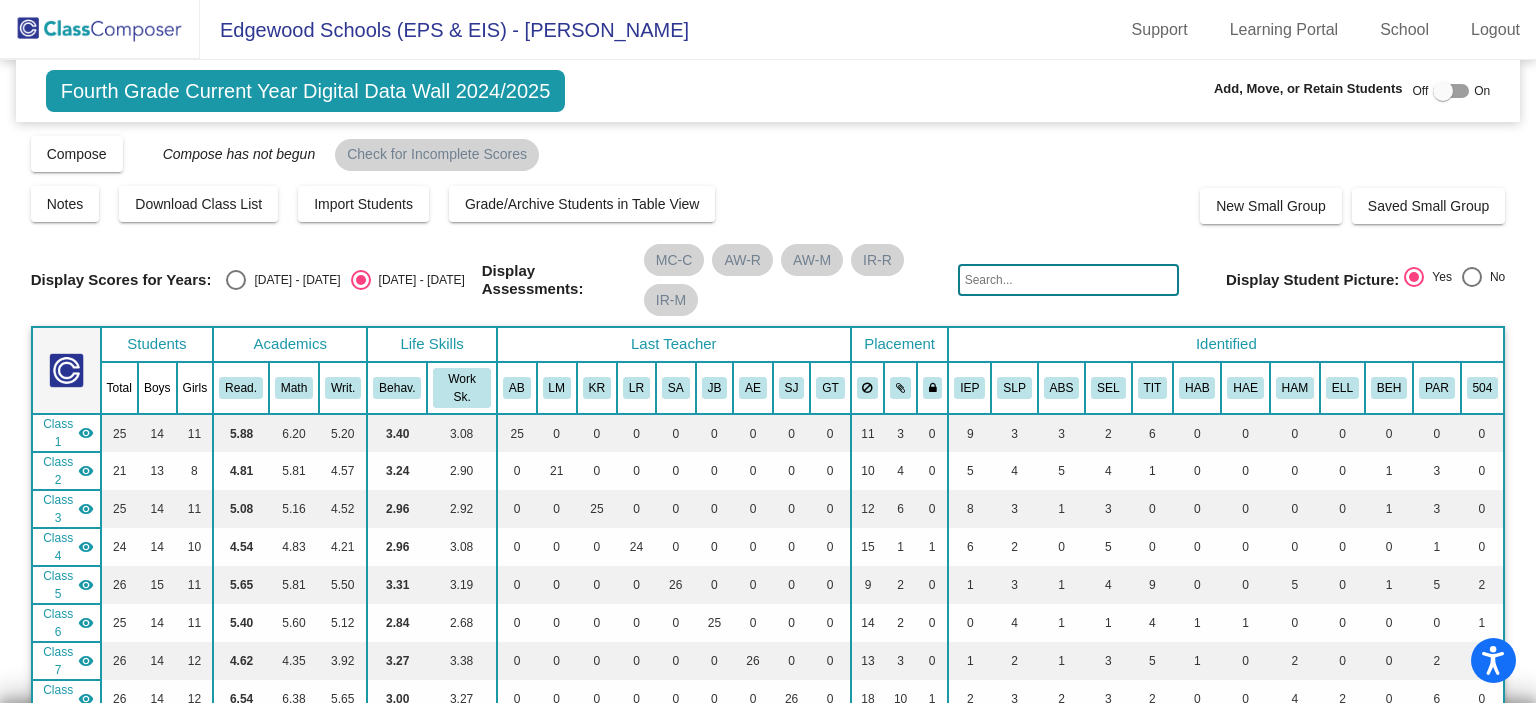 click 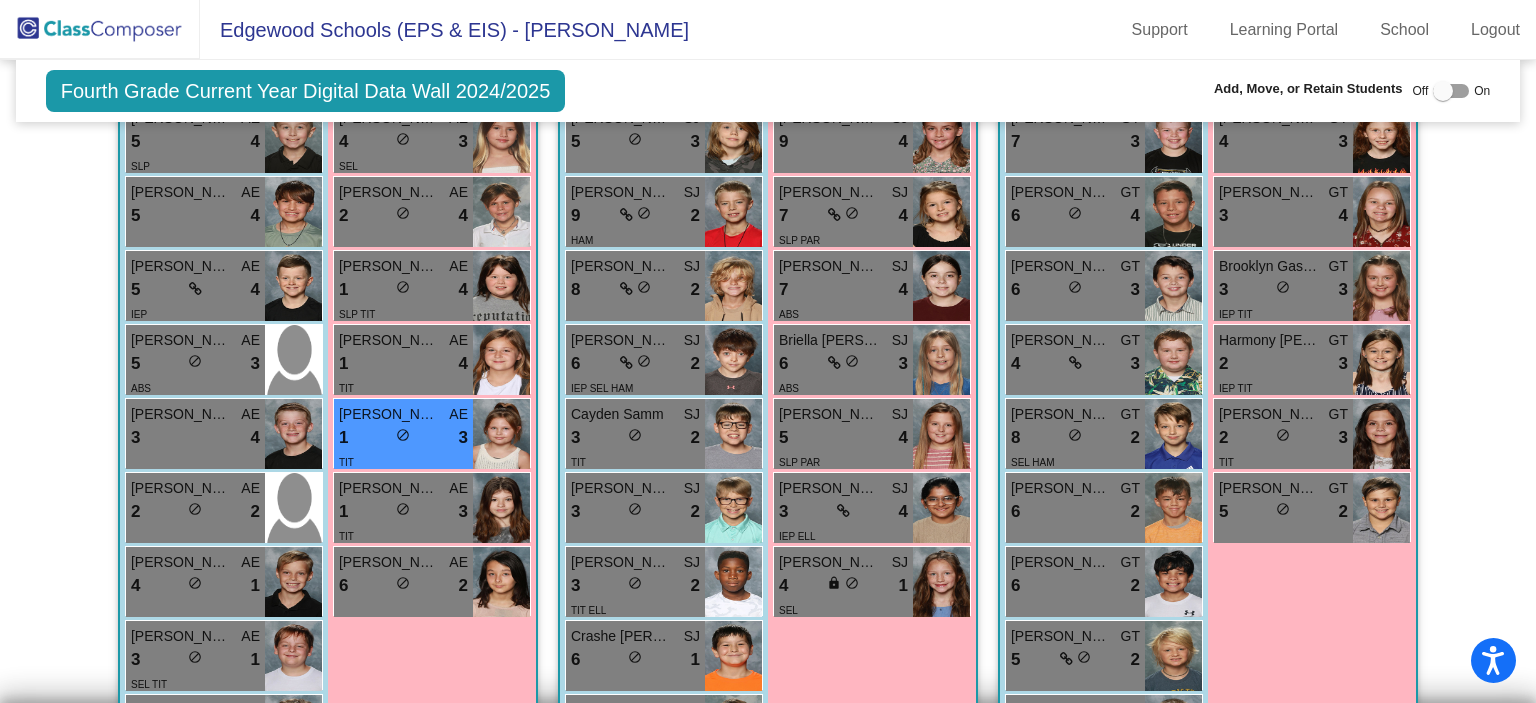 scroll, scrollTop: 3593, scrollLeft: 0, axis: vertical 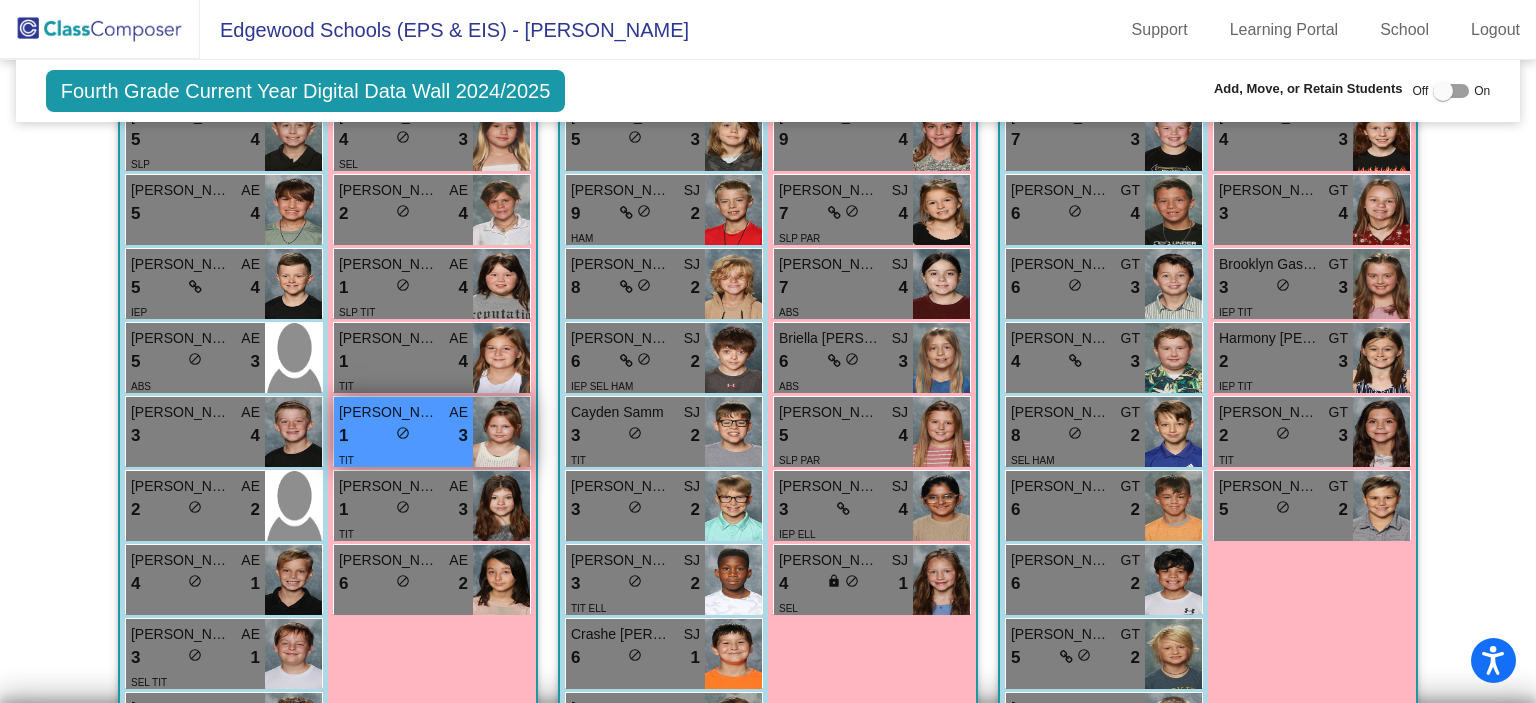 click on "1 lock do_not_disturb_alt 3" at bounding box center [403, 436] 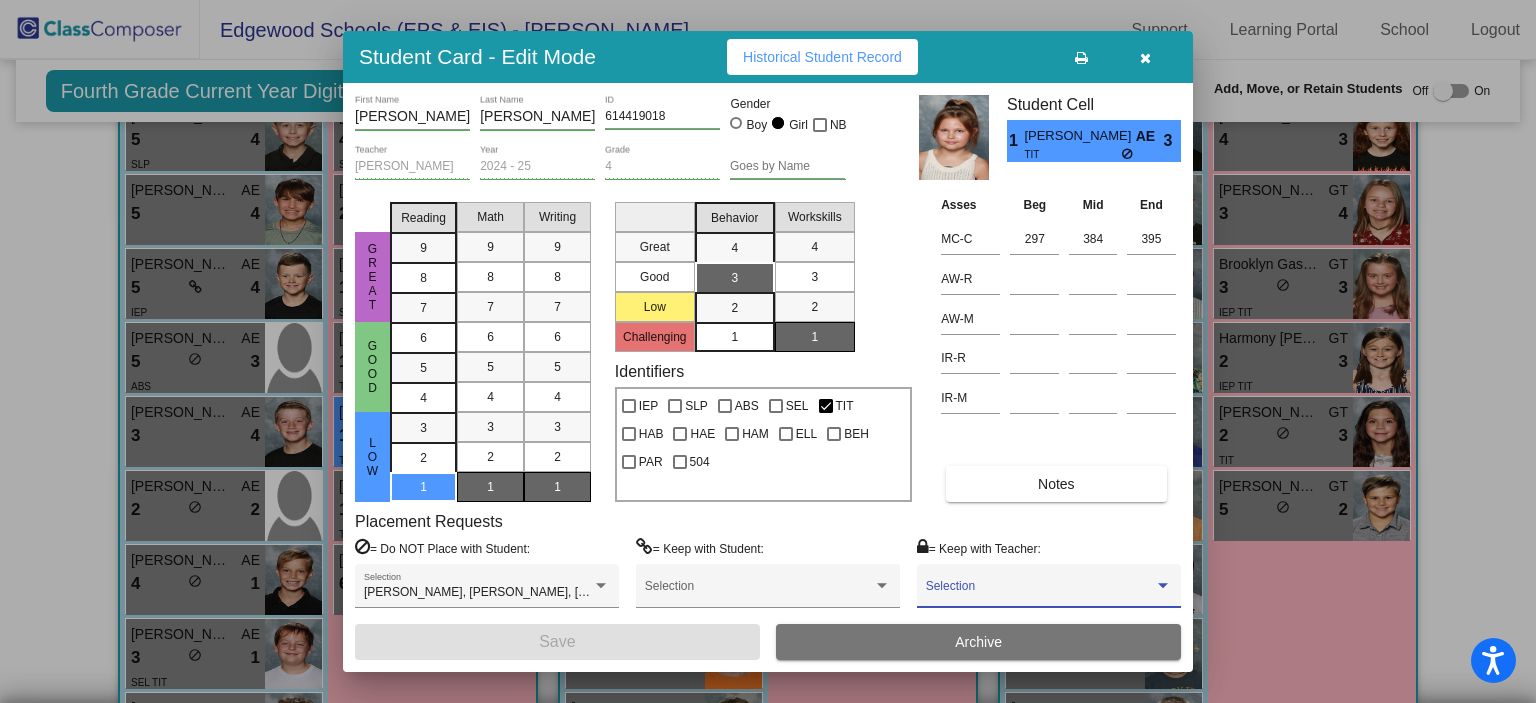 click at bounding box center (1040, 593) 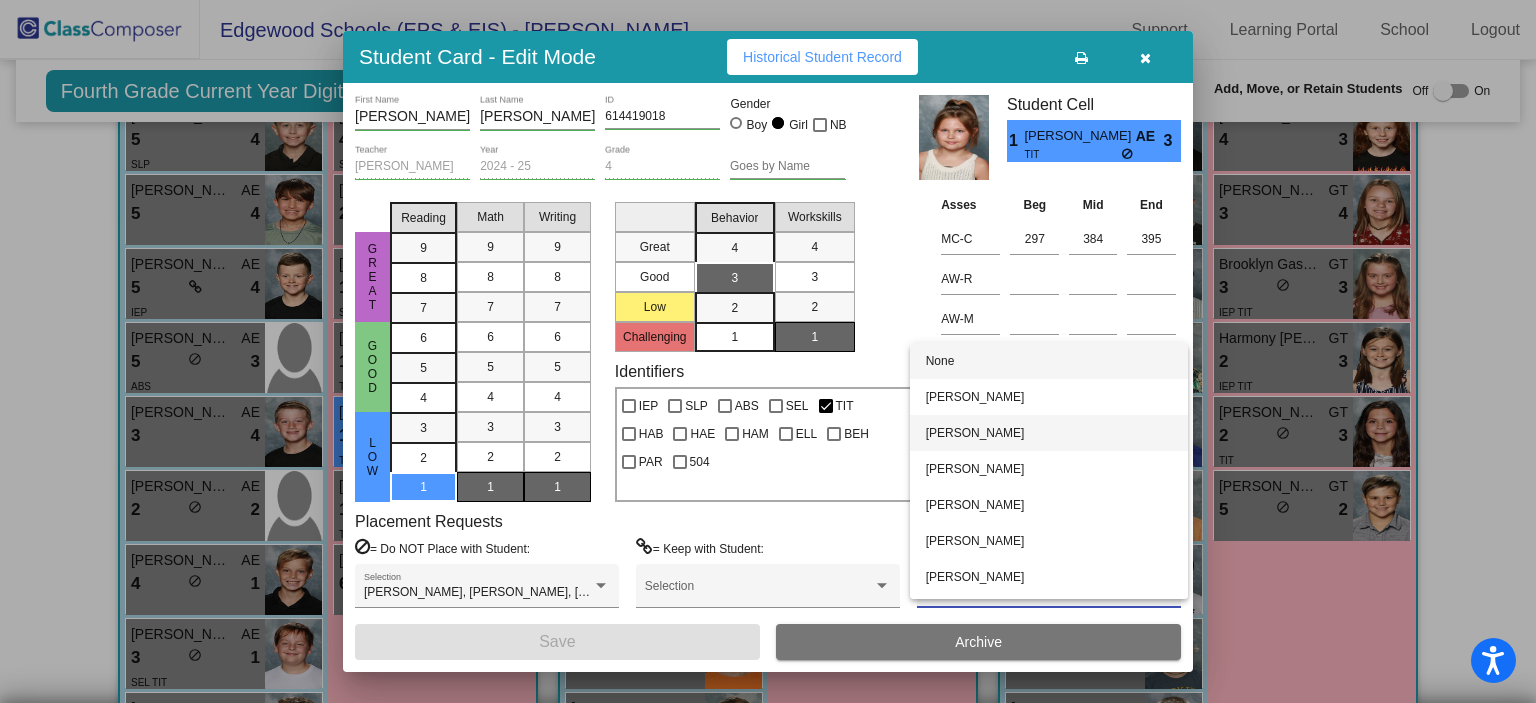 click on "[PERSON_NAME]" at bounding box center (1049, 433) 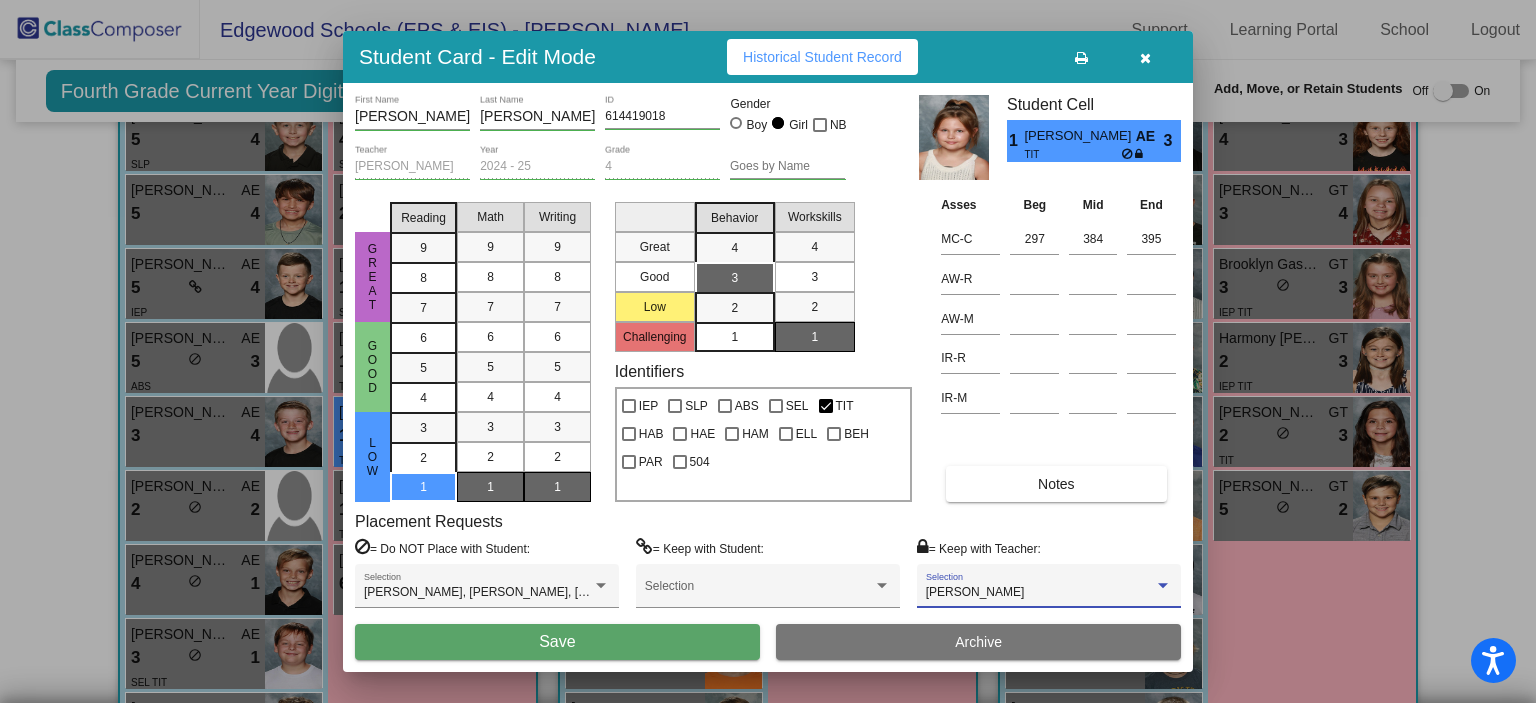 click on "Save" at bounding box center [557, 642] 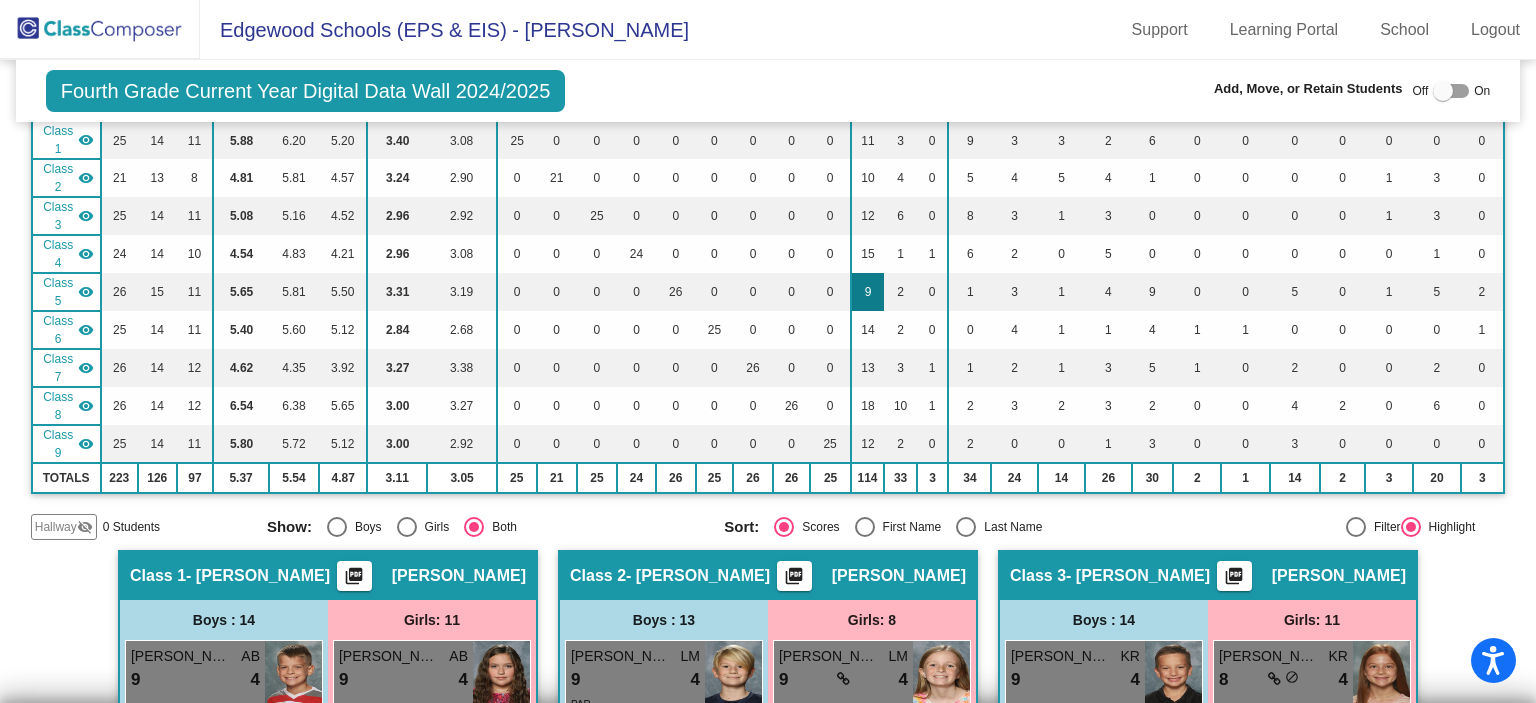 scroll, scrollTop: 0, scrollLeft: 0, axis: both 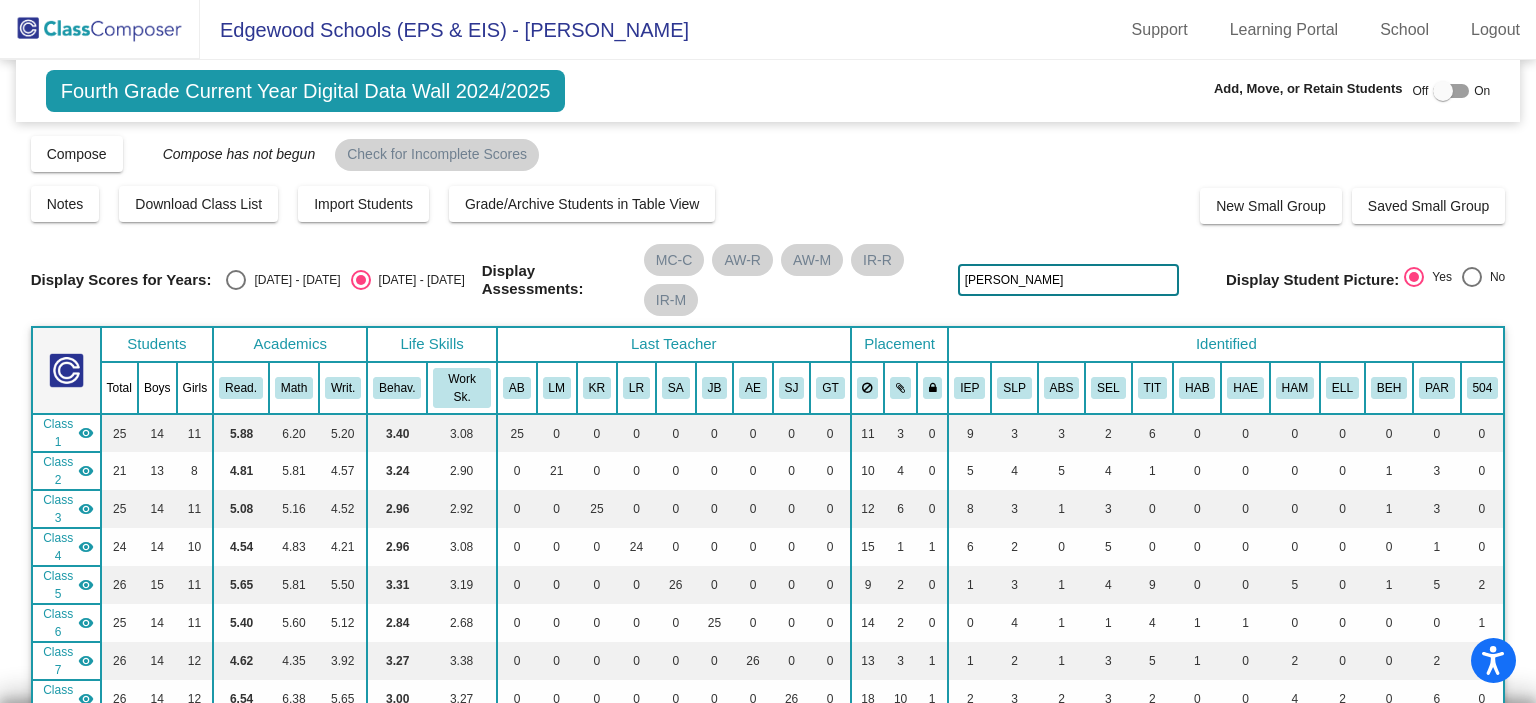 drag, startPoint x: 1008, startPoint y: 275, endPoint x: 929, endPoint y: 279, distance: 79.101204 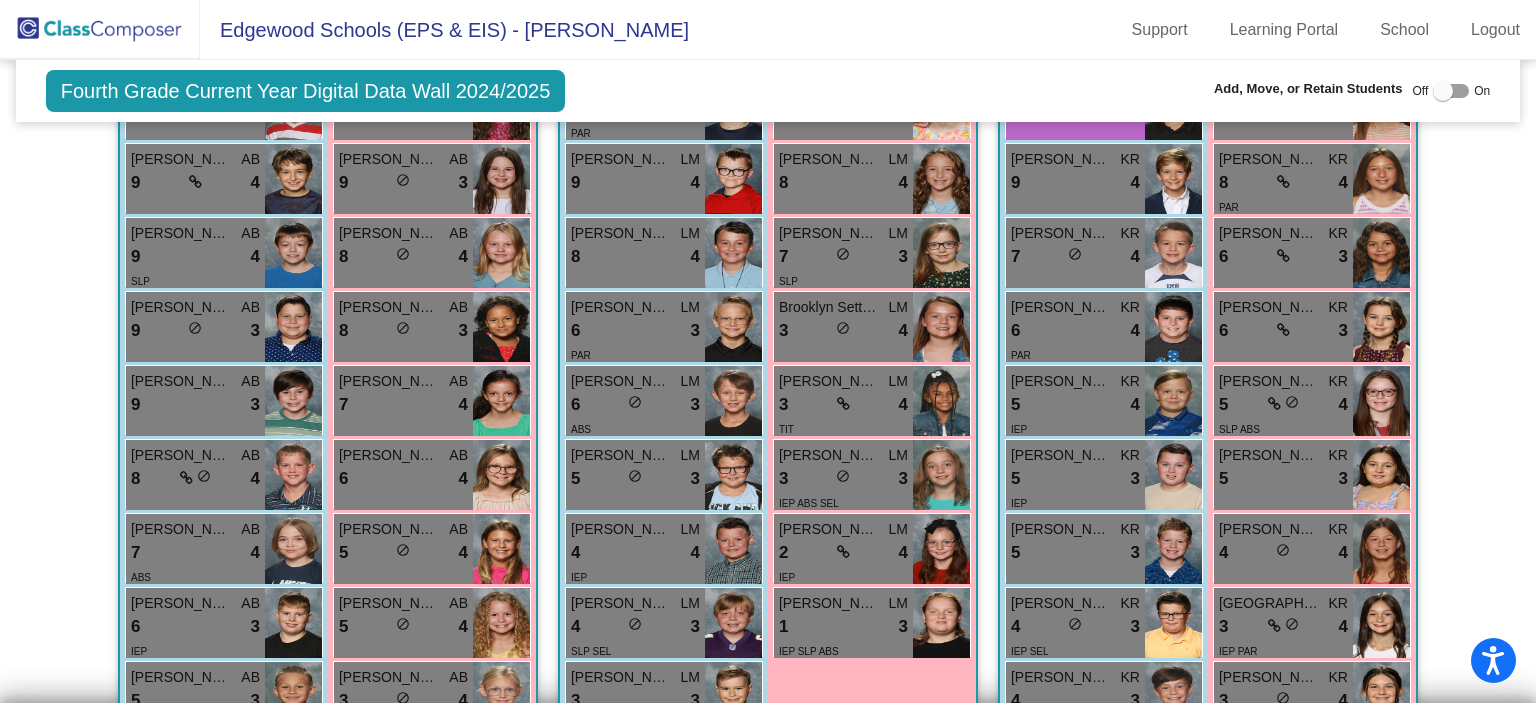 scroll, scrollTop: 700, scrollLeft: 0, axis: vertical 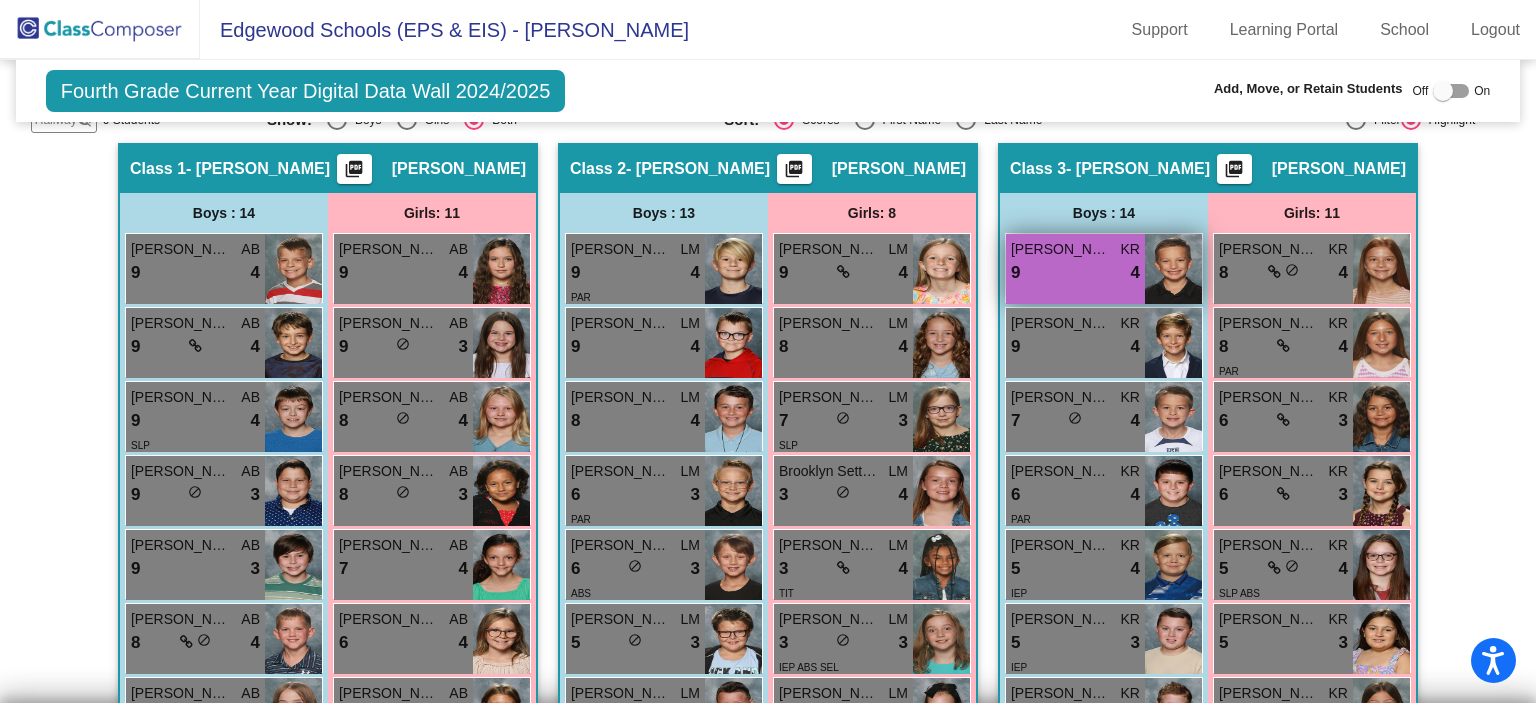 click on "9 lock do_not_disturb_alt 4" at bounding box center (1075, 273) 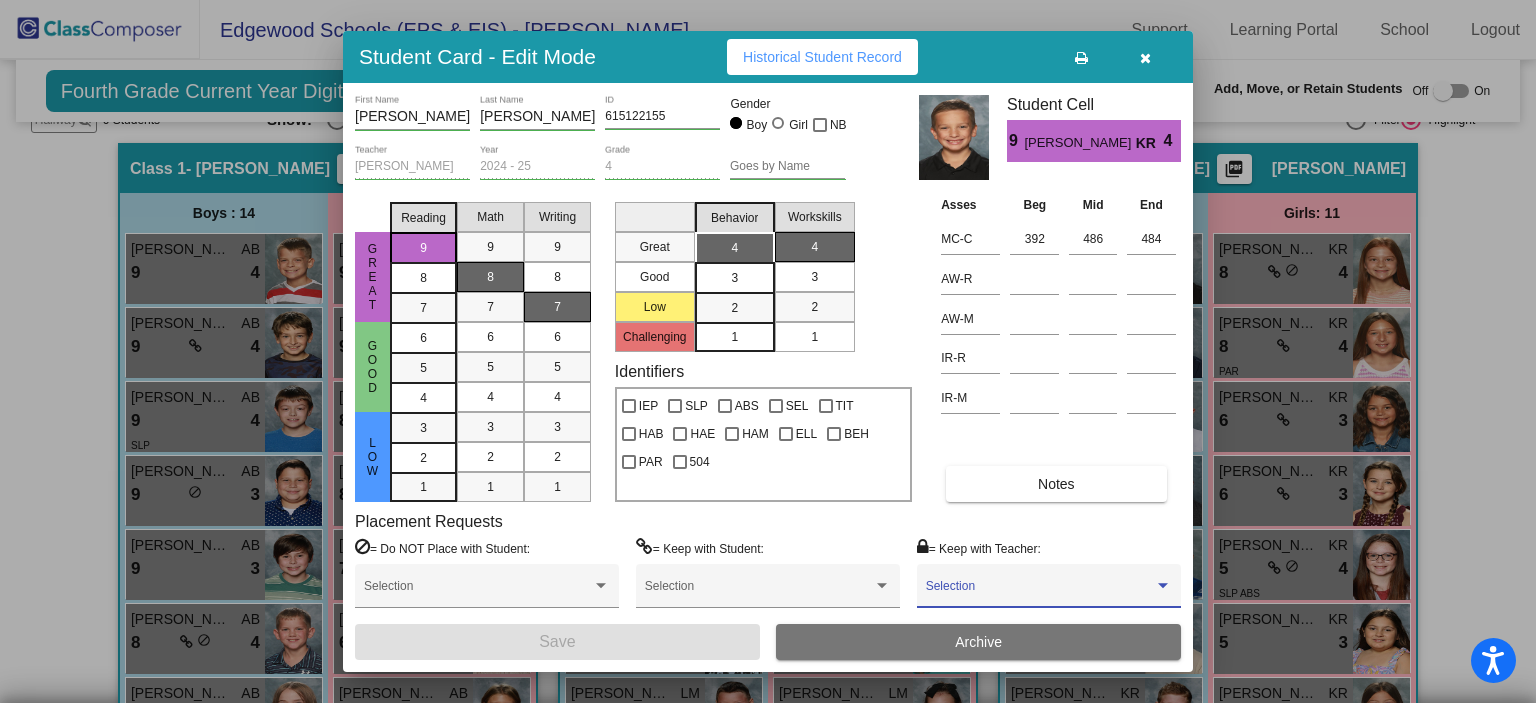 click at bounding box center [1040, 593] 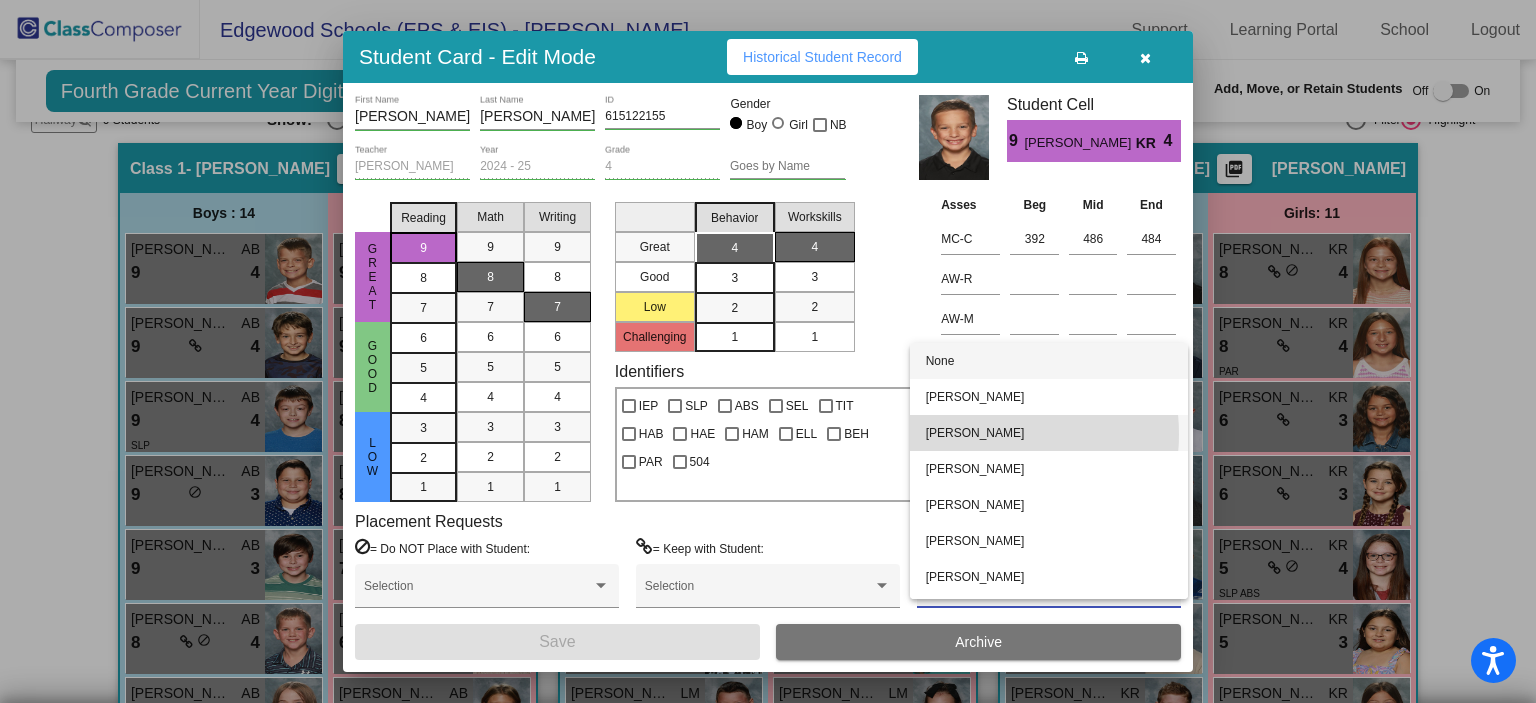 click on "[PERSON_NAME]" at bounding box center [1049, 433] 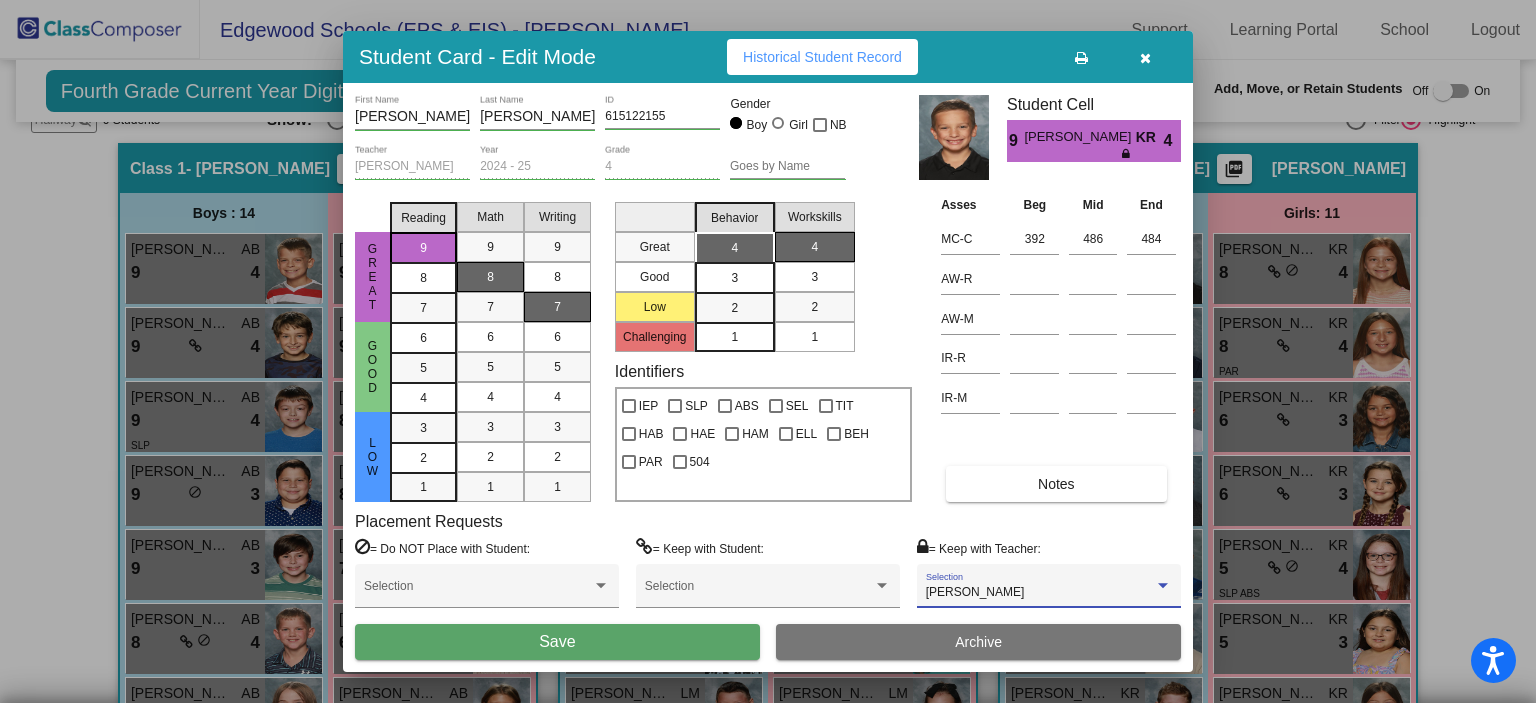 click on "Save" at bounding box center (557, 642) 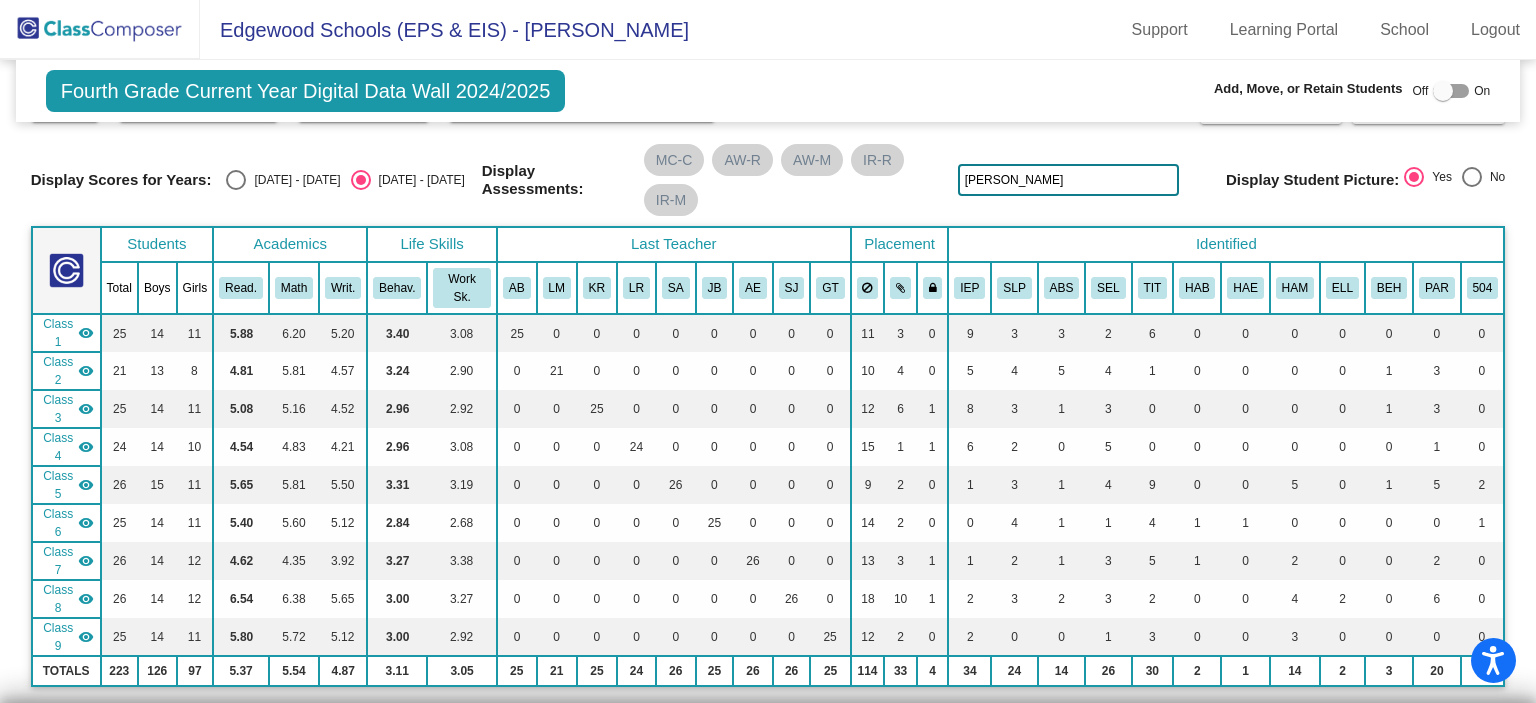 scroll, scrollTop: 0, scrollLeft: 0, axis: both 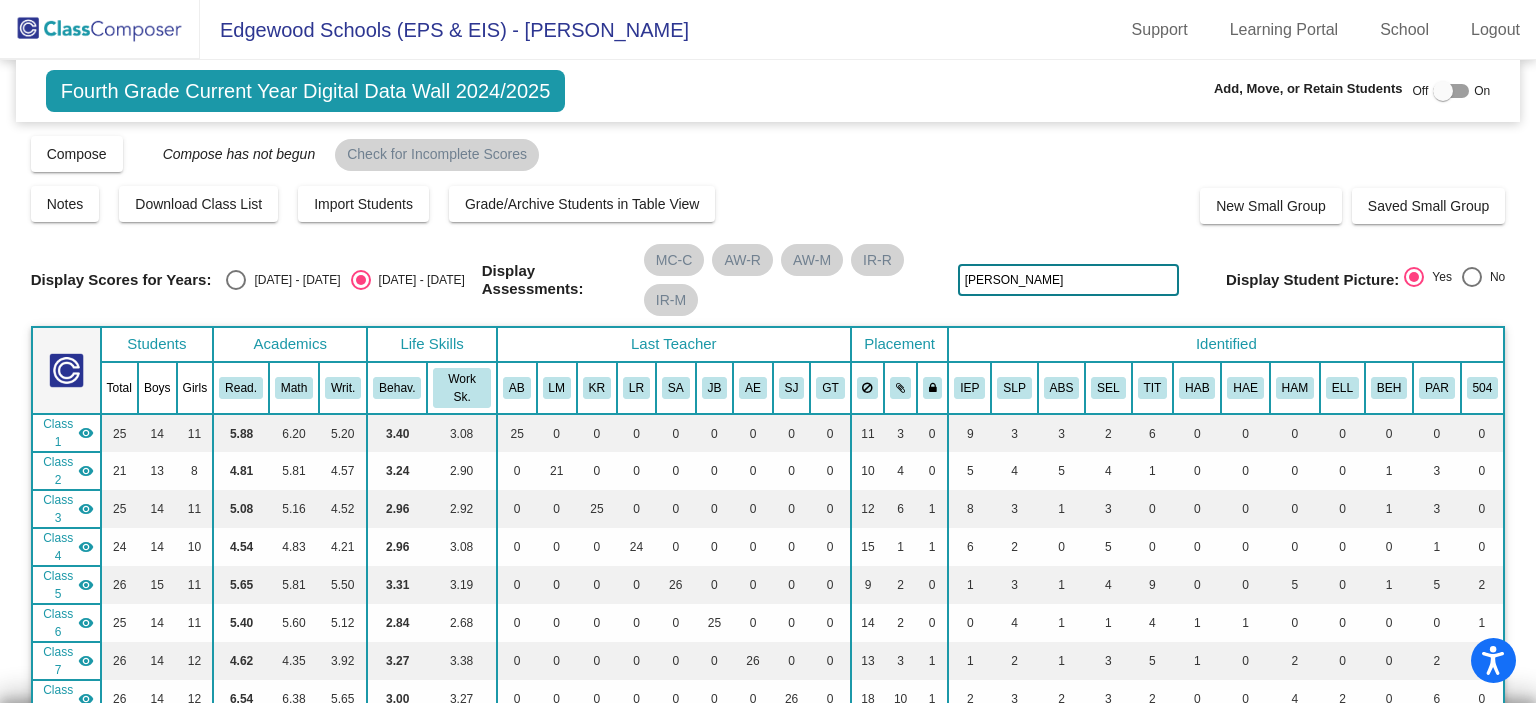 drag, startPoint x: 1008, startPoint y: 283, endPoint x: 917, endPoint y: 281, distance: 91.02197 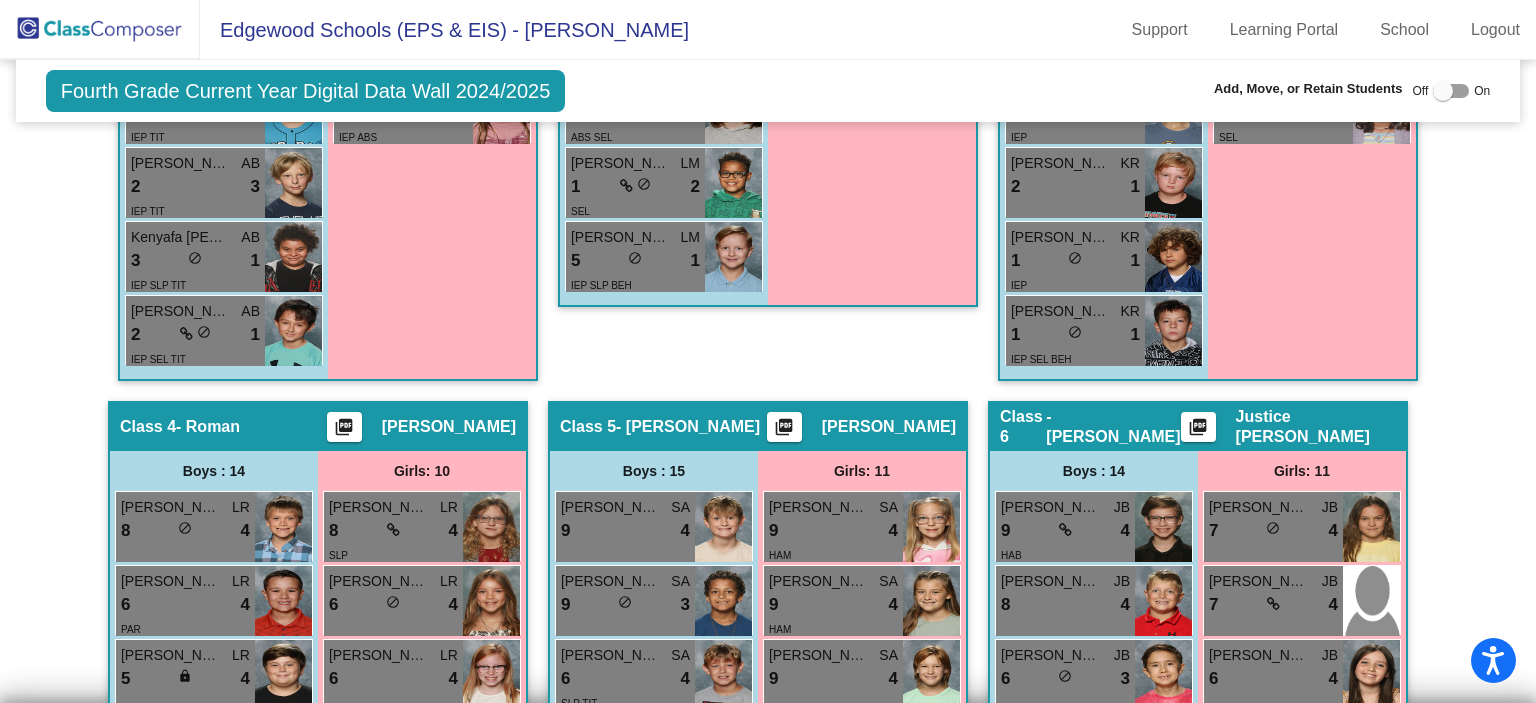 scroll, scrollTop: 1900, scrollLeft: 0, axis: vertical 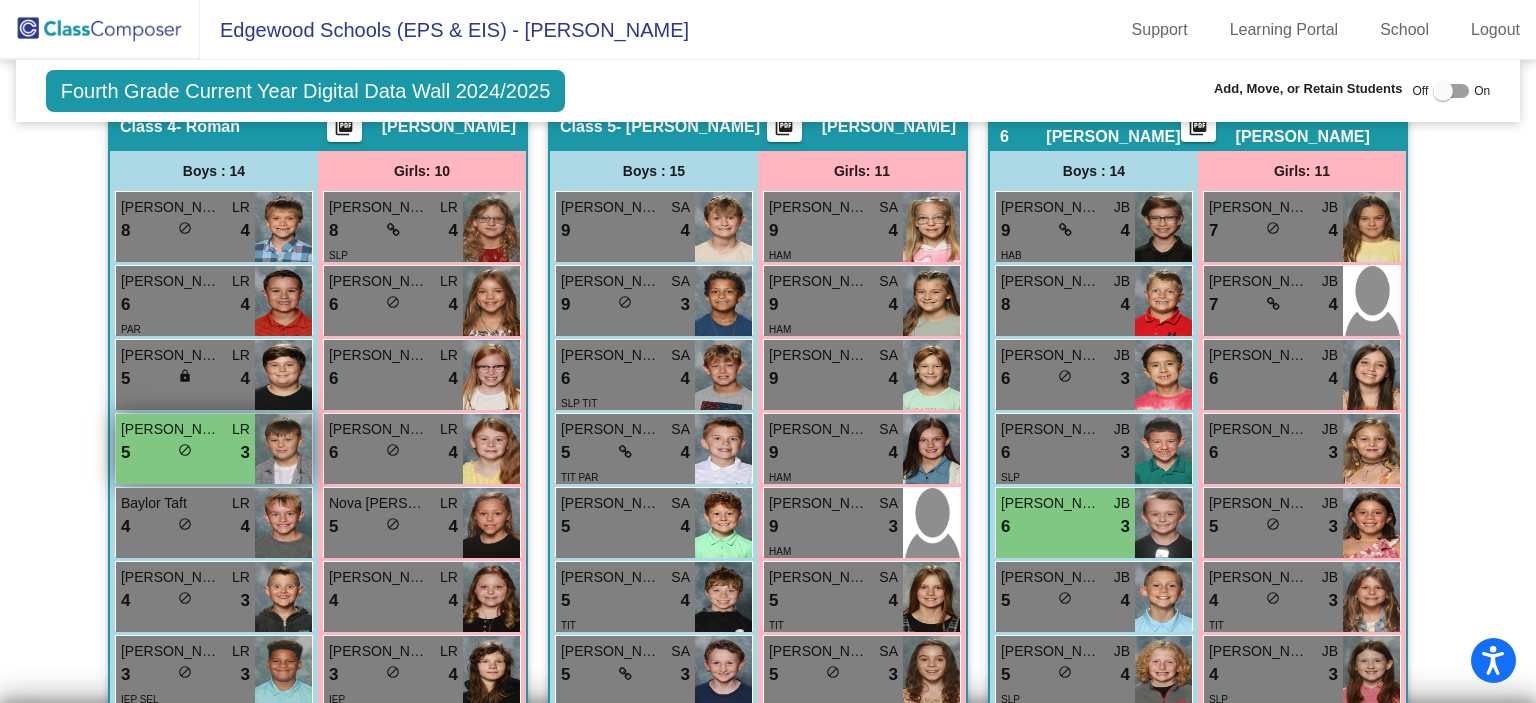 click on "5 lock do_not_disturb_alt 3" at bounding box center [185, 453] 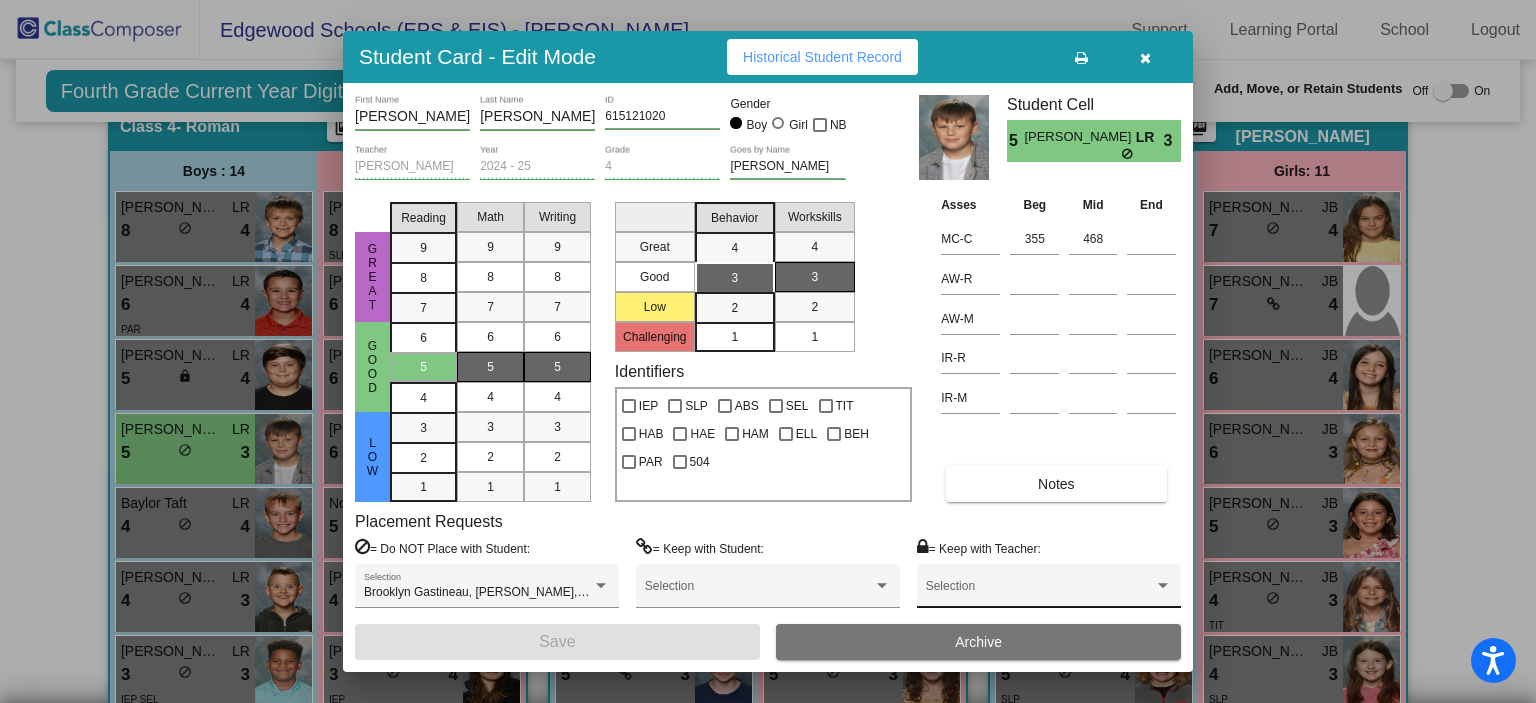 click on "Selection" at bounding box center (1049, 591) 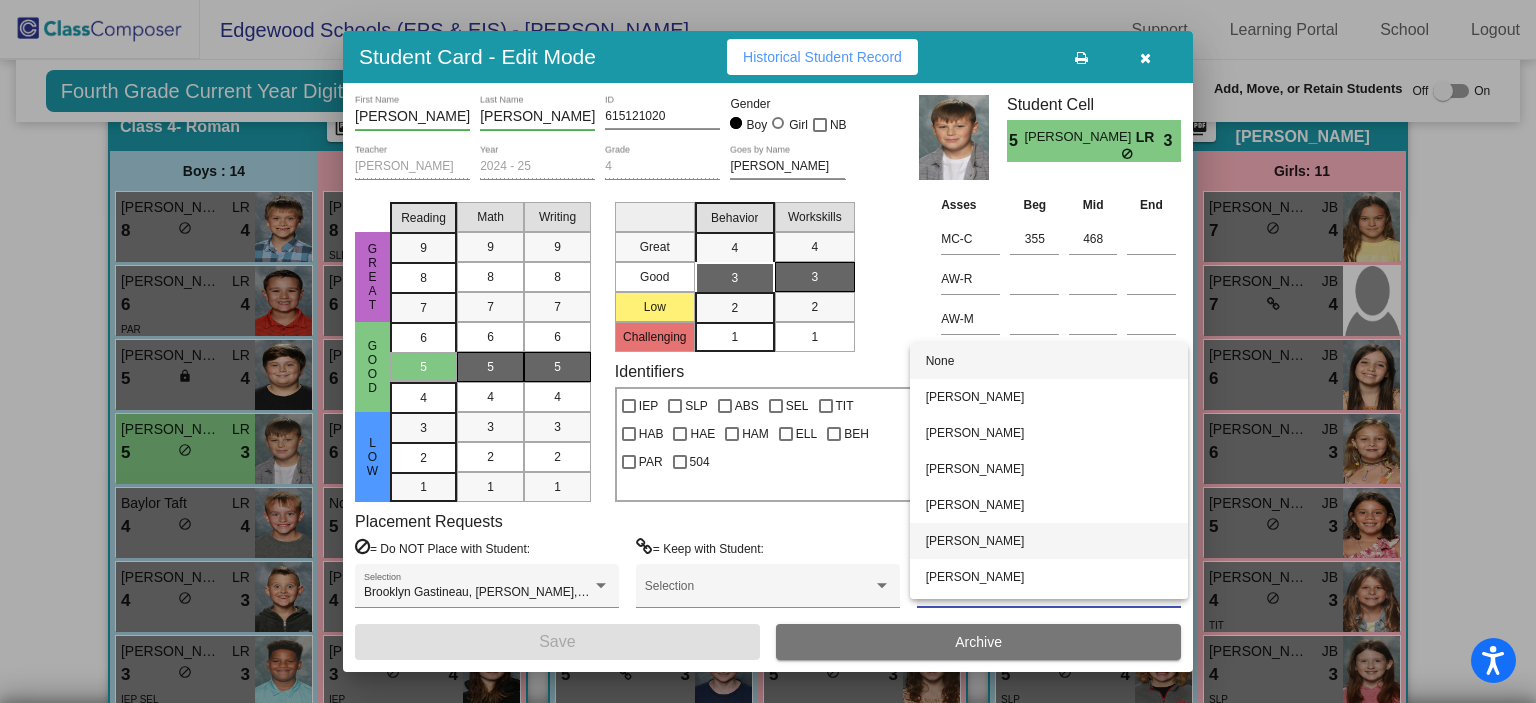 click on "[PERSON_NAME]" at bounding box center [1049, 541] 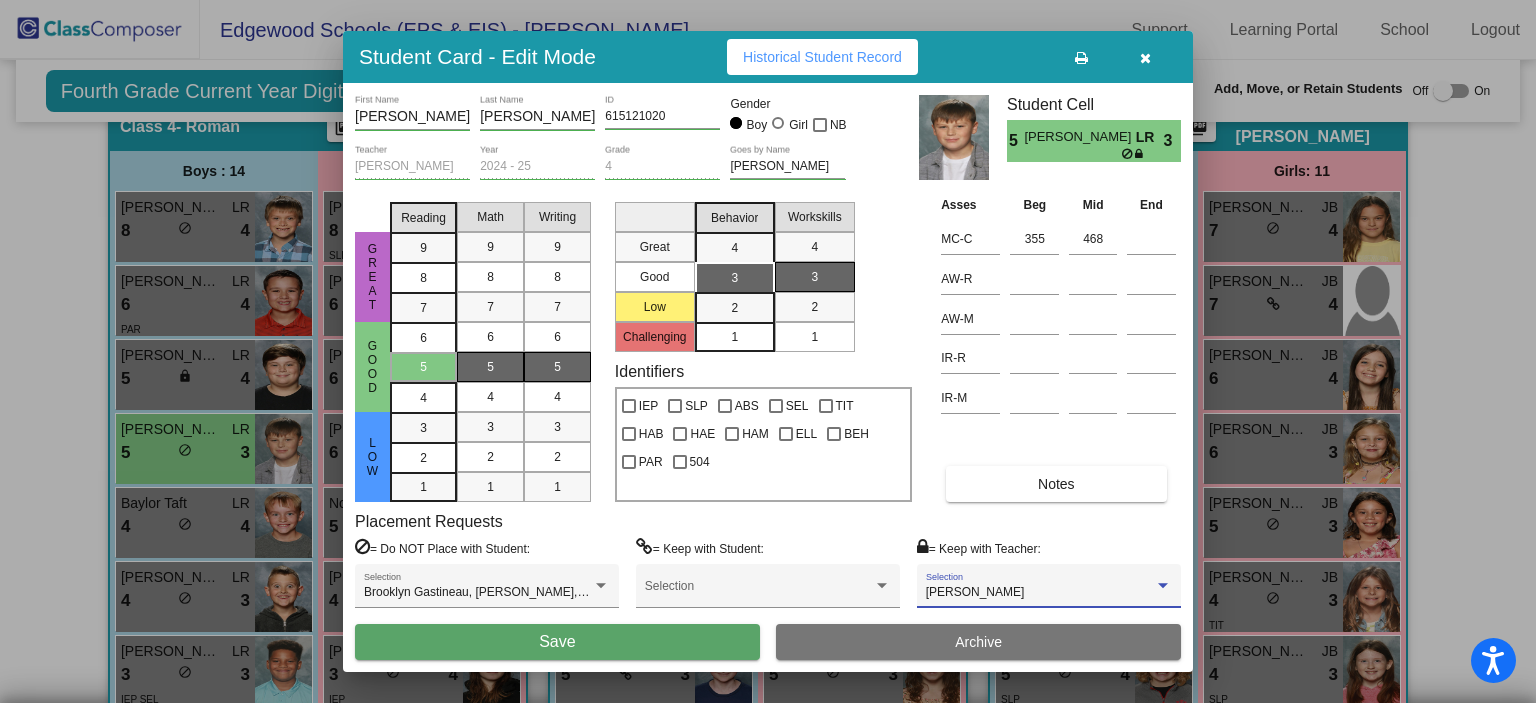 click on "Save" at bounding box center (557, 642) 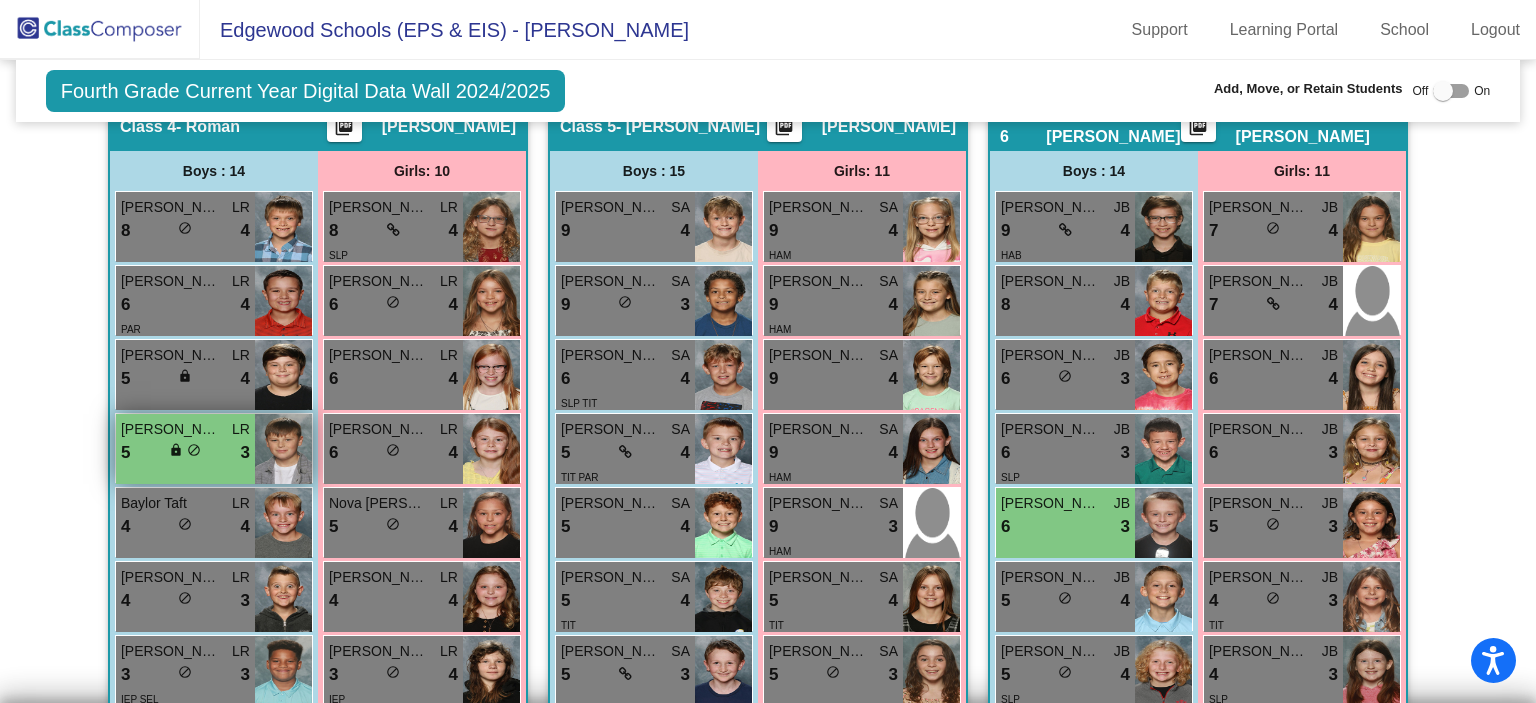 click on "5 lock do_not_disturb_alt 3" at bounding box center (185, 453) 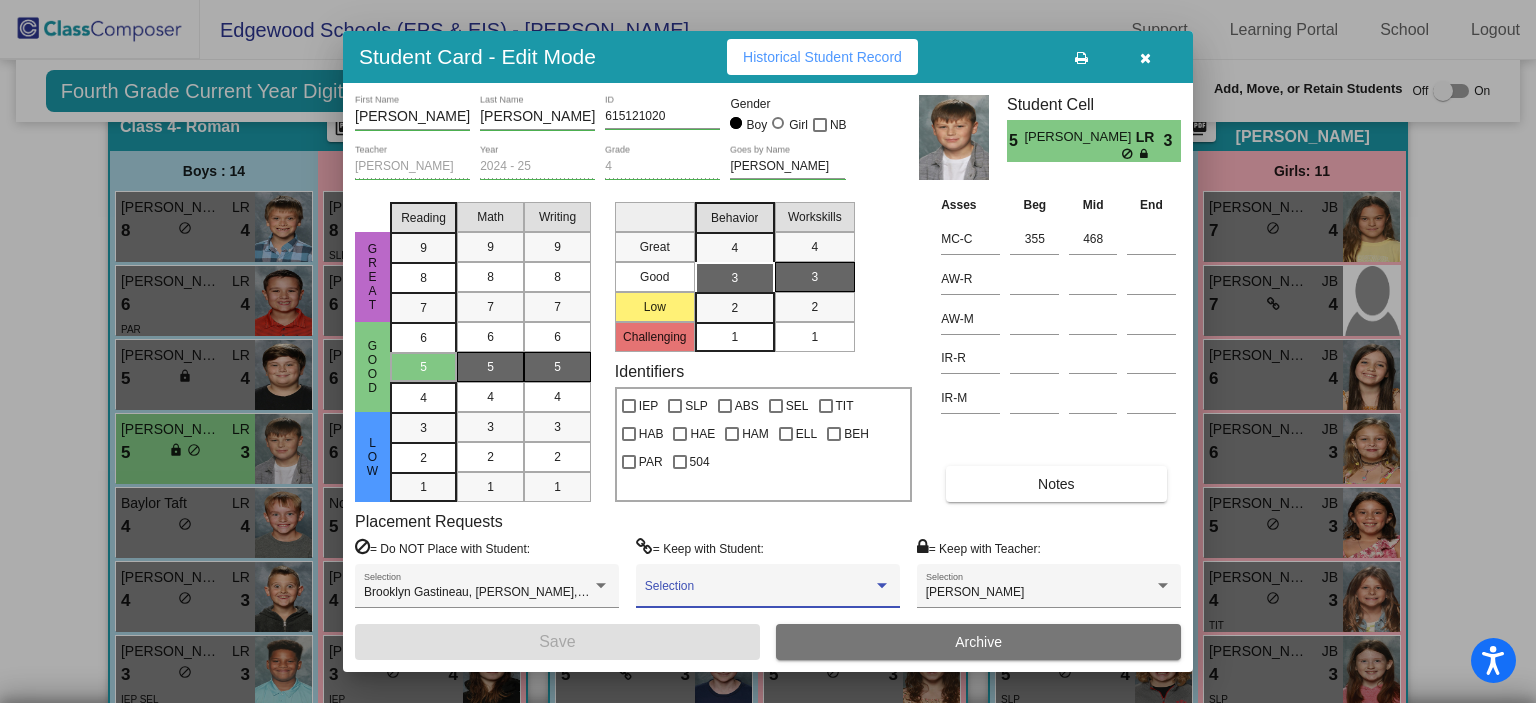 click at bounding box center [759, 593] 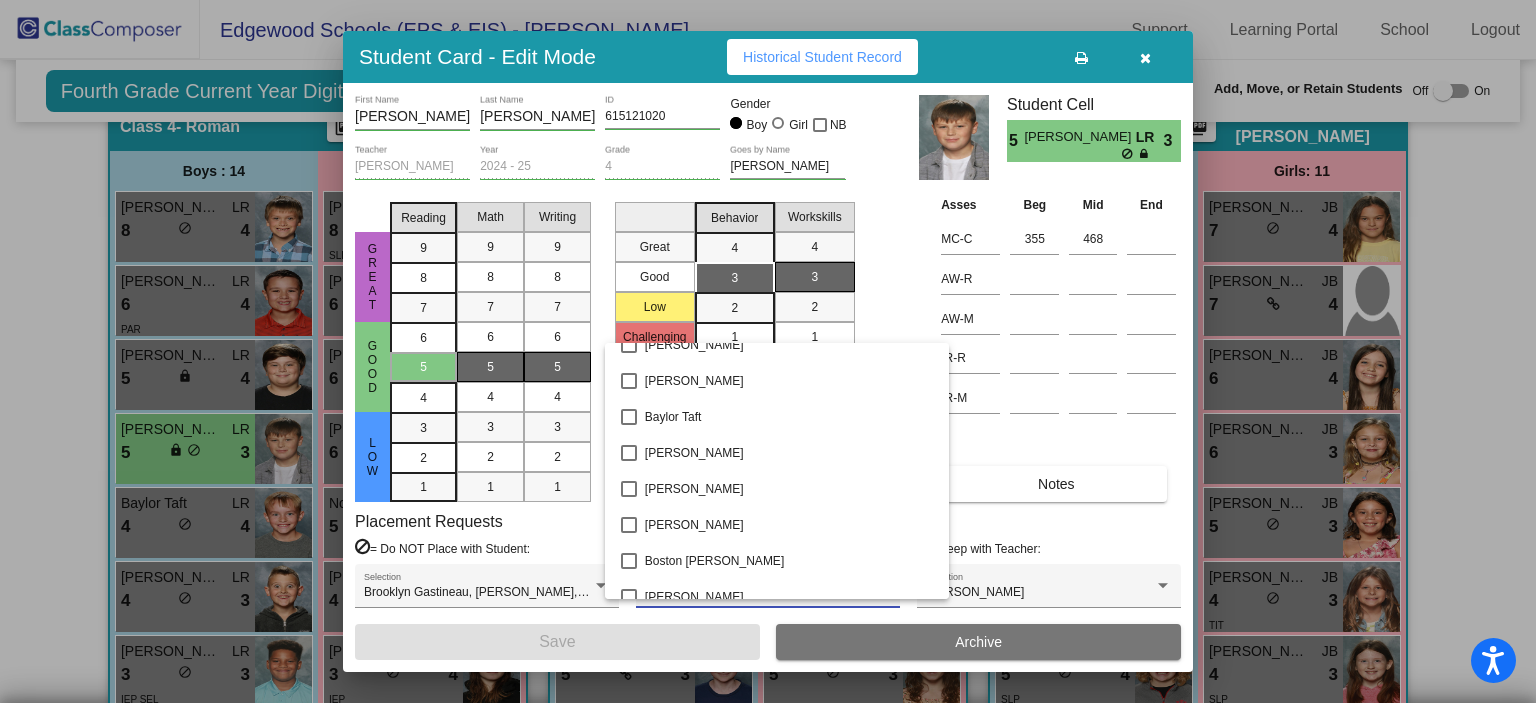 scroll, scrollTop: 1200, scrollLeft: 0, axis: vertical 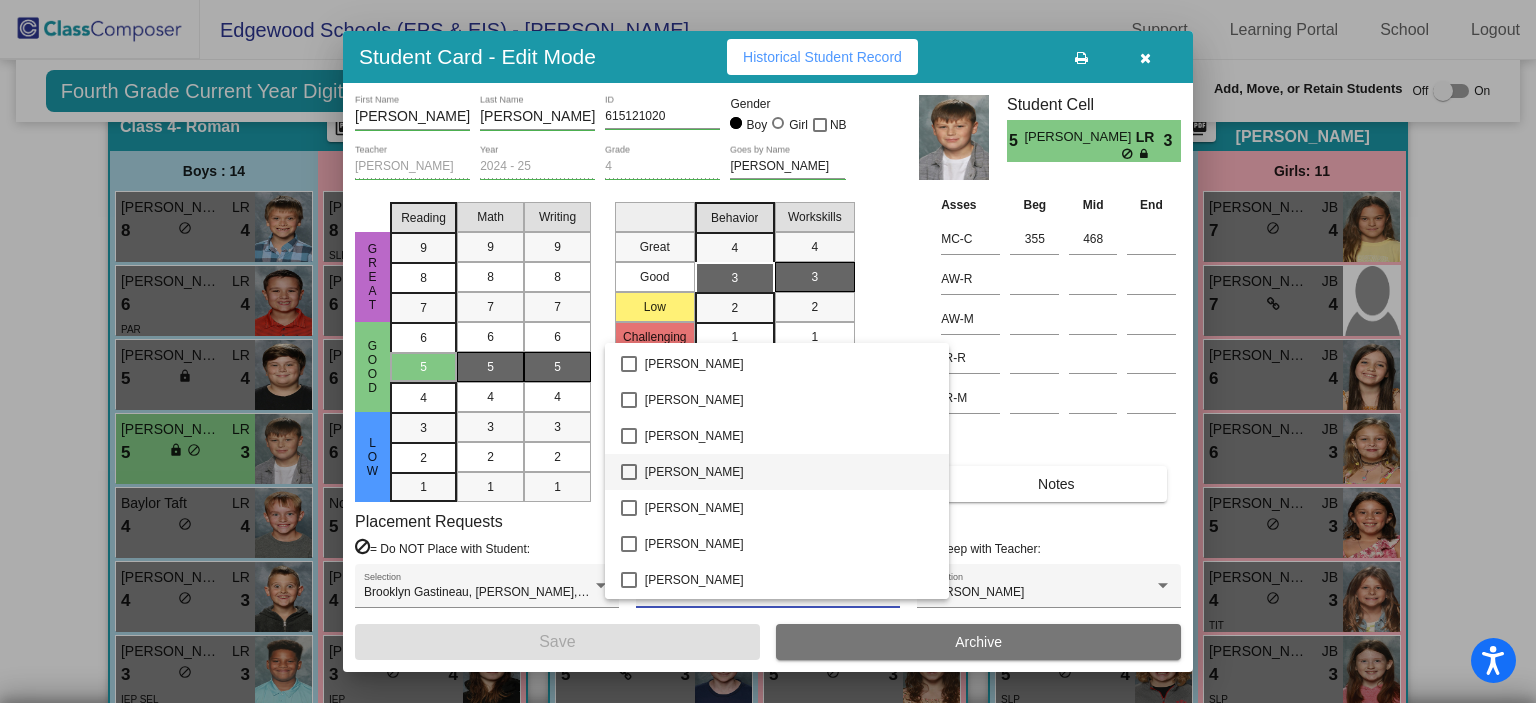 click at bounding box center (629, 472) 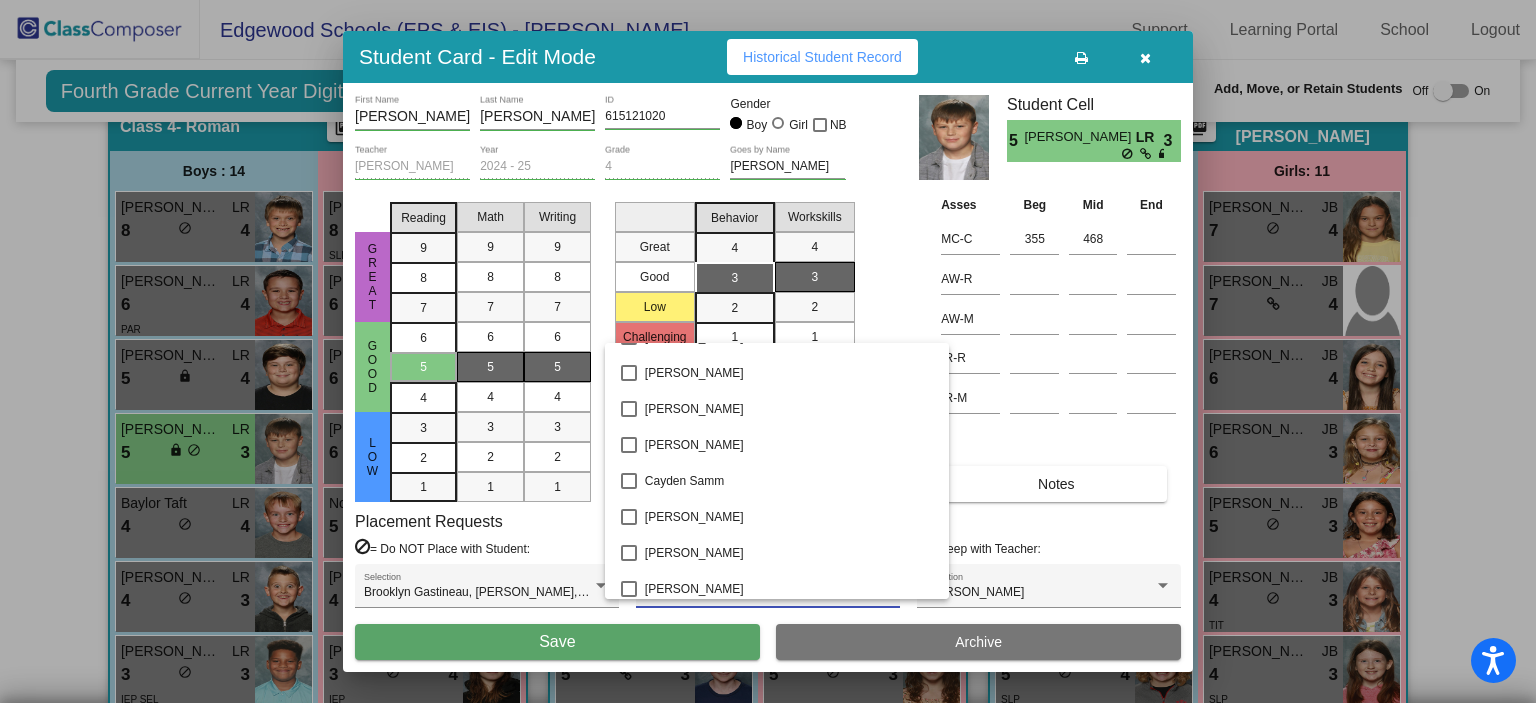 scroll, scrollTop: 1849, scrollLeft: 0, axis: vertical 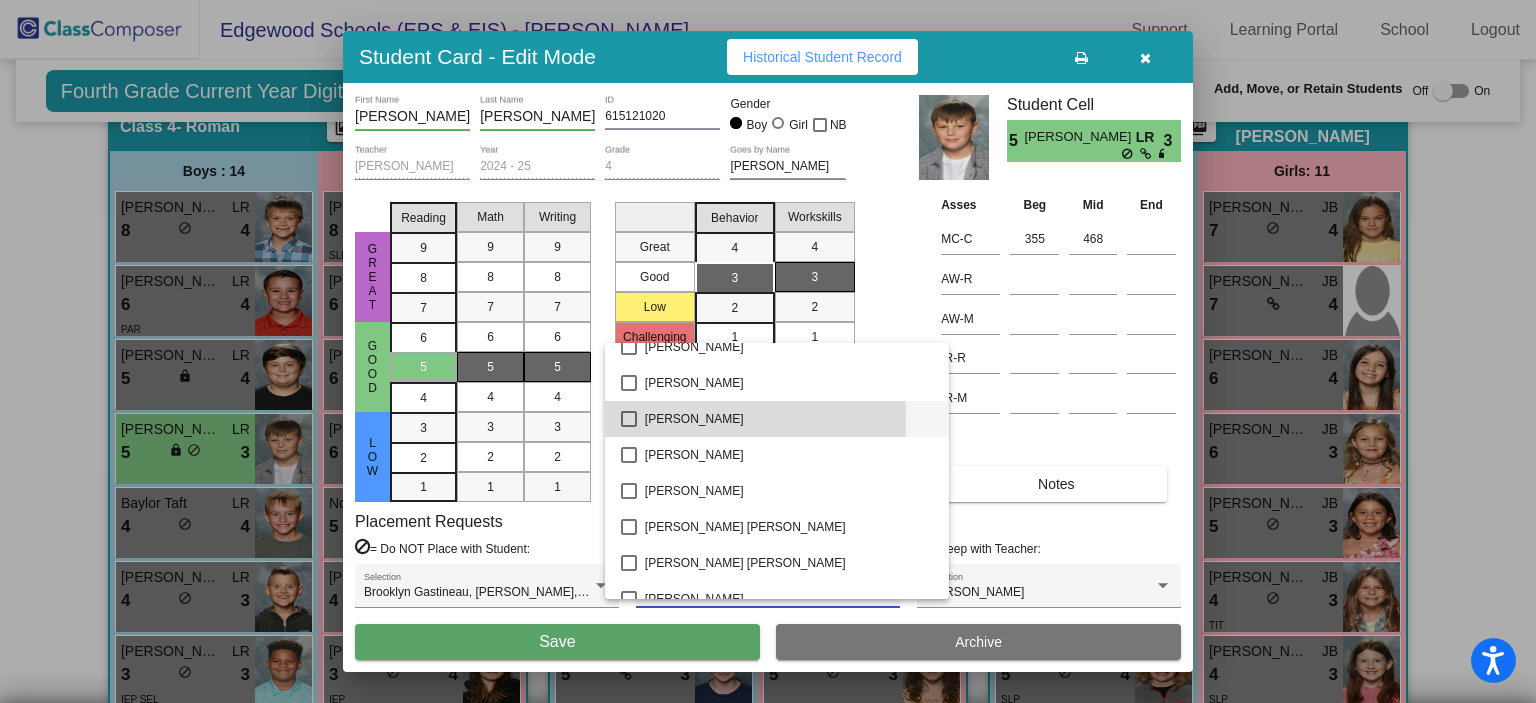 click at bounding box center [629, 419] 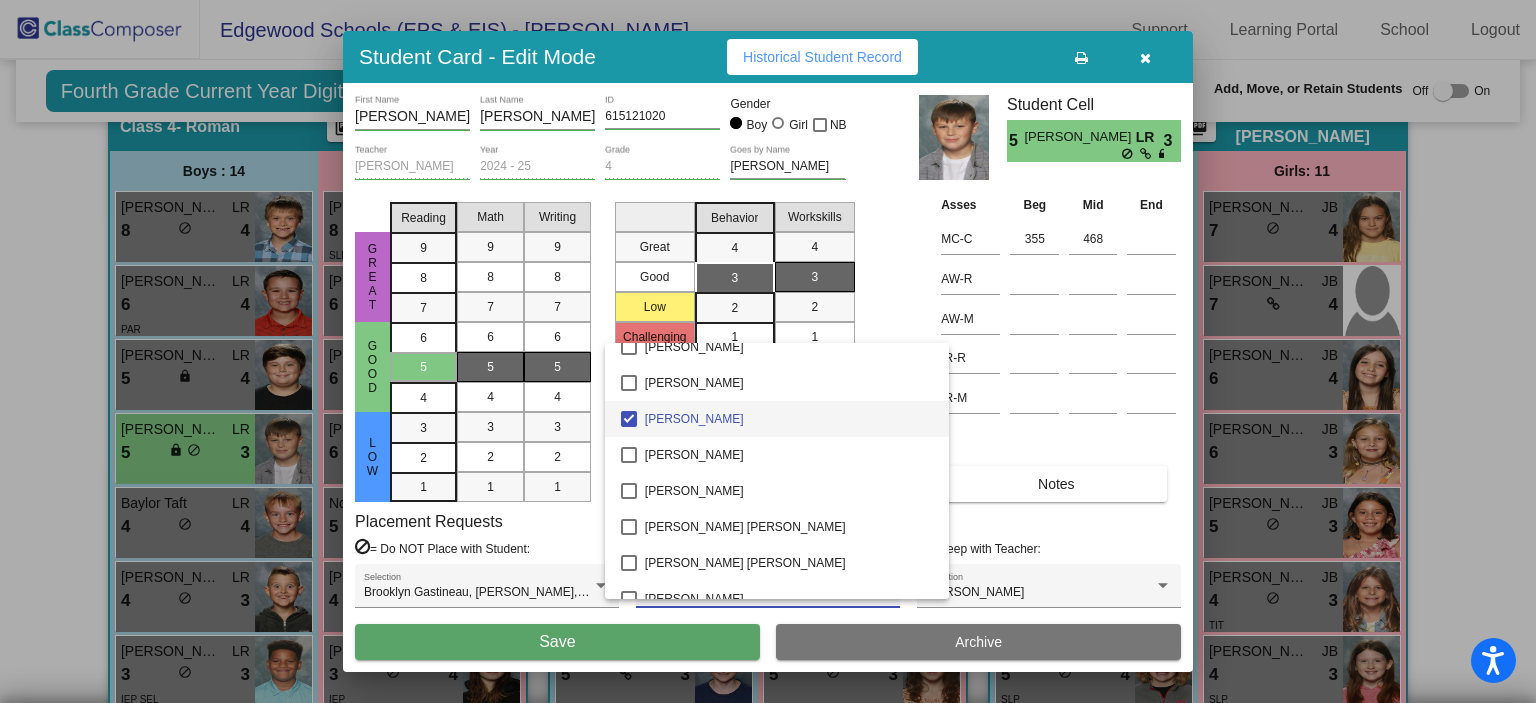 click at bounding box center [768, 351] 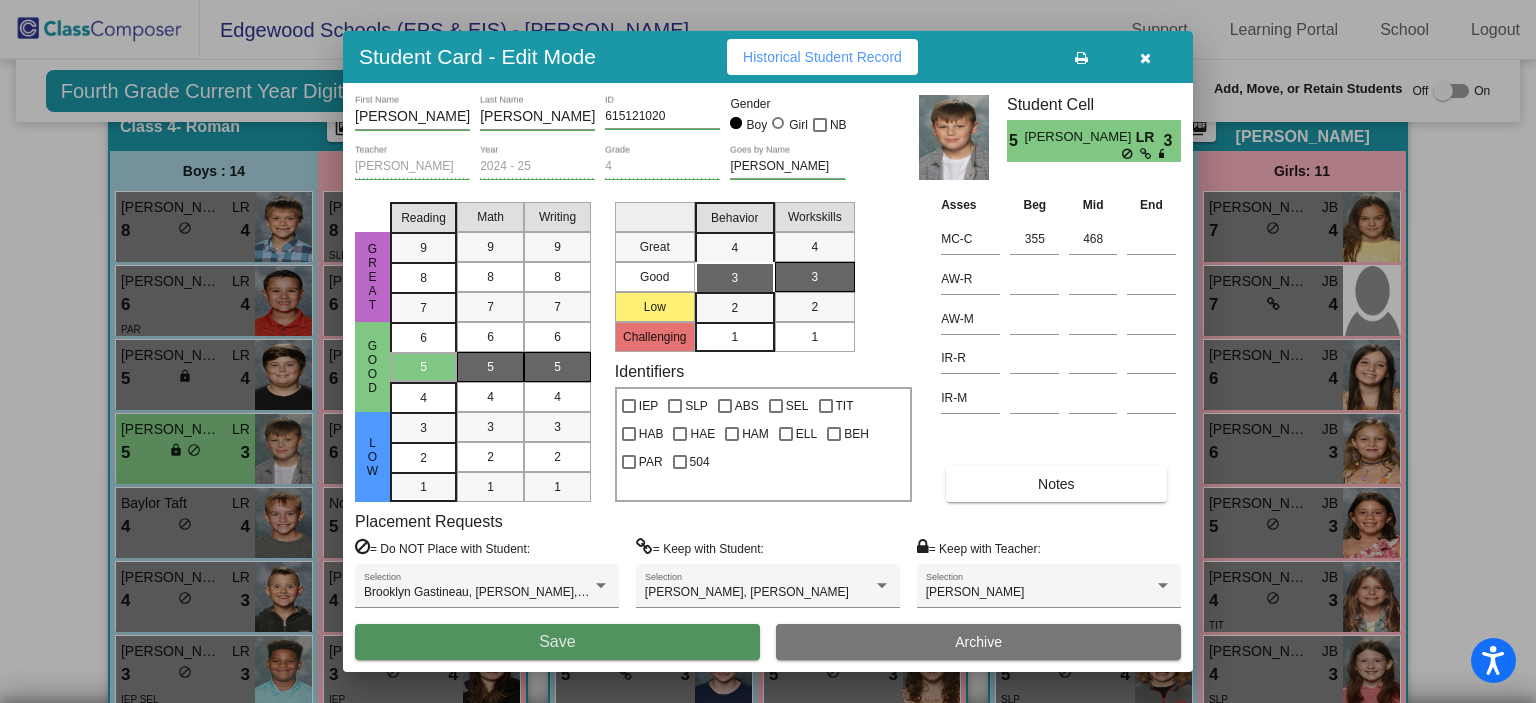 click on "Save" at bounding box center (557, 642) 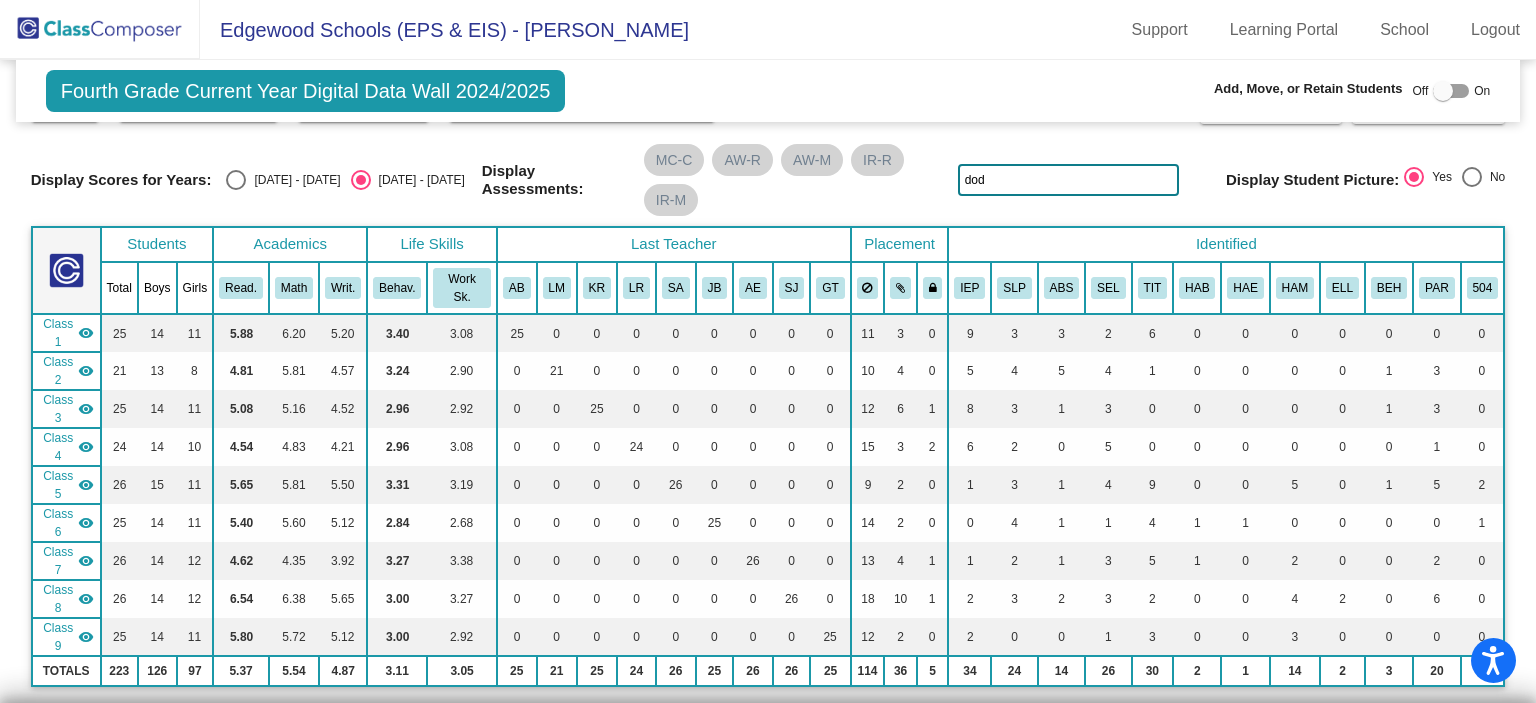 scroll, scrollTop: 0, scrollLeft: 0, axis: both 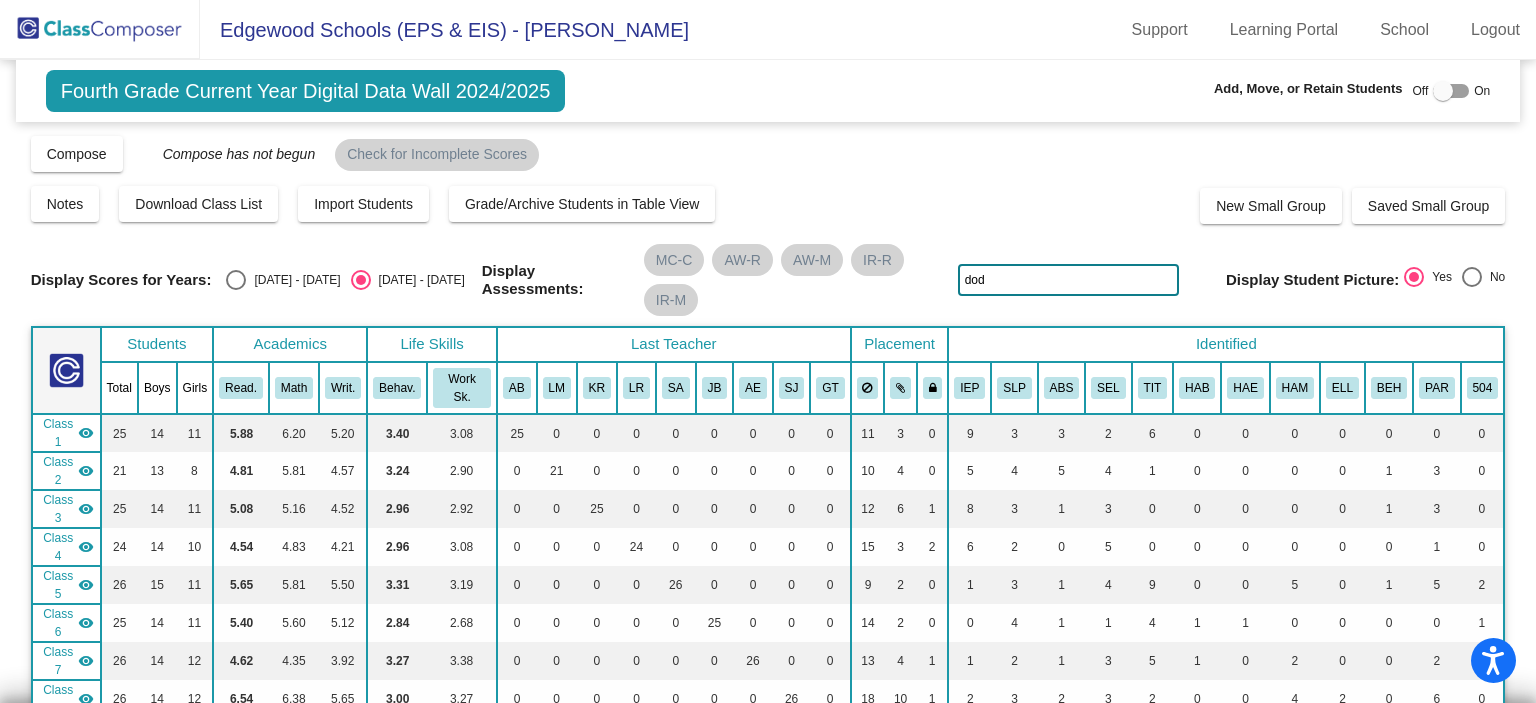 drag, startPoint x: 984, startPoint y: 278, endPoint x: 944, endPoint y: 279, distance: 40.012497 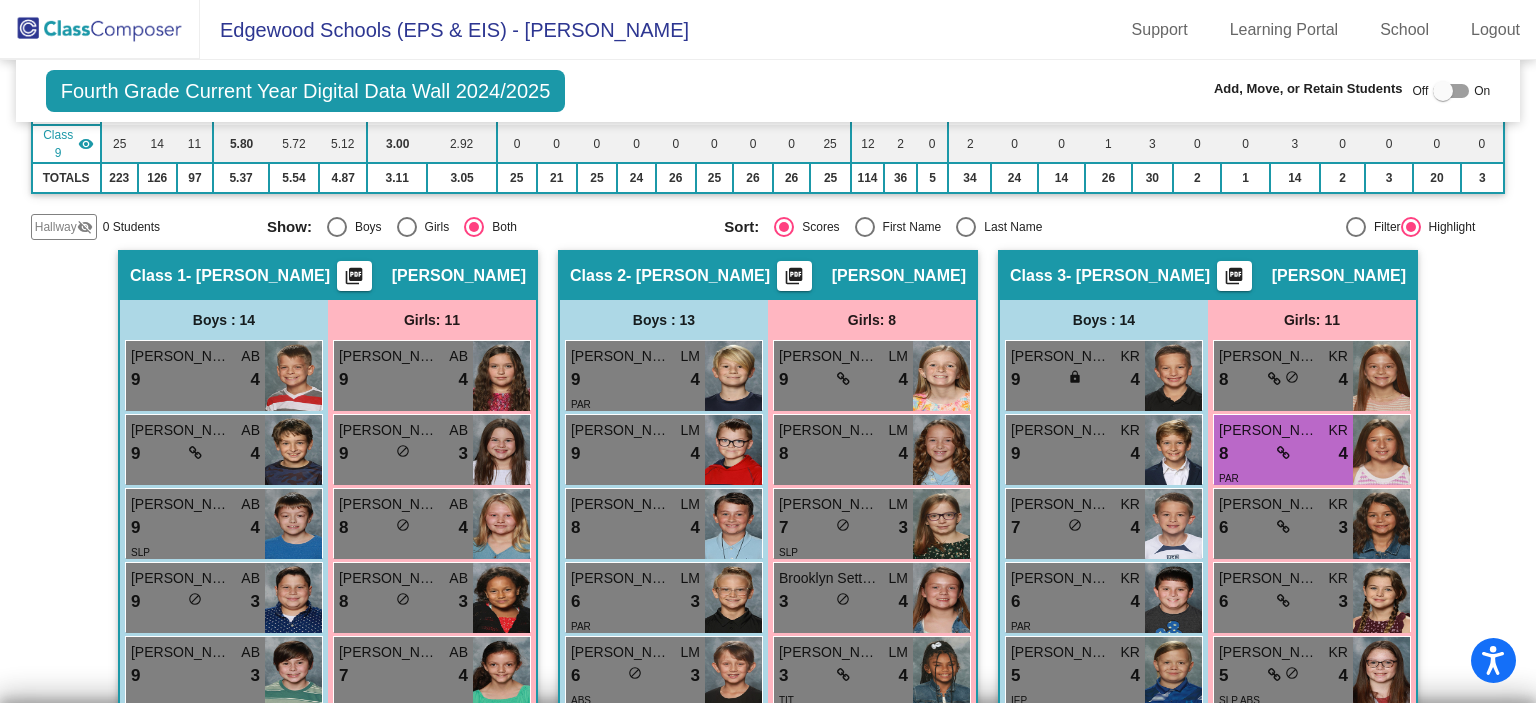 scroll, scrollTop: 700, scrollLeft: 0, axis: vertical 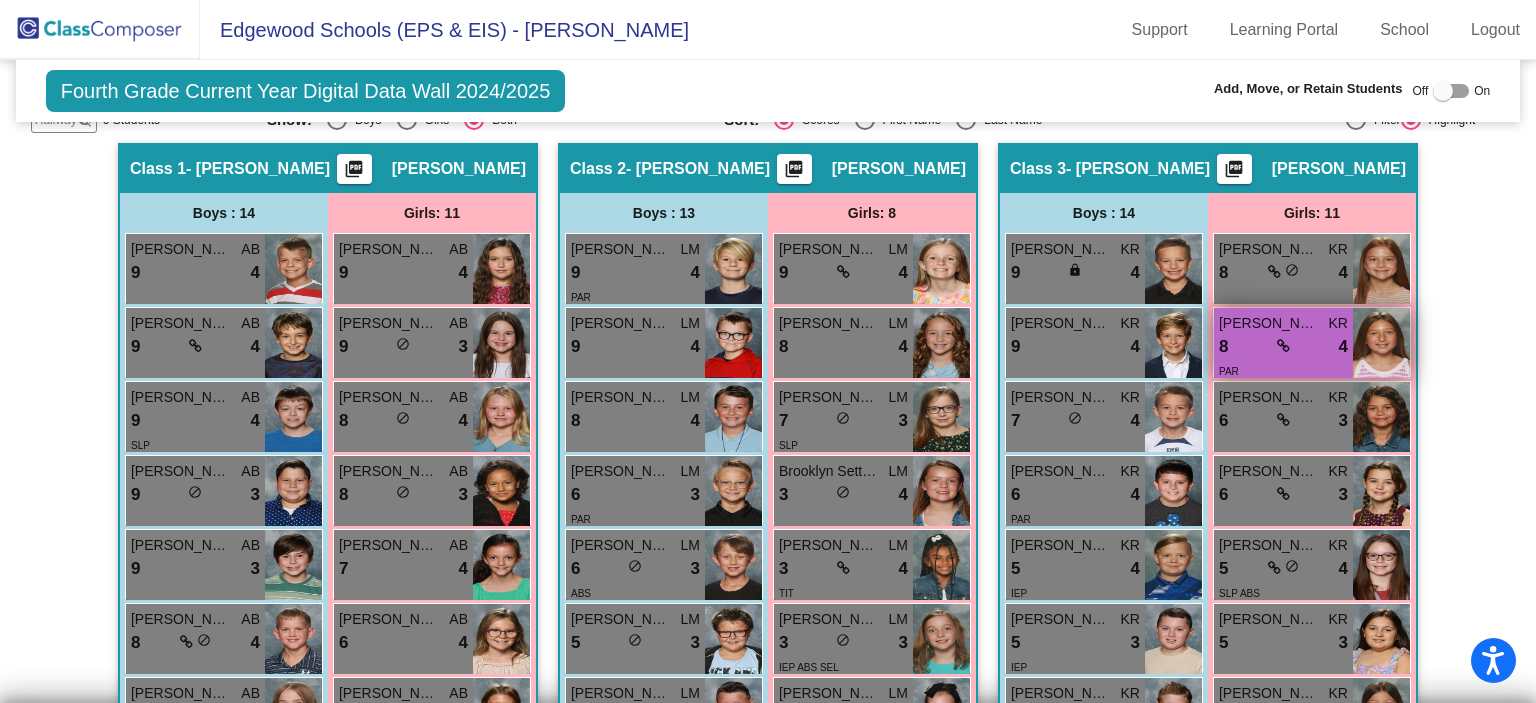 click on "8 lock do_not_disturb_alt 4" at bounding box center (1283, 347) 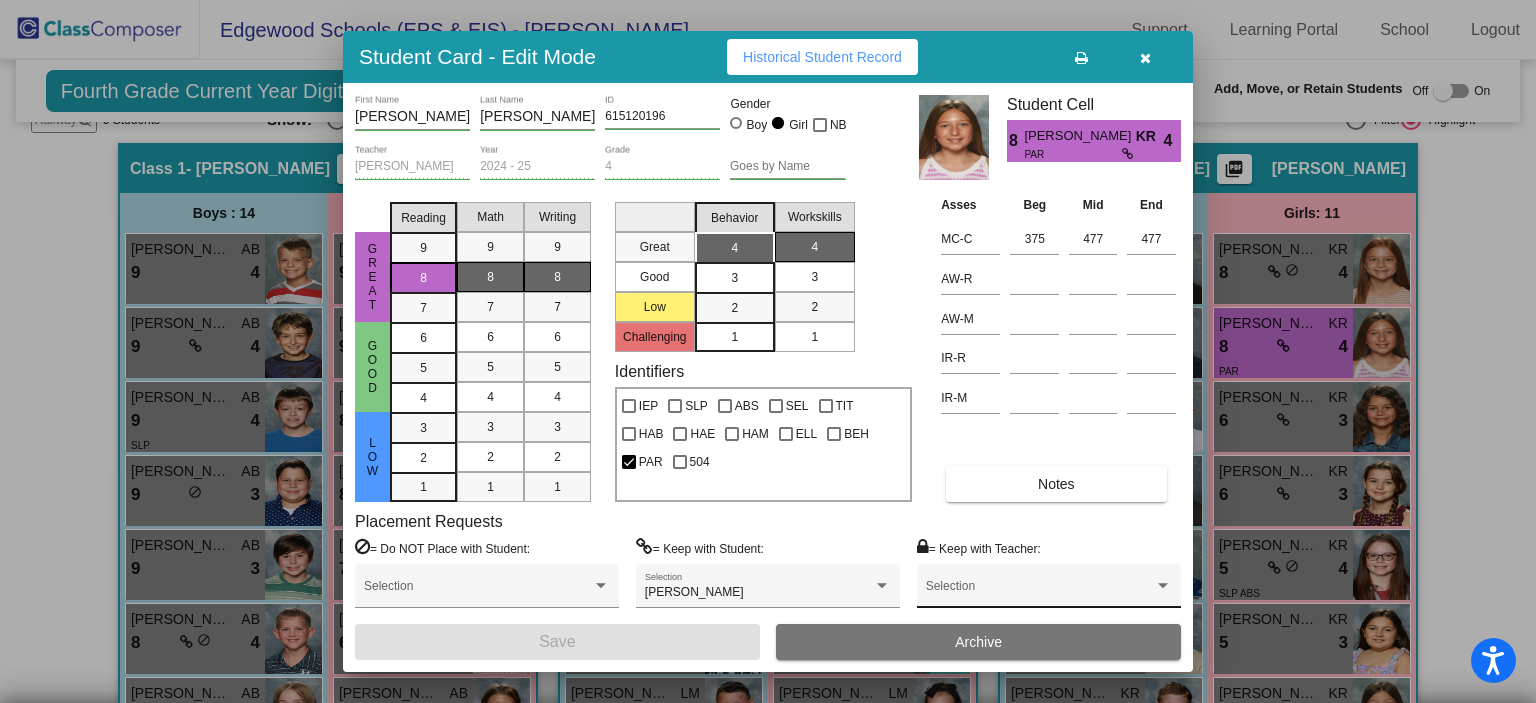 click at bounding box center [1040, 593] 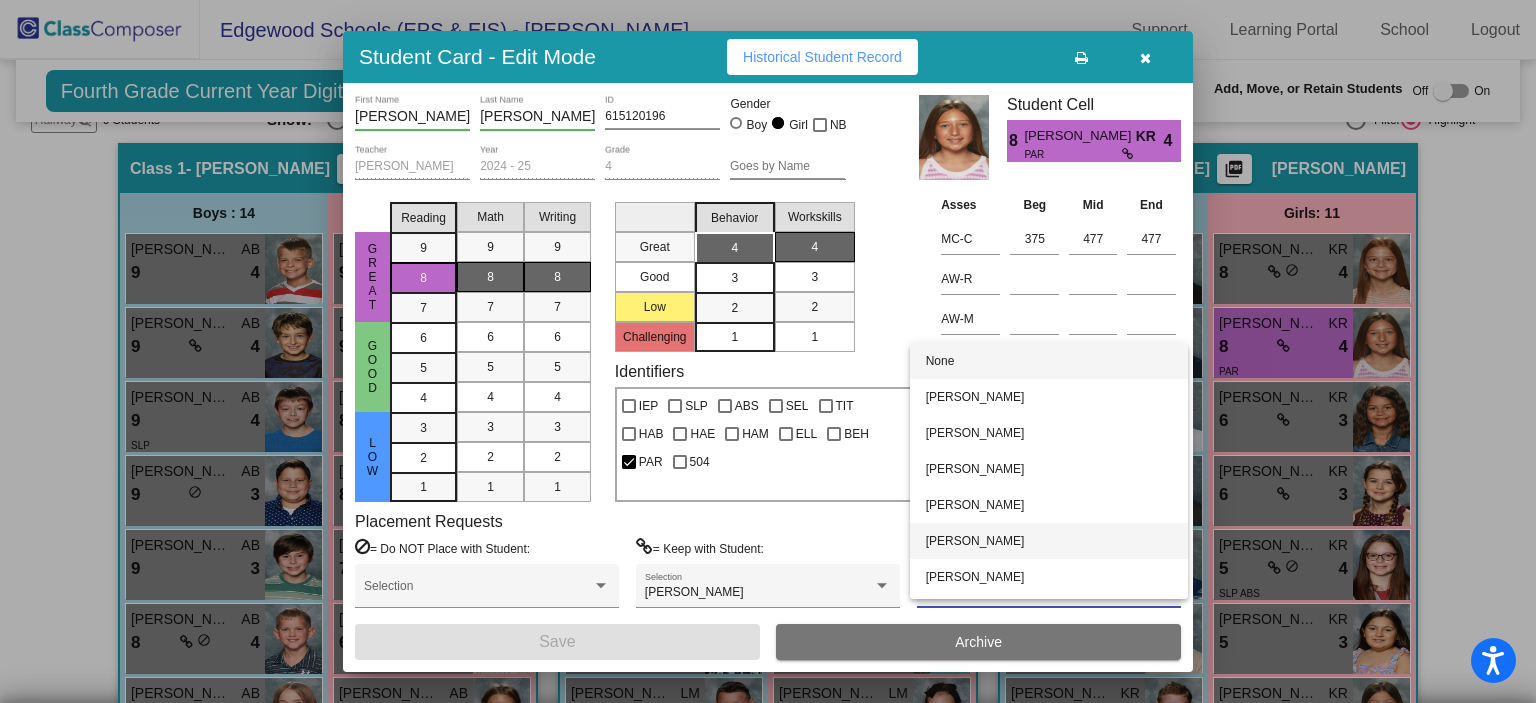 click on "[PERSON_NAME]" at bounding box center (1049, 541) 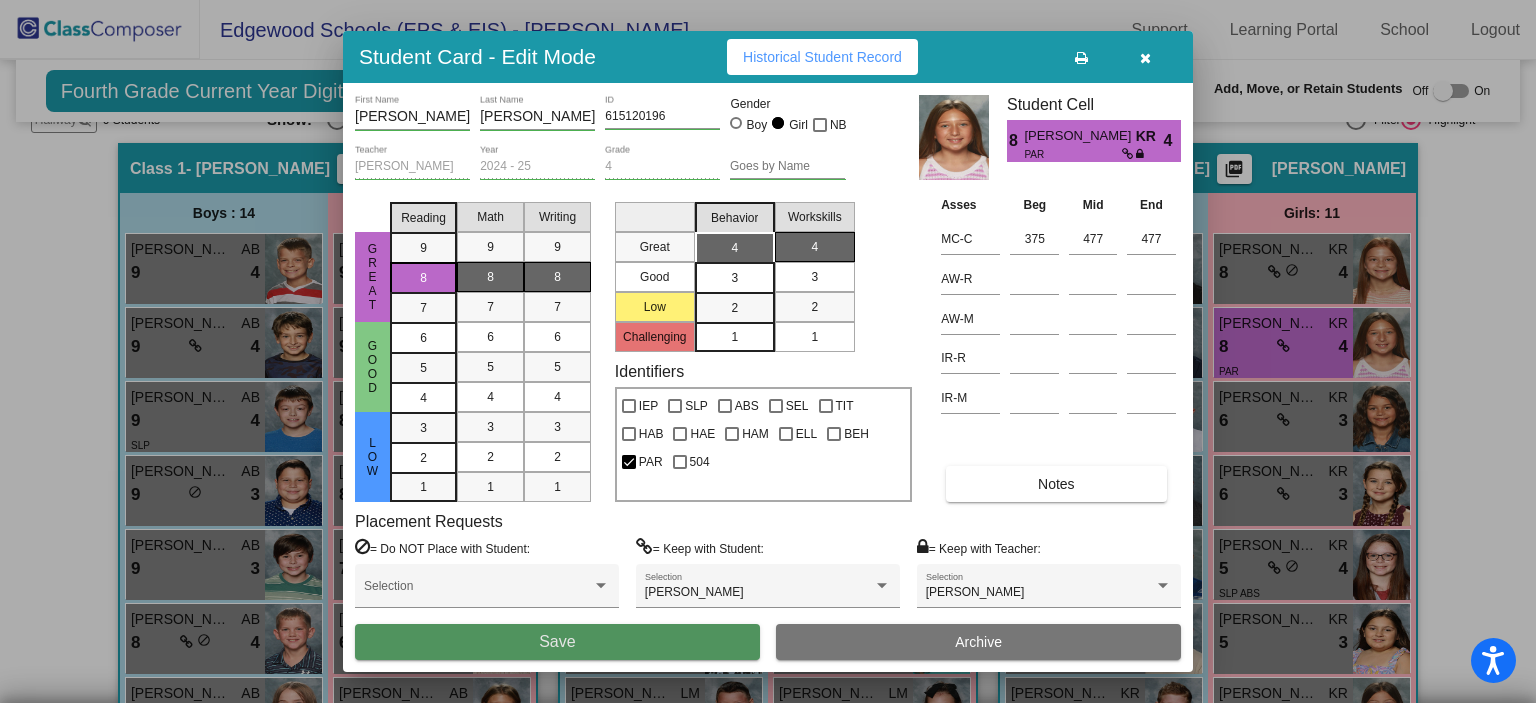 click on "Save" at bounding box center (557, 642) 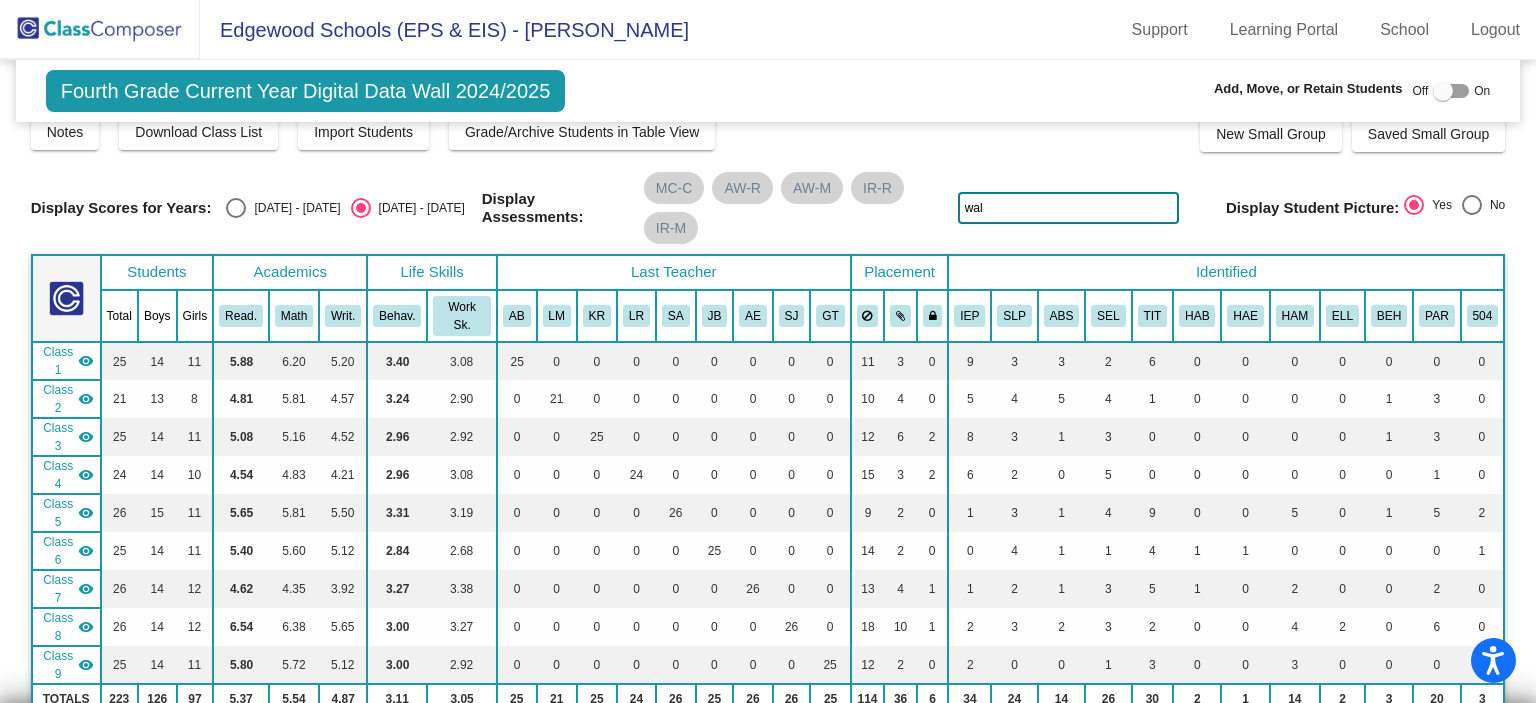 scroll, scrollTop: 0, scrollLeft: 0, axis: both 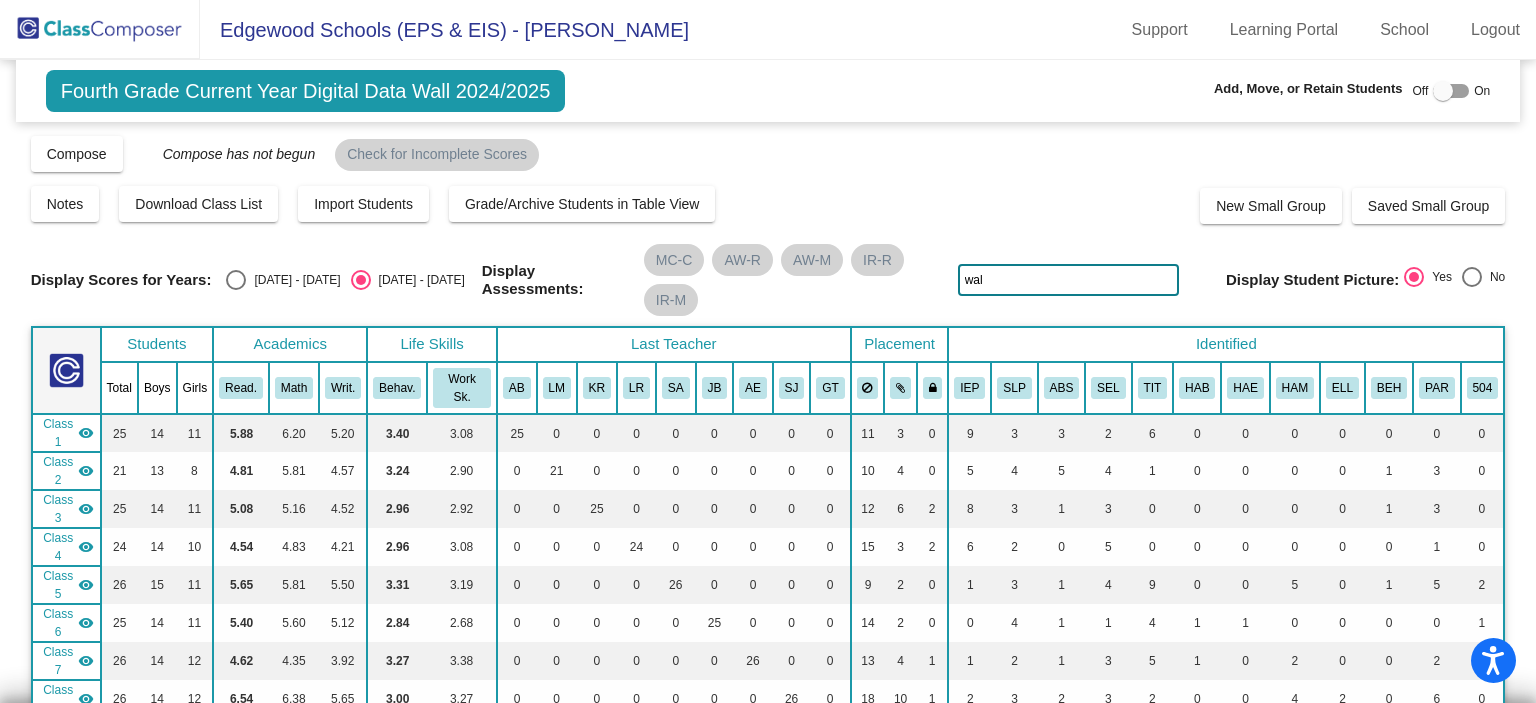 drag, startPoint x: 995, startPoint y: 279, endPoint x: 944, endPoint y: 279, distance: 51 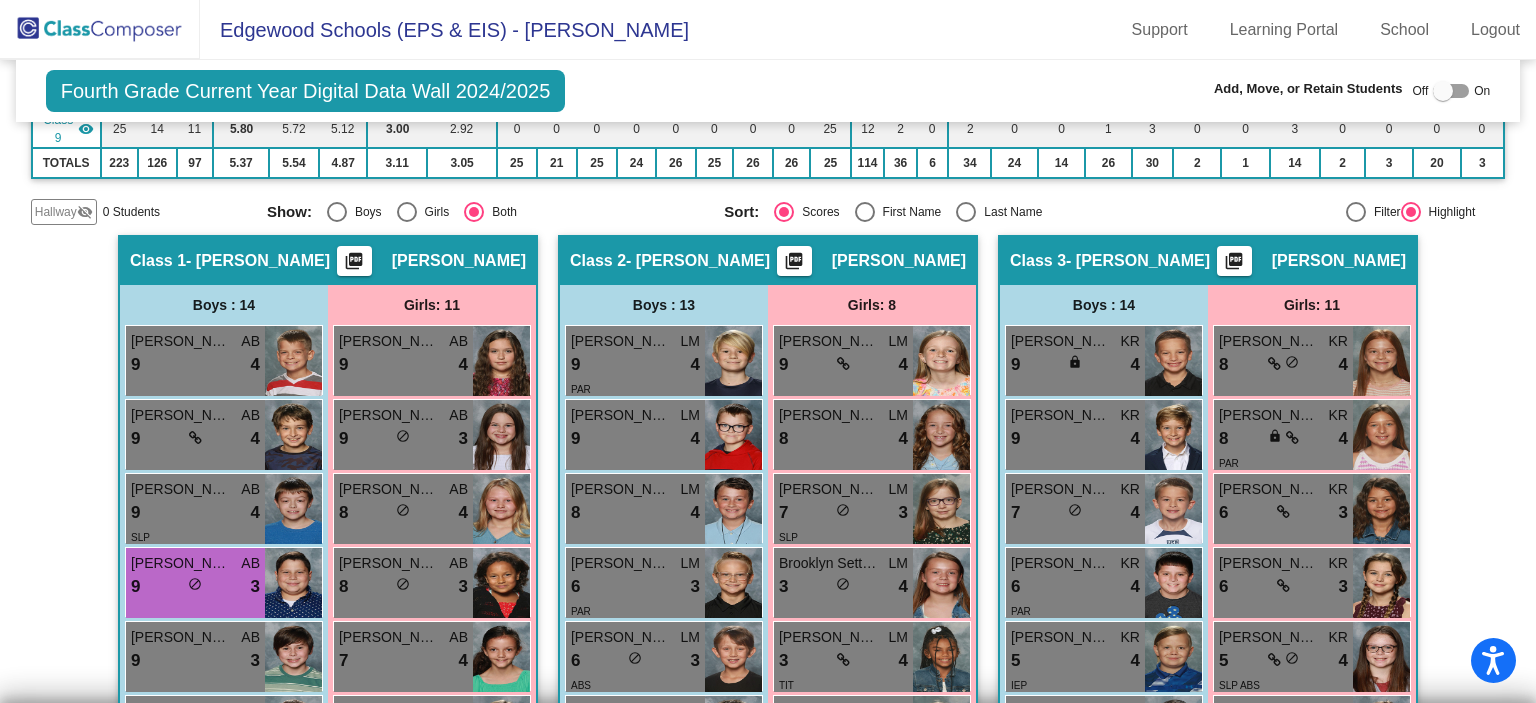 scroll, scrollTop: 800, scrollLeft: 0, axis: vertical 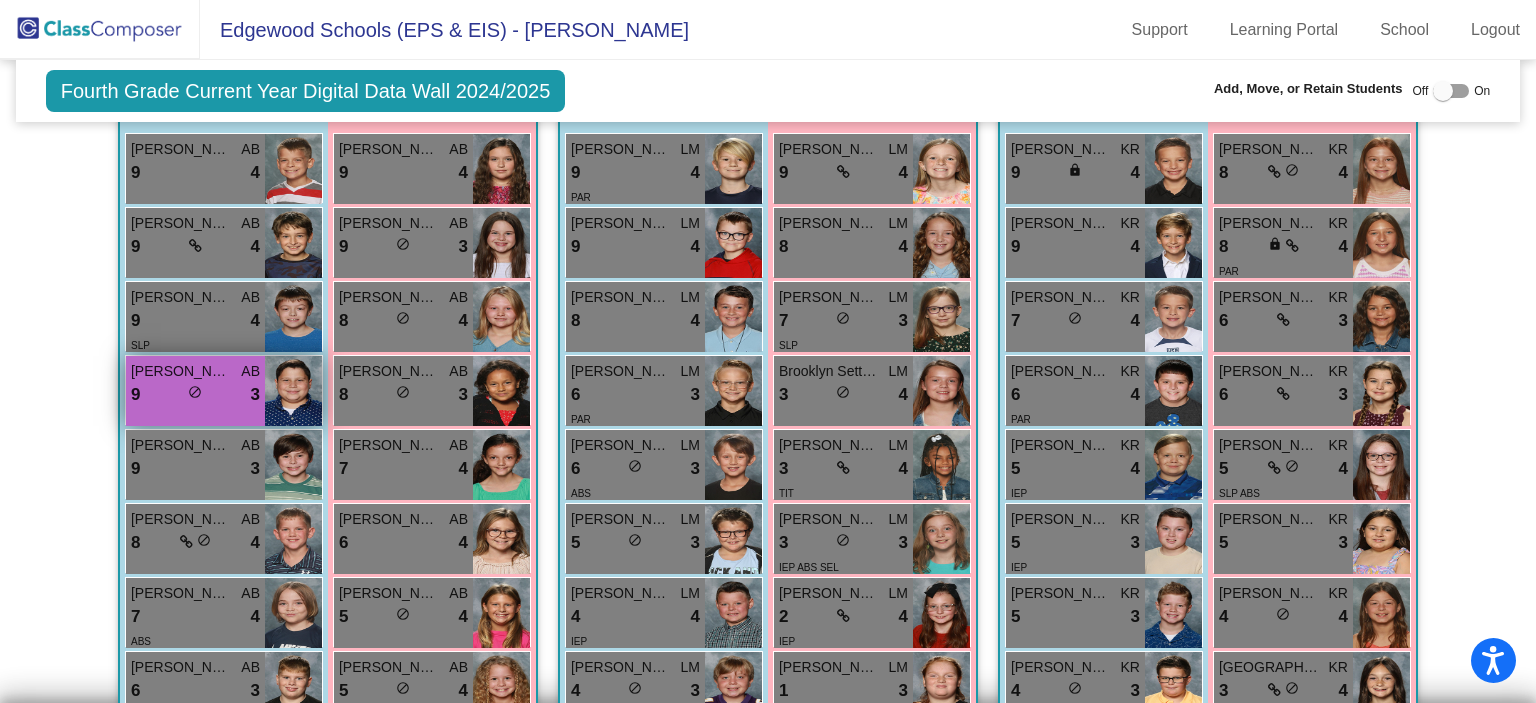 click on "9 lock do_not_disturb_alt 3" at bounding box center (195, 395) 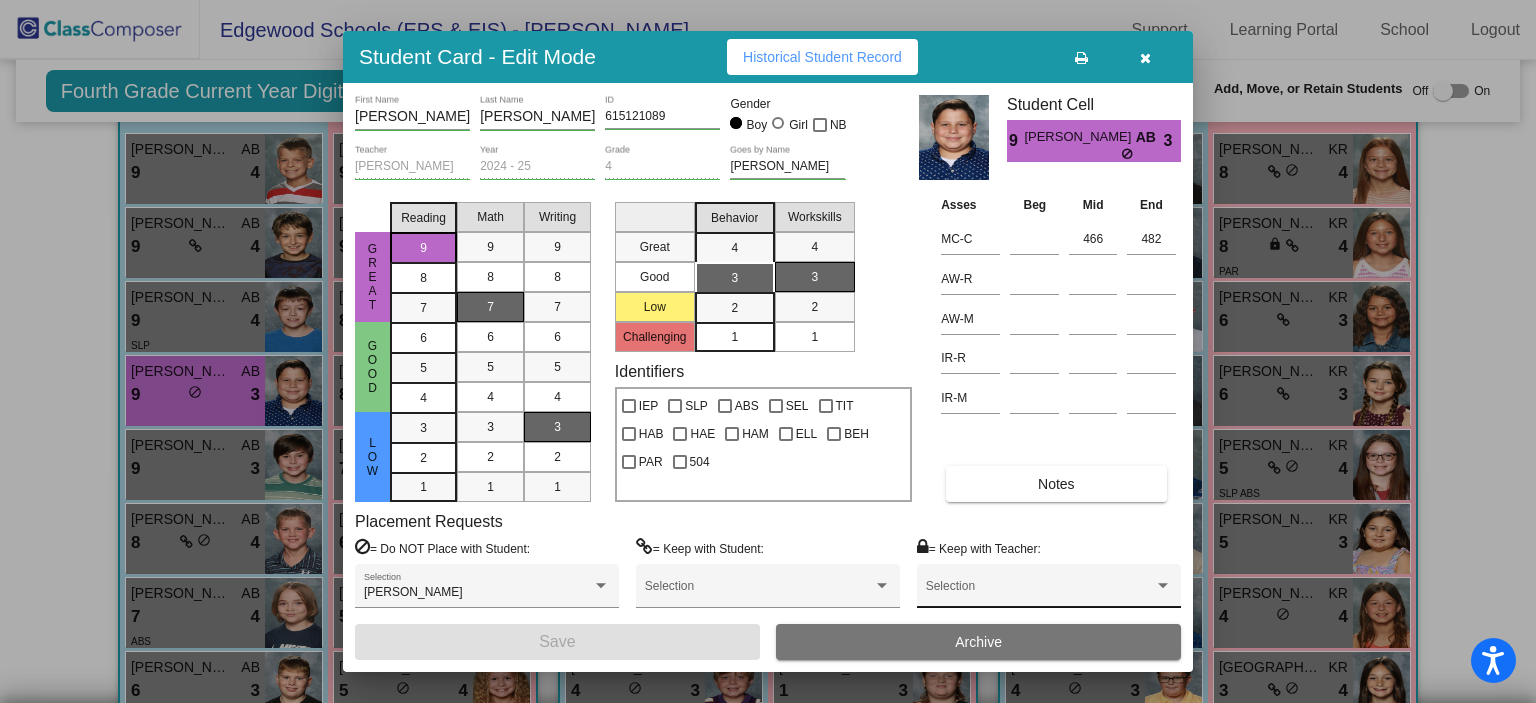 click at bounding box center (1040, 593) 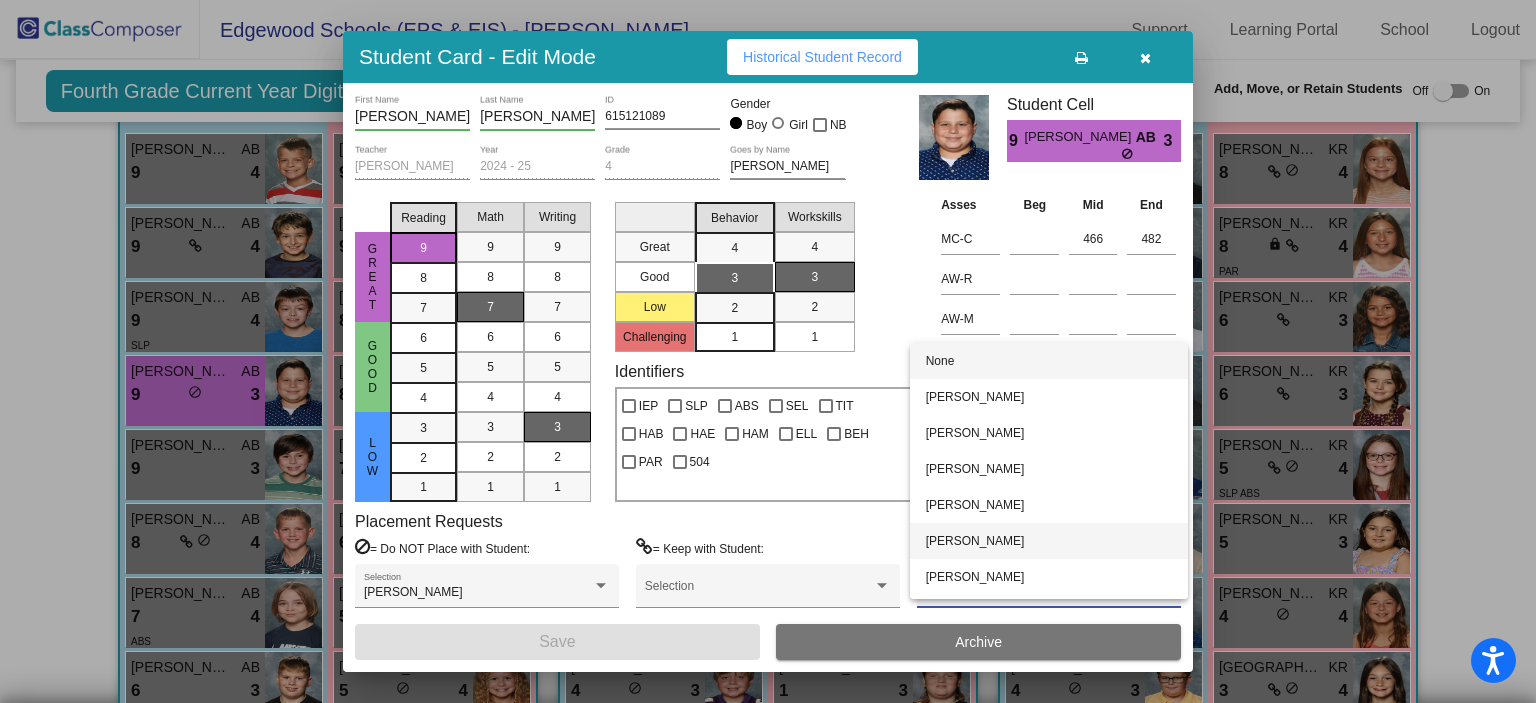 click on "[PERSON_NAME]" at bounding box center (1049, 541) 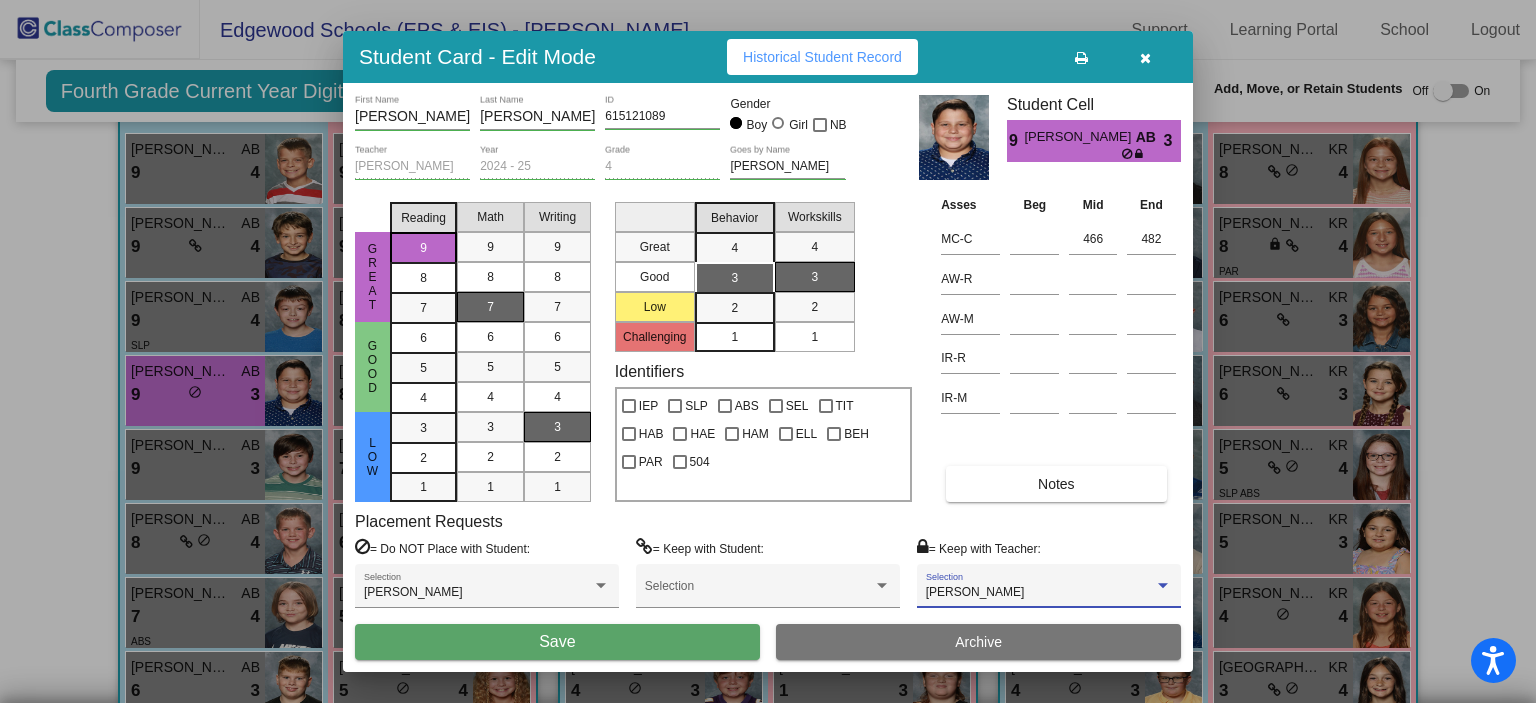 click on "Save" at bounding box center (557, 642) 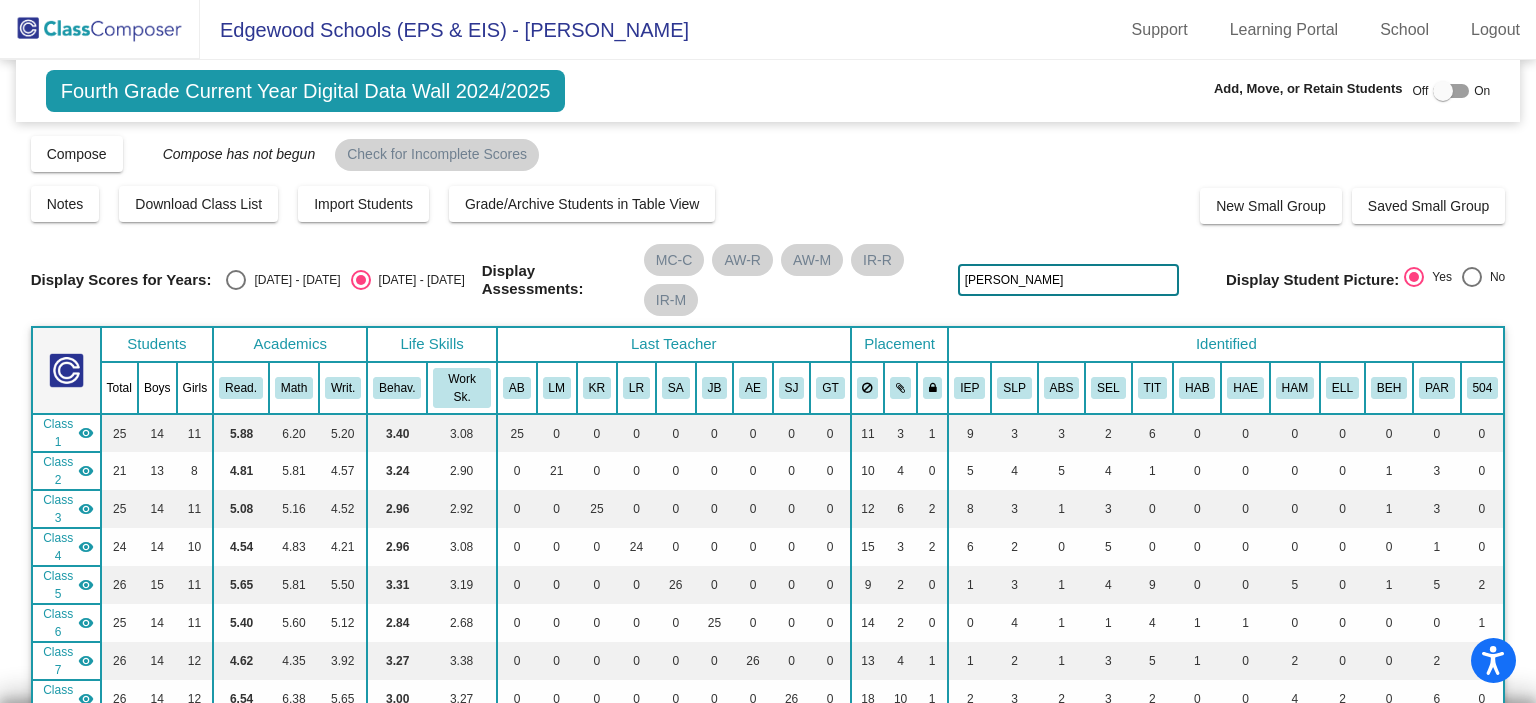 scroll, scrollTop: 0, scrollLeft: 0, axis: both 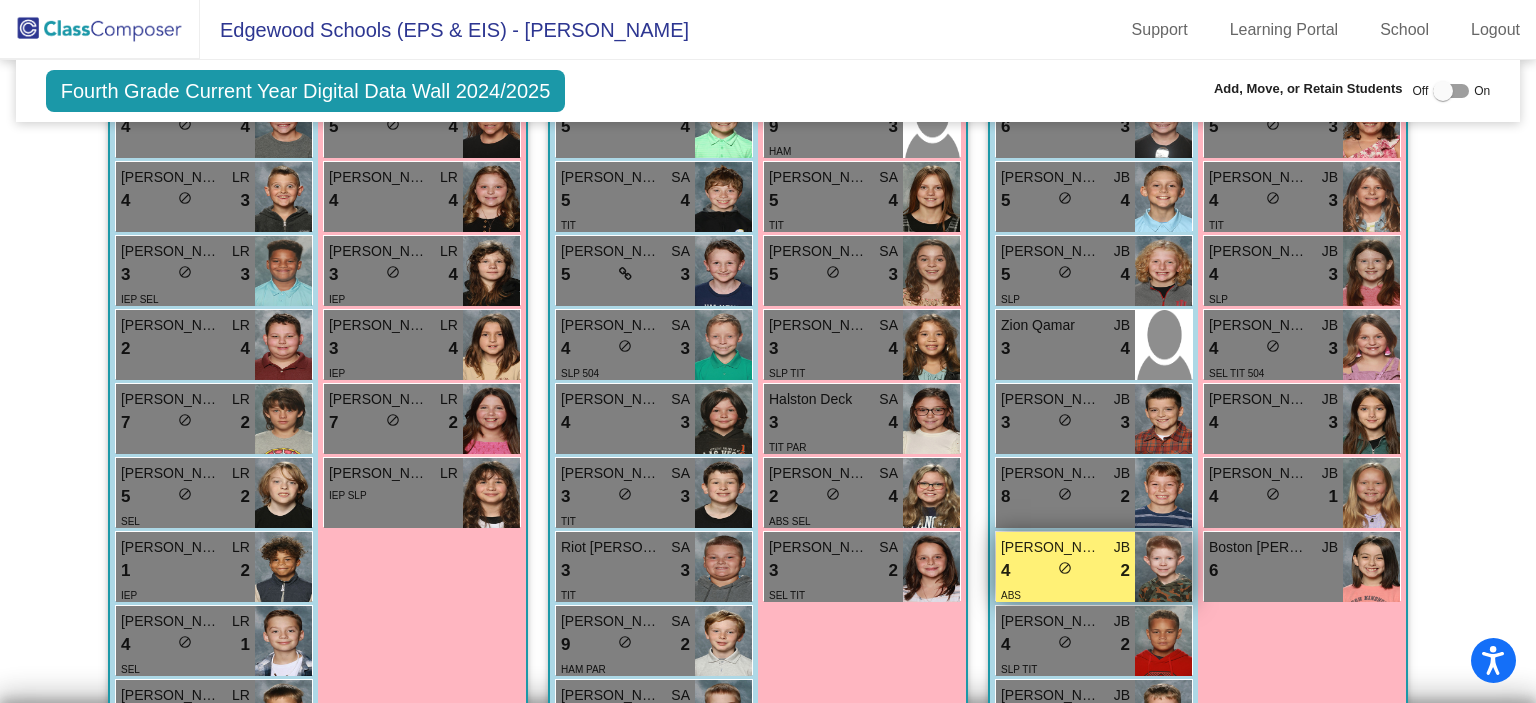 click on "4 lock do_not_disturb_alt 2" at bounding box center [1065, 571] 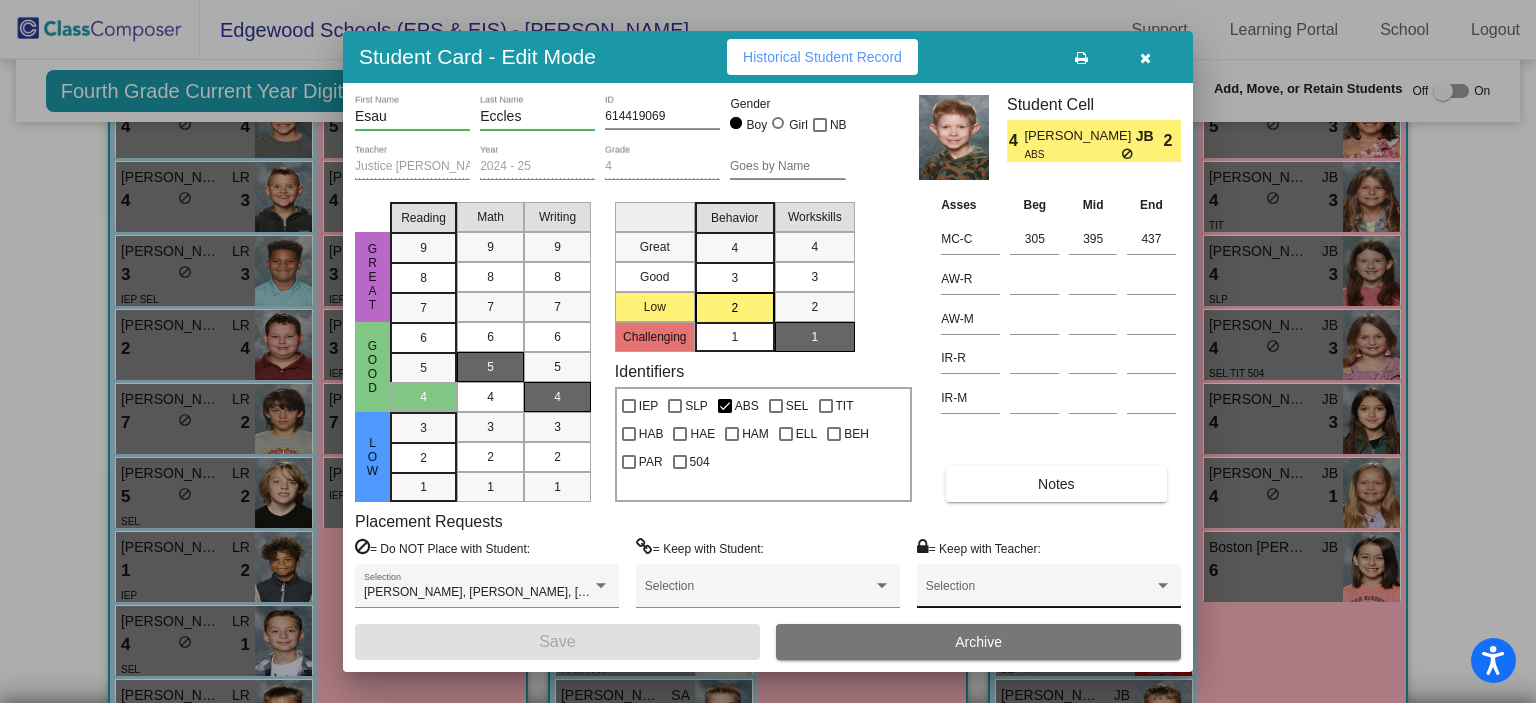 click at bounding box center (1040, 593) 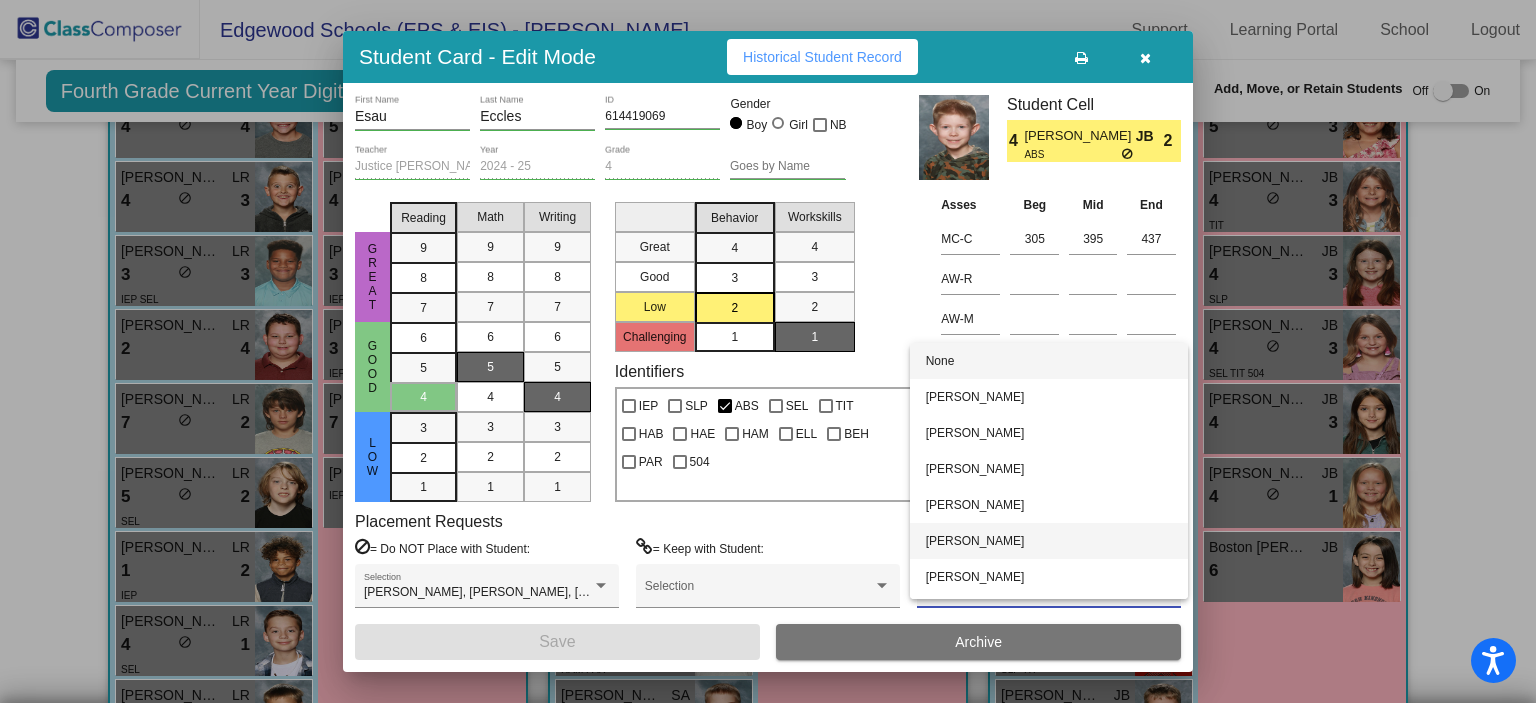click on "[PERSON_NAME]" at bounding box center (1049, 541) 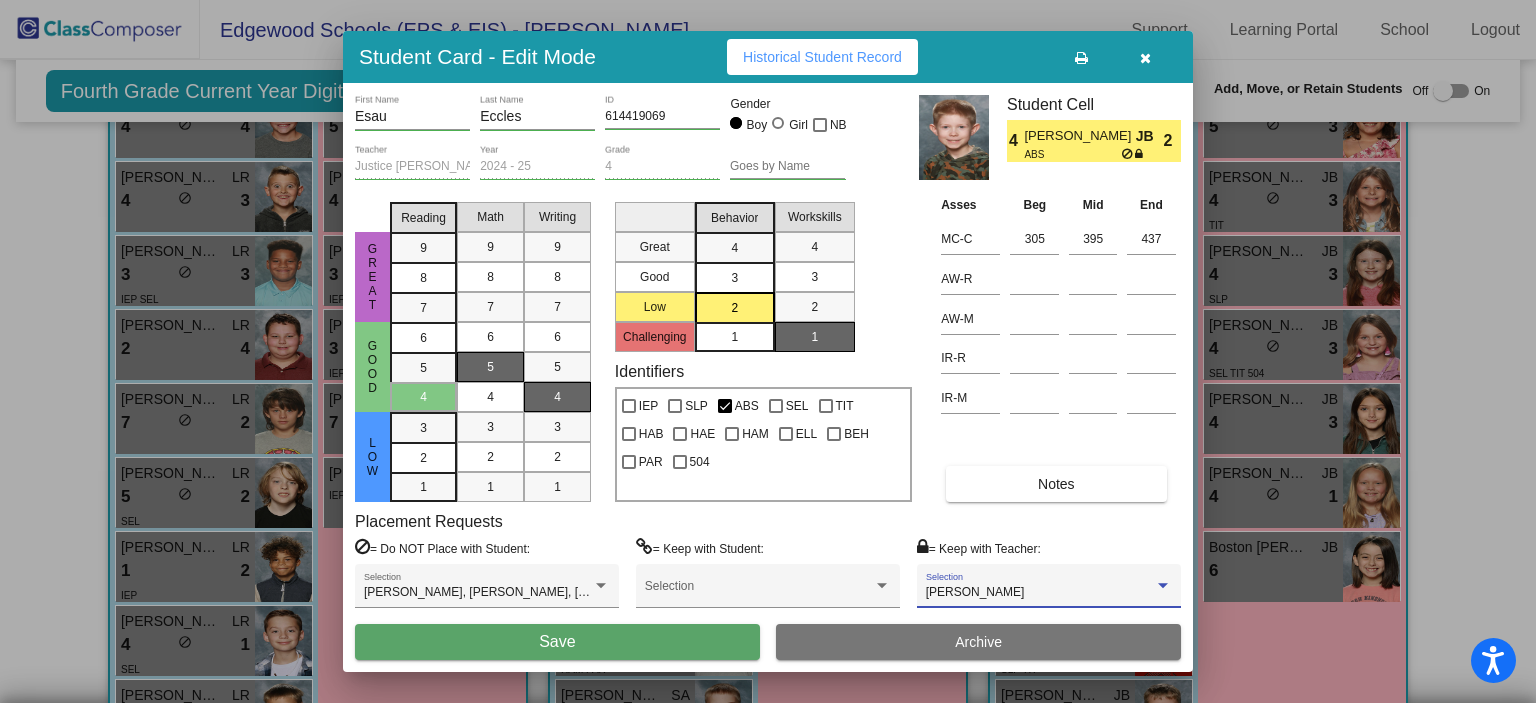 click on "Save" at bounding box center (557, 642) 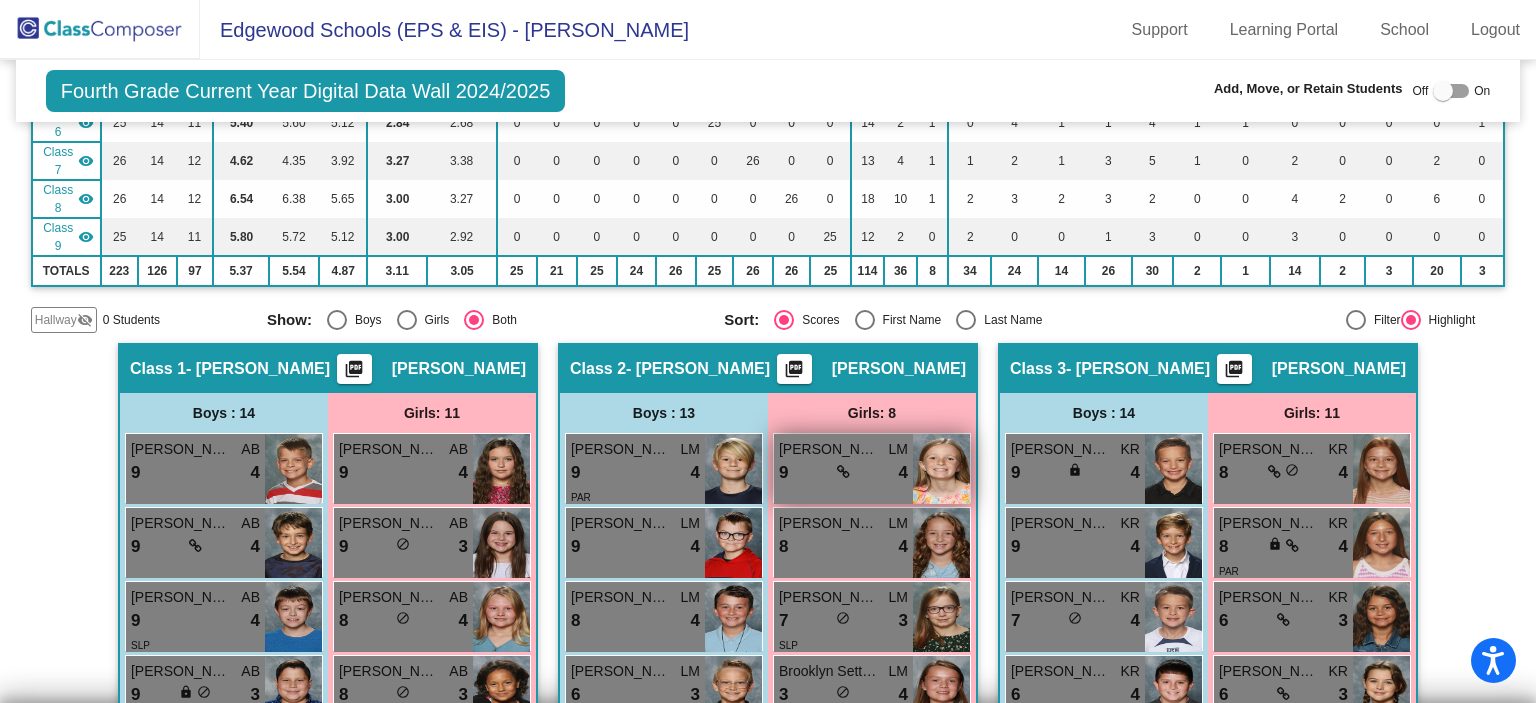 scroll, scrollTop: 0, scrollLeft: 0, axis: both 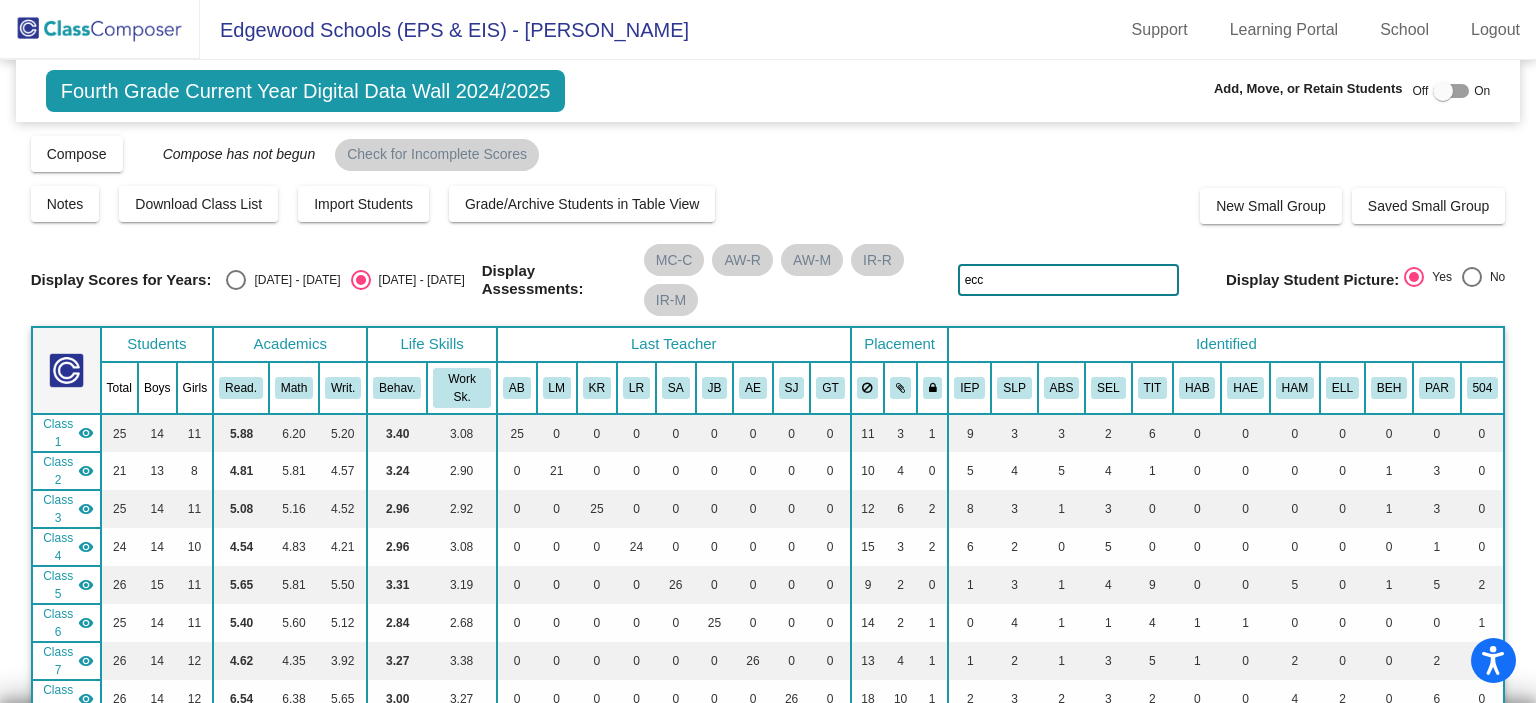 drag, startPoint x: 1002, startPoint y: 276, endPoint x: 930, endPoint y: 287, distance: 72.835434 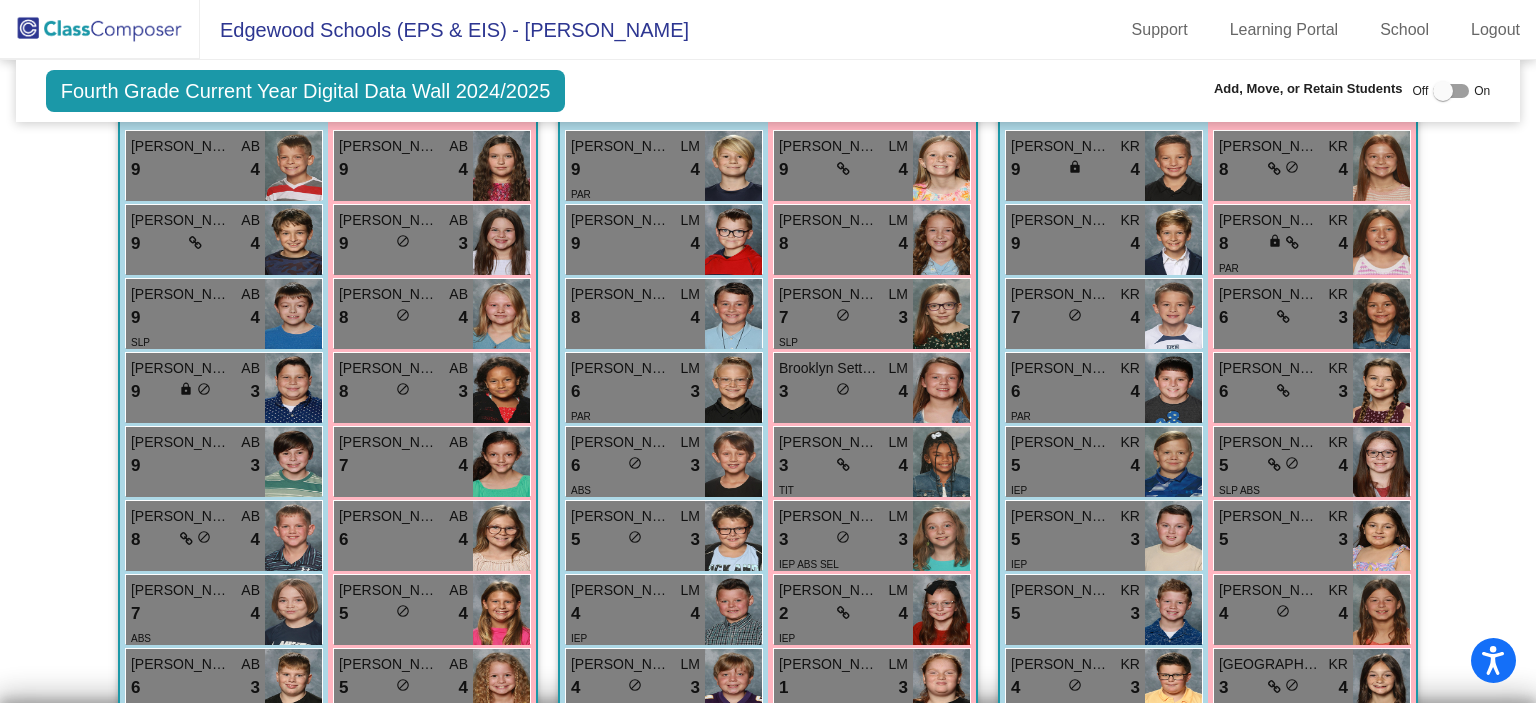 scroll, scrollTop: 1000, scrollLeft: 0, axis: vertical 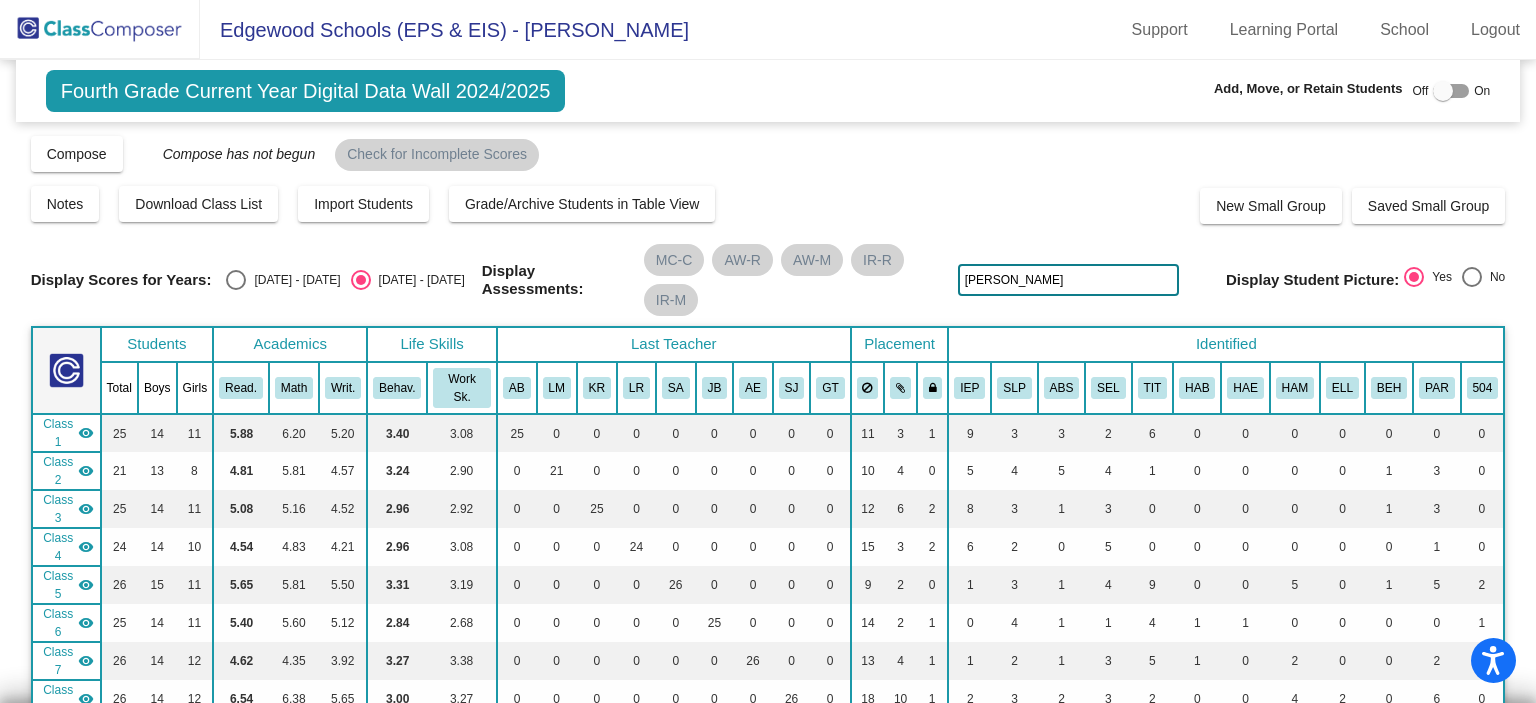 drag, startPoint x: 1012, startPoint y: 282, endPoint x: 928, endPoint y: 275, distance: 84.29116 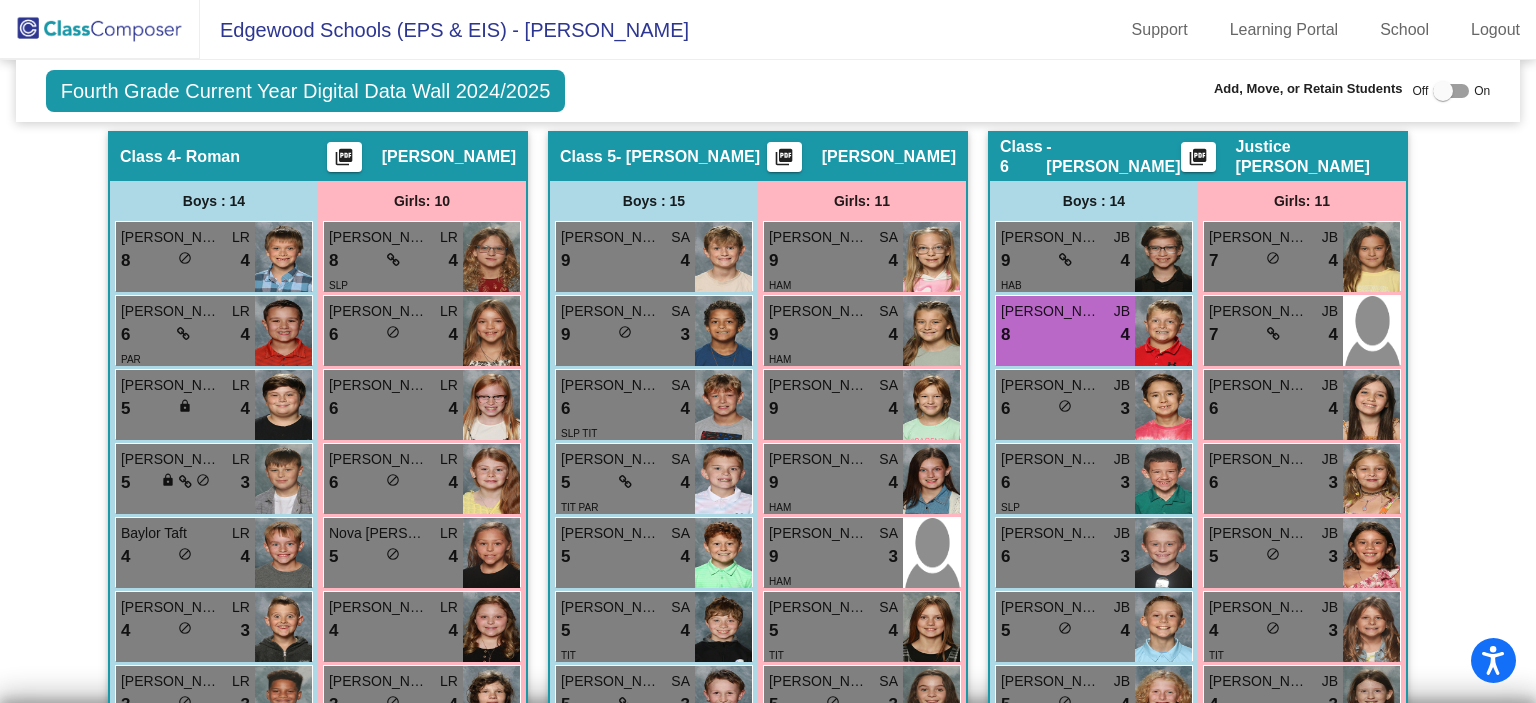 scroll, scrollTop: 1900, scrollLeft: 0, axis: vertical 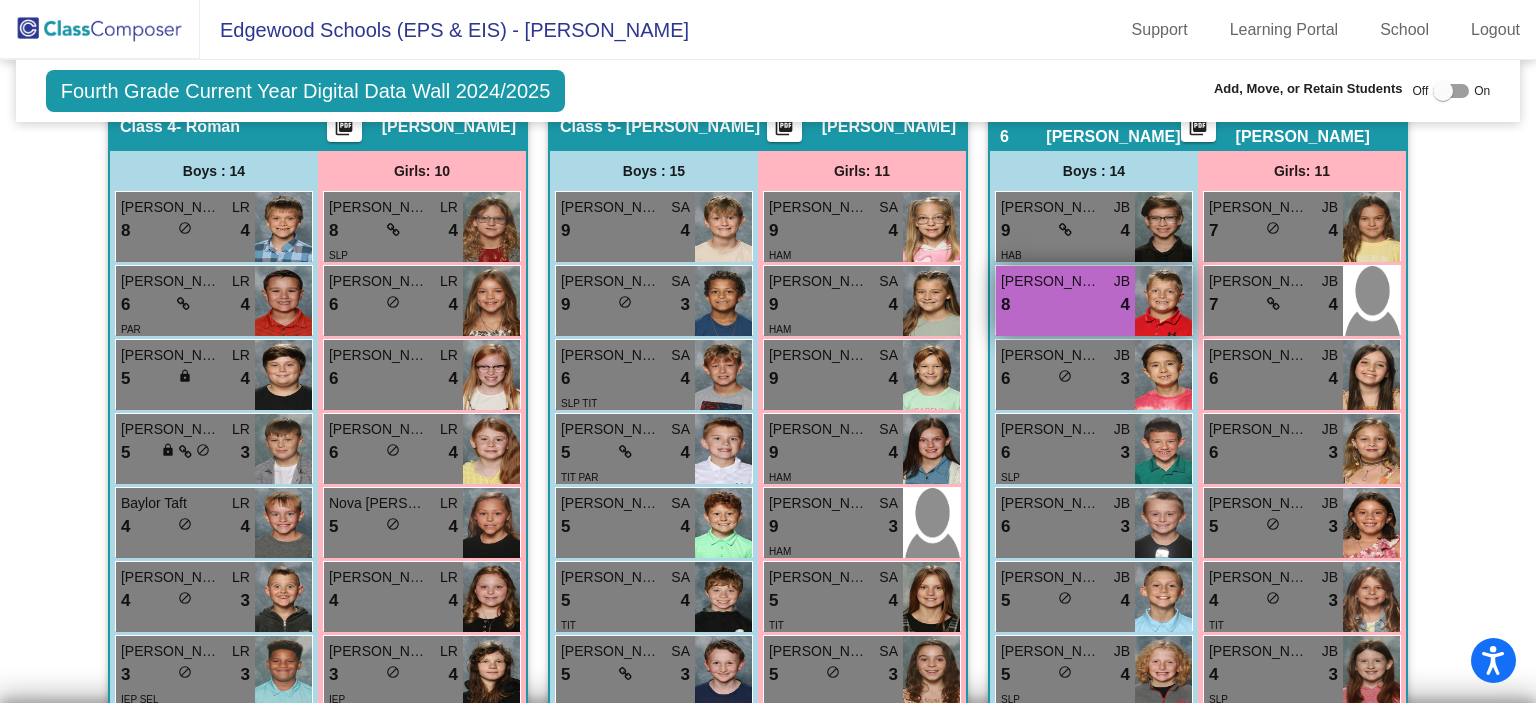 click on "8 lock do_not_disturb_alt 4" at bounding box center (1065, 305) 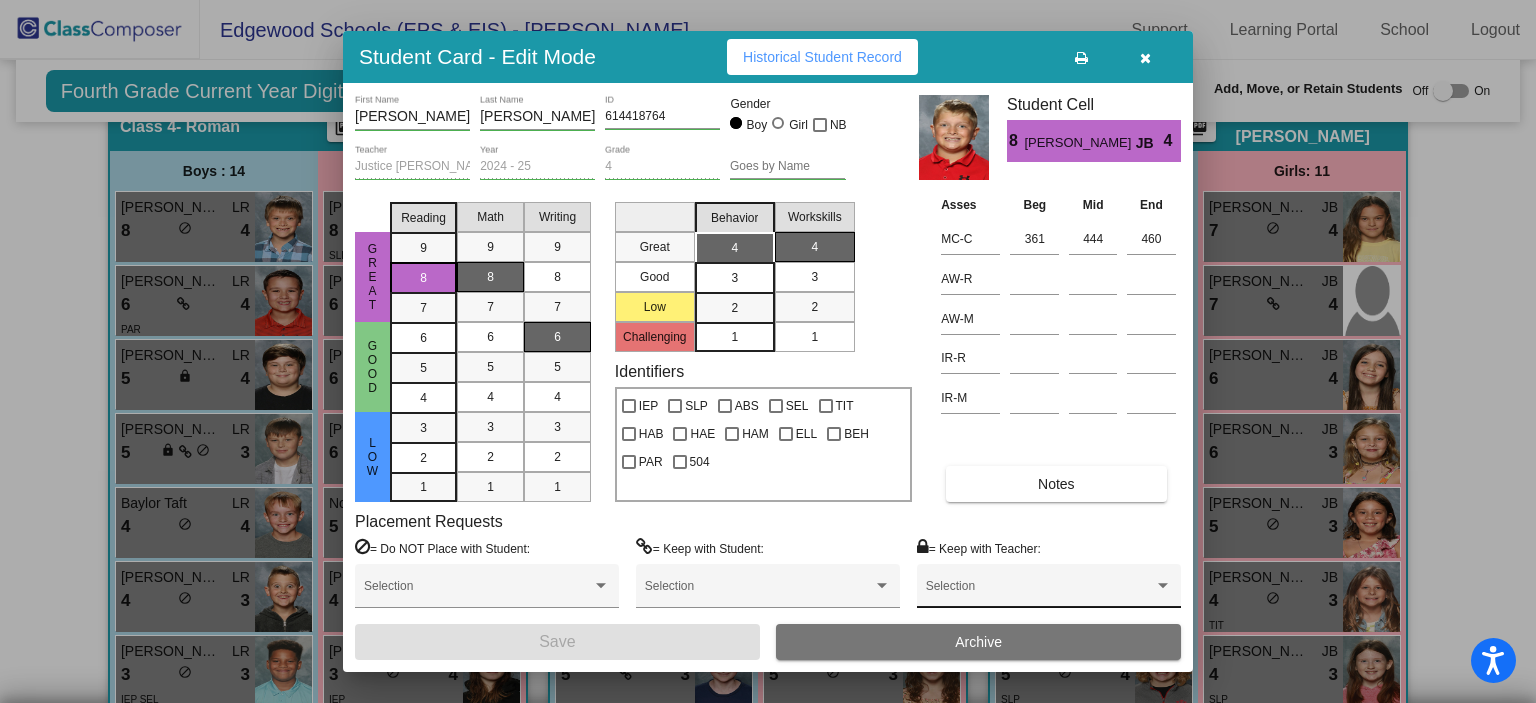 click at bounding box center (1040, 593) 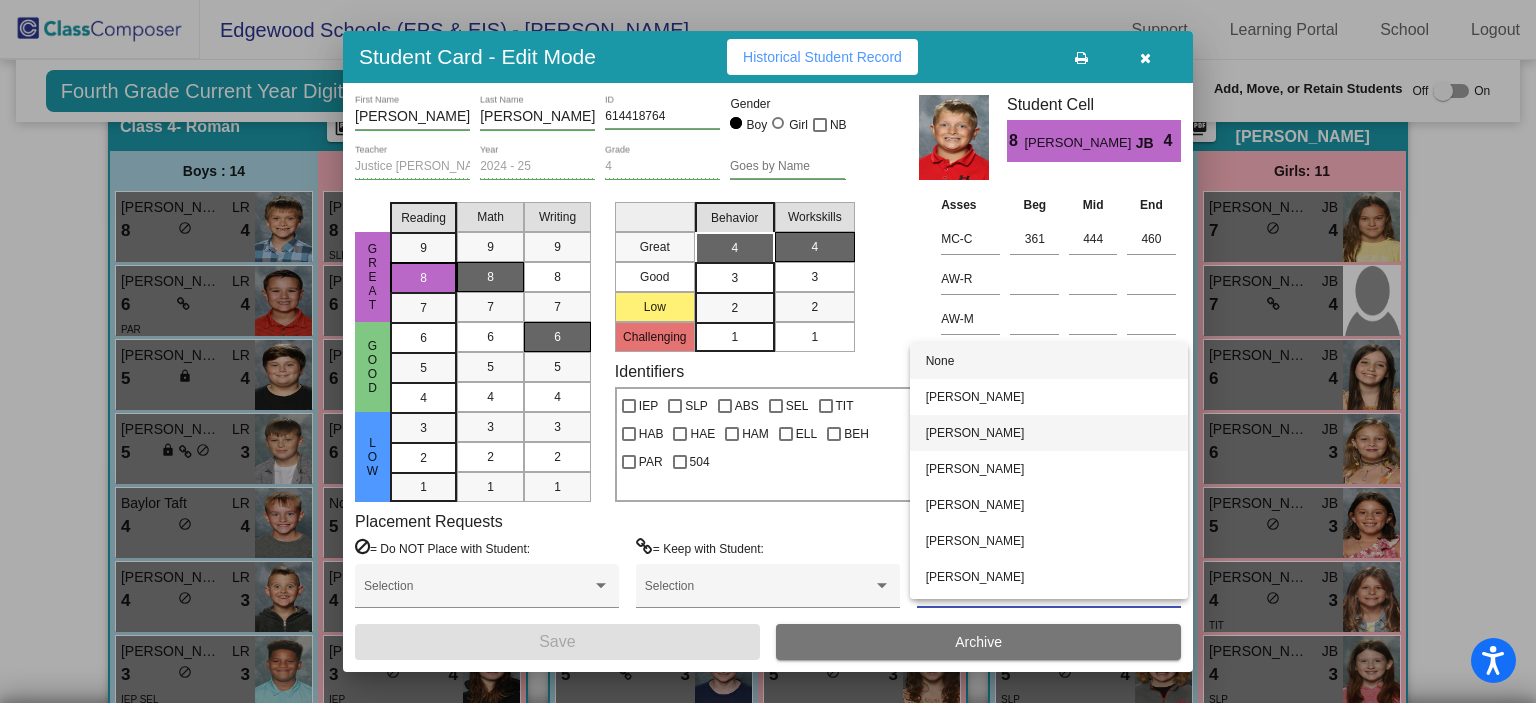 click on "[PERSON_NAME]" at bounding box center [1049, 433] 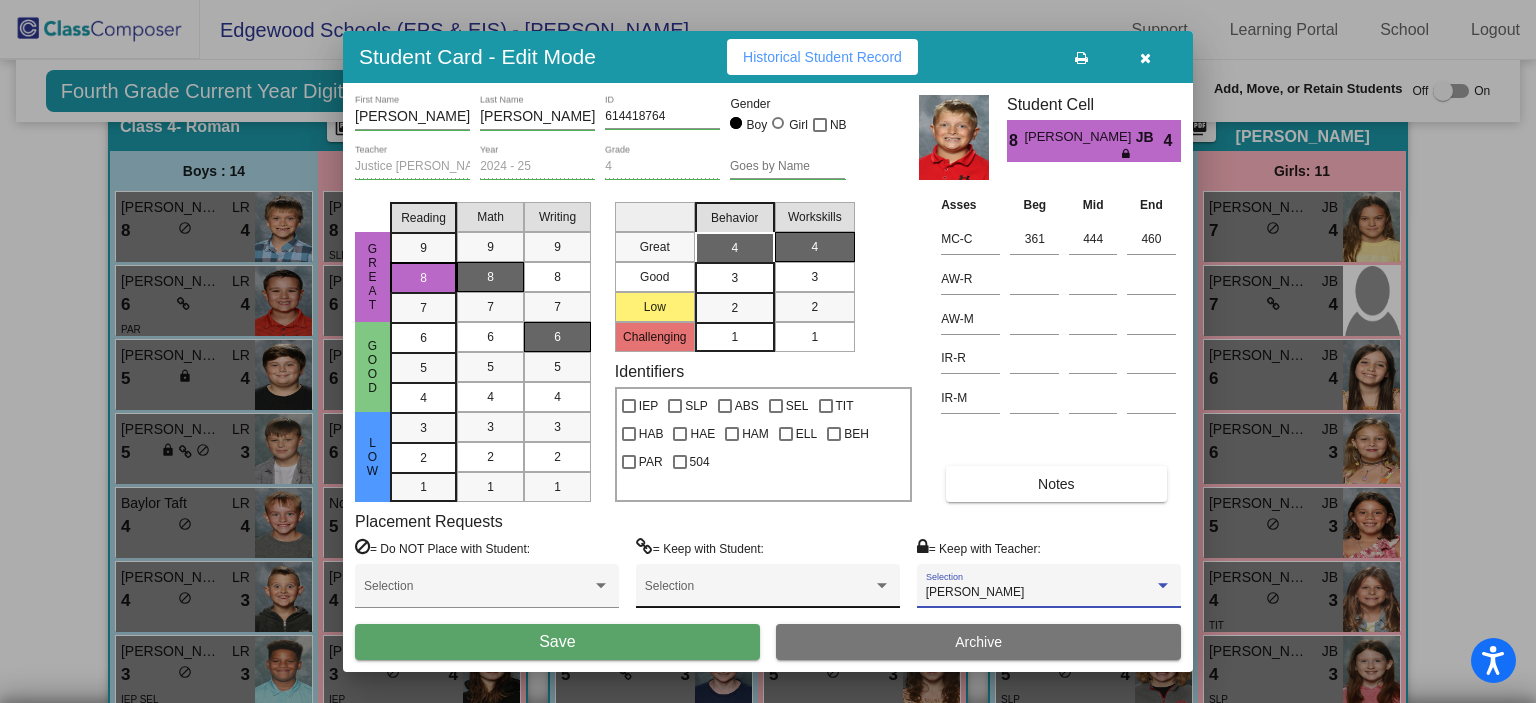 click at bounding box center [759, 593] 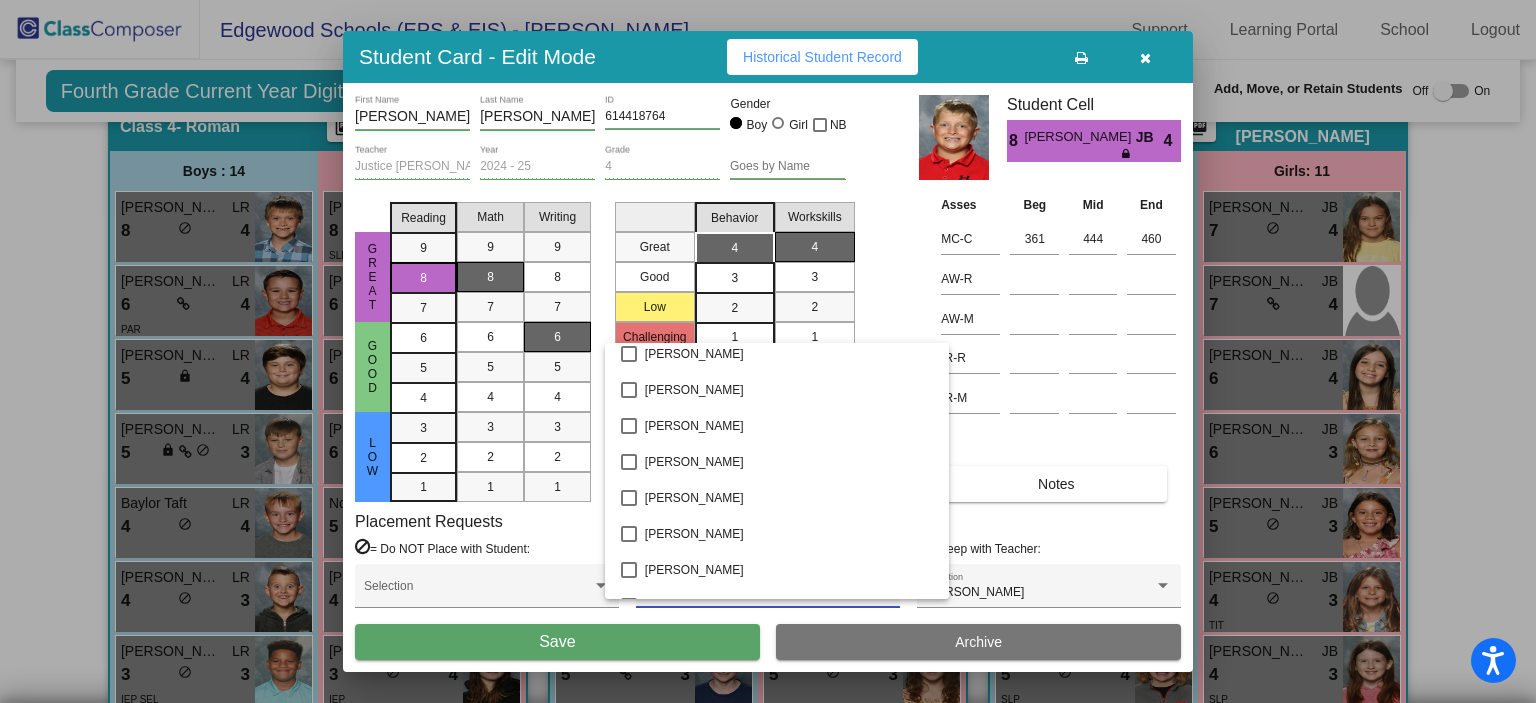 scroll, scrollTop: 5834, scrollLeft: 0, axis: vertical 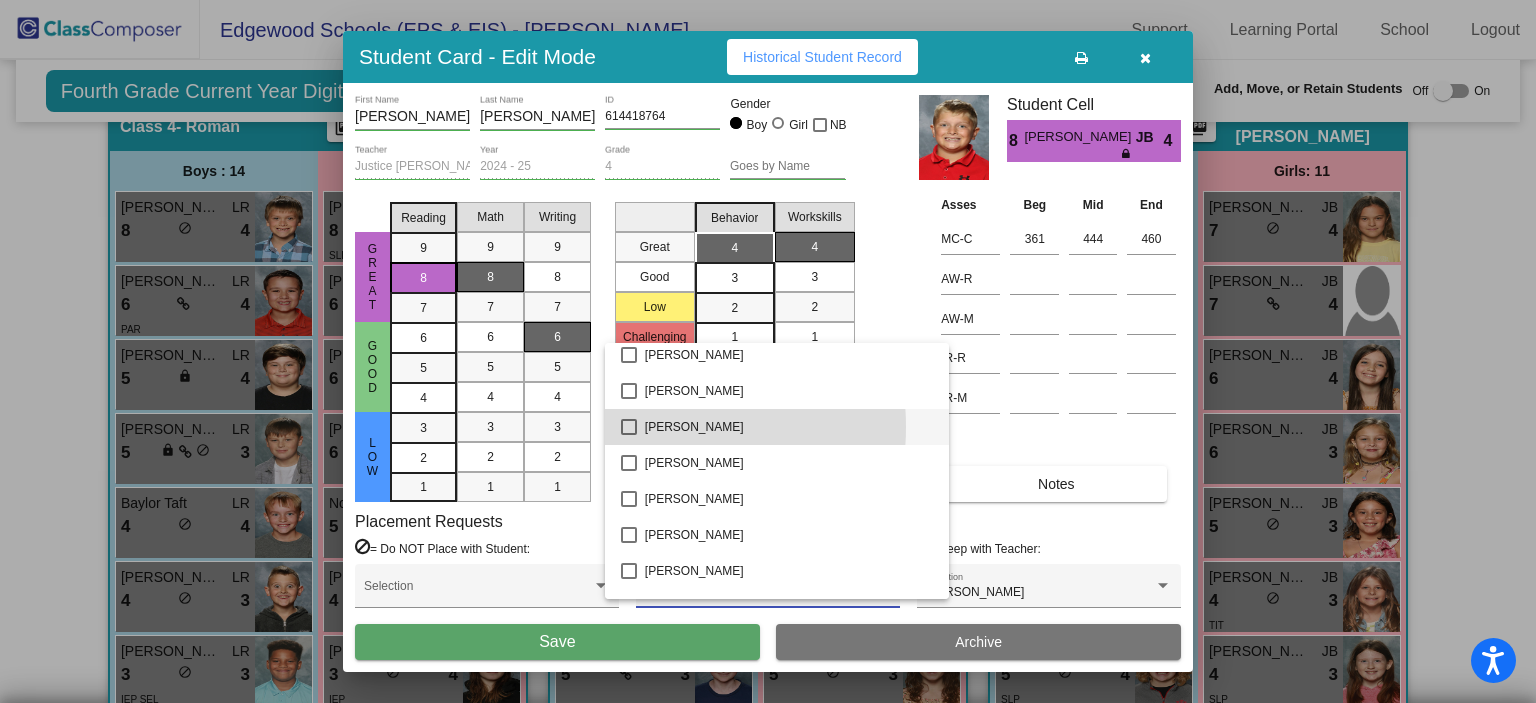 click at bounding box center [629, 427] 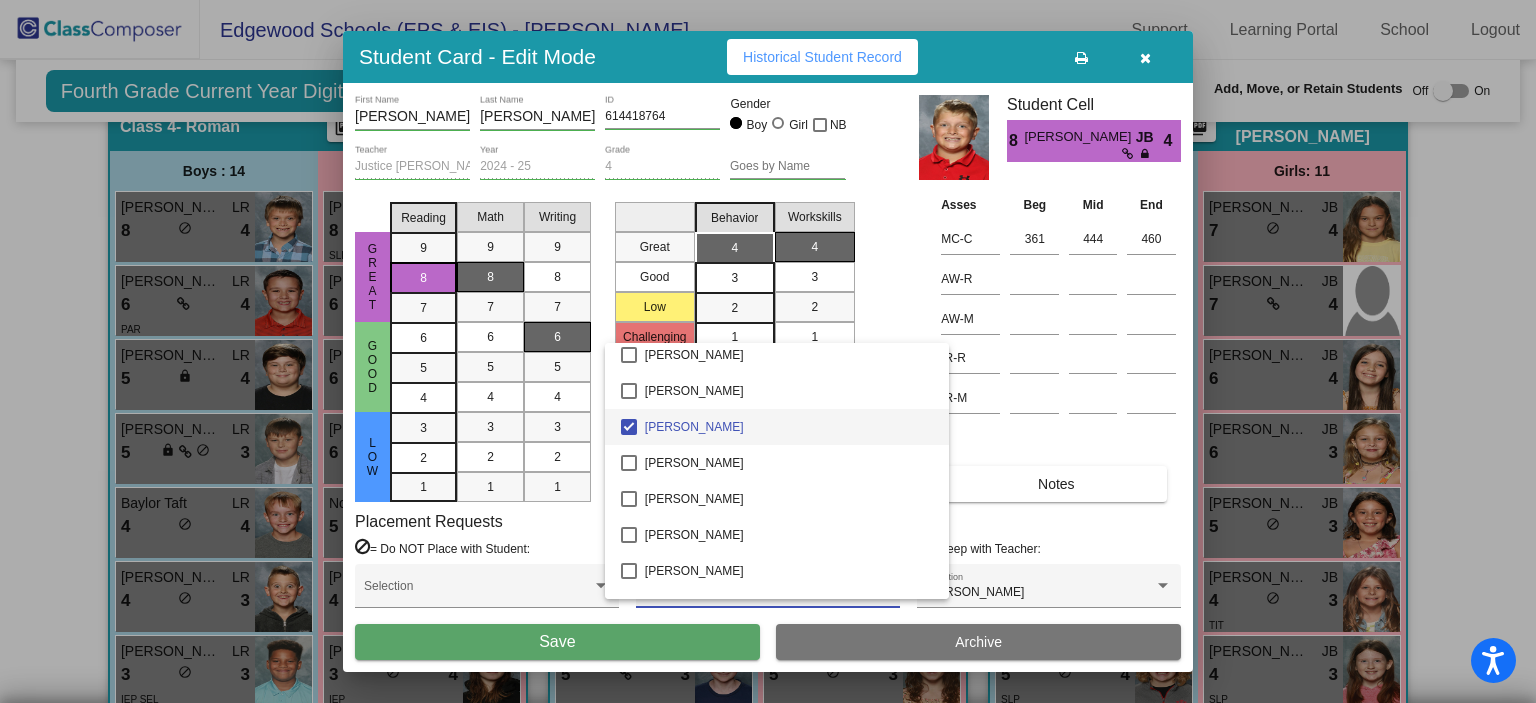 click at bounding box center (768, 351) 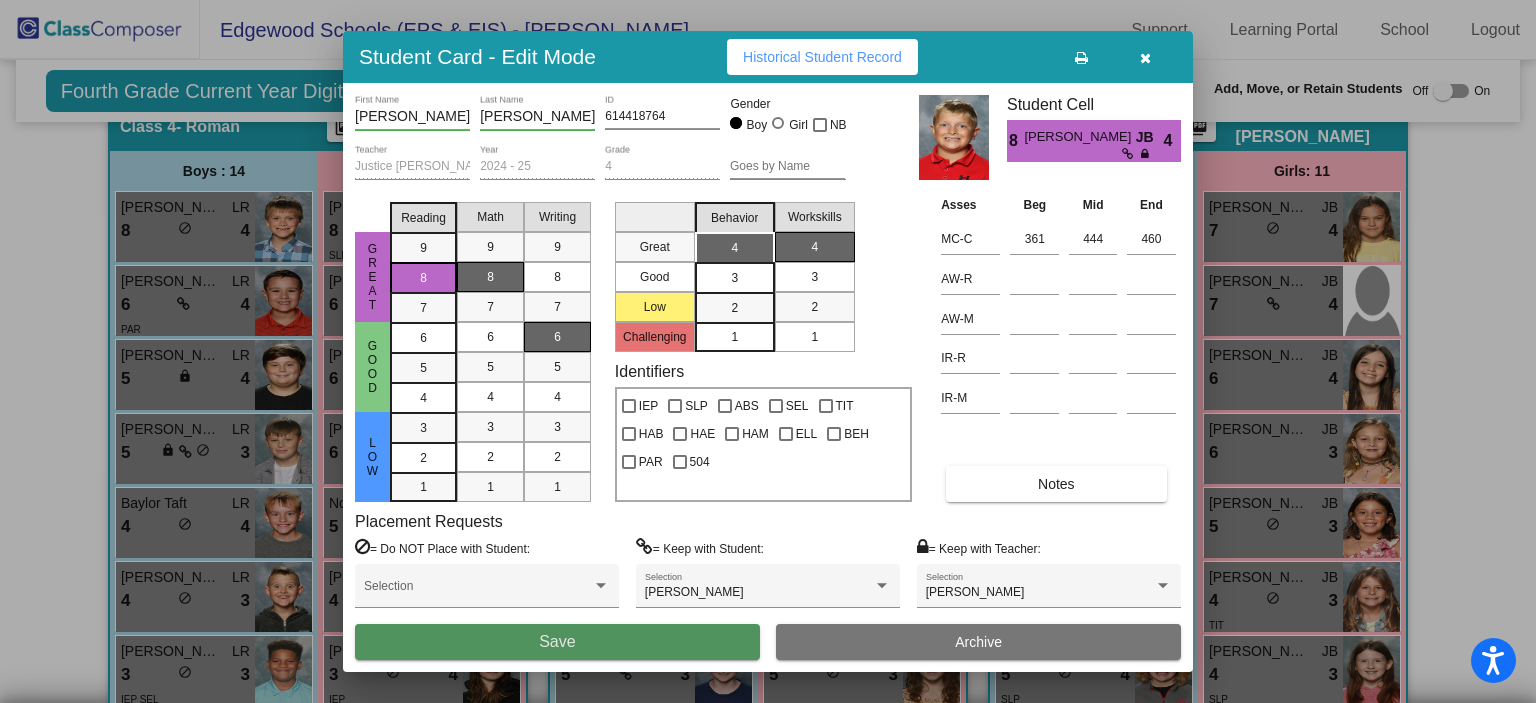 click on "Save" at bounding box center [557, 642] 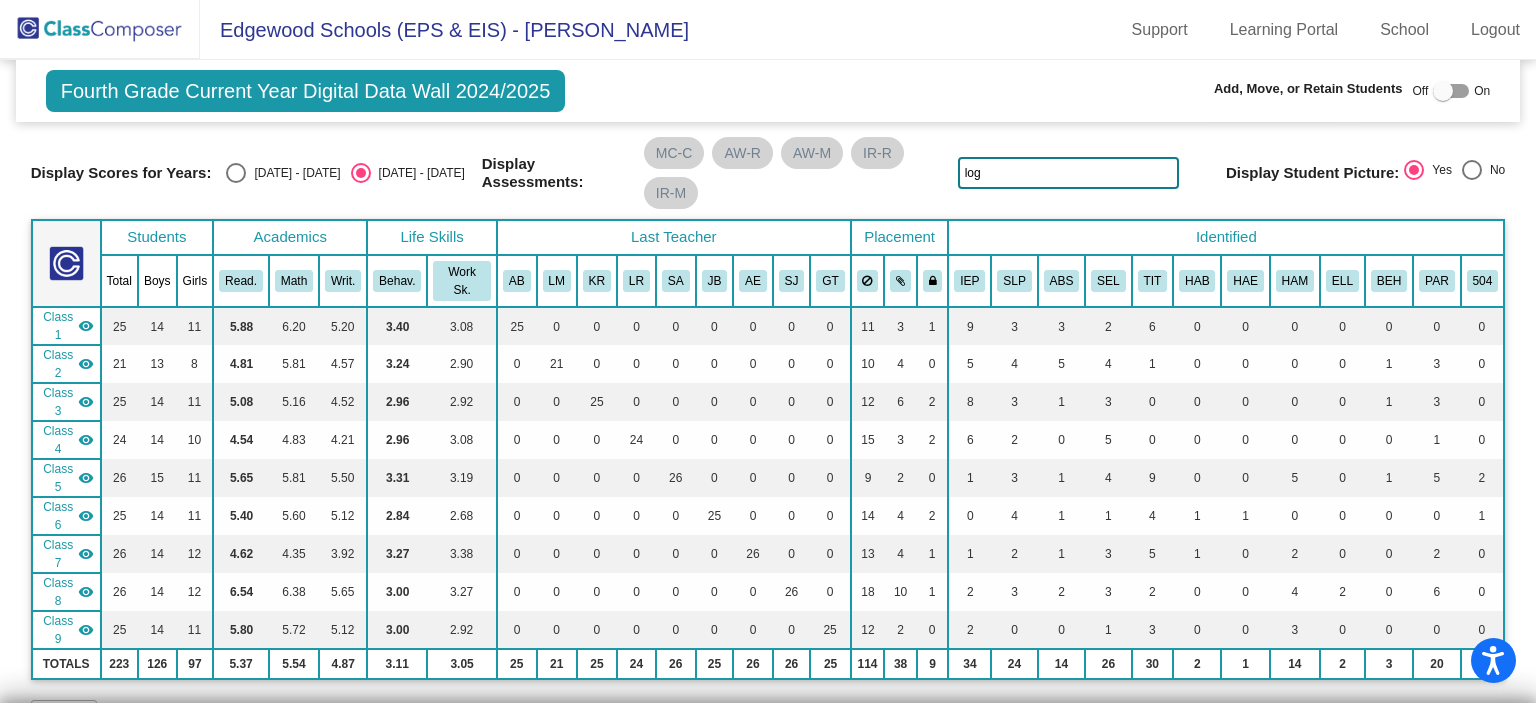 scroll, scrollTop: 0, scrollLeft: 0, axis: both 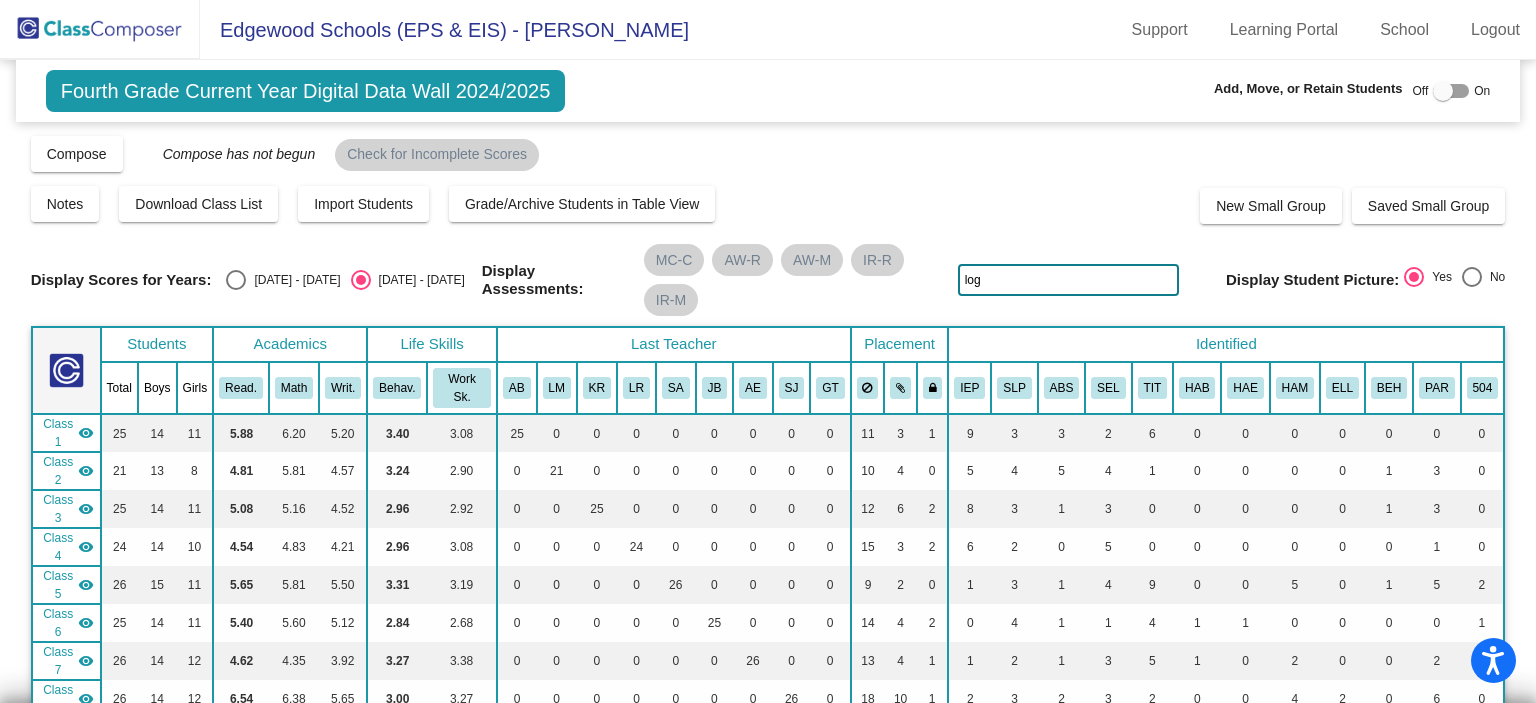 drag, startPoint x: 986, startPoint y: 275, endPoint x: 893, endPoint y: 275, distance: 93 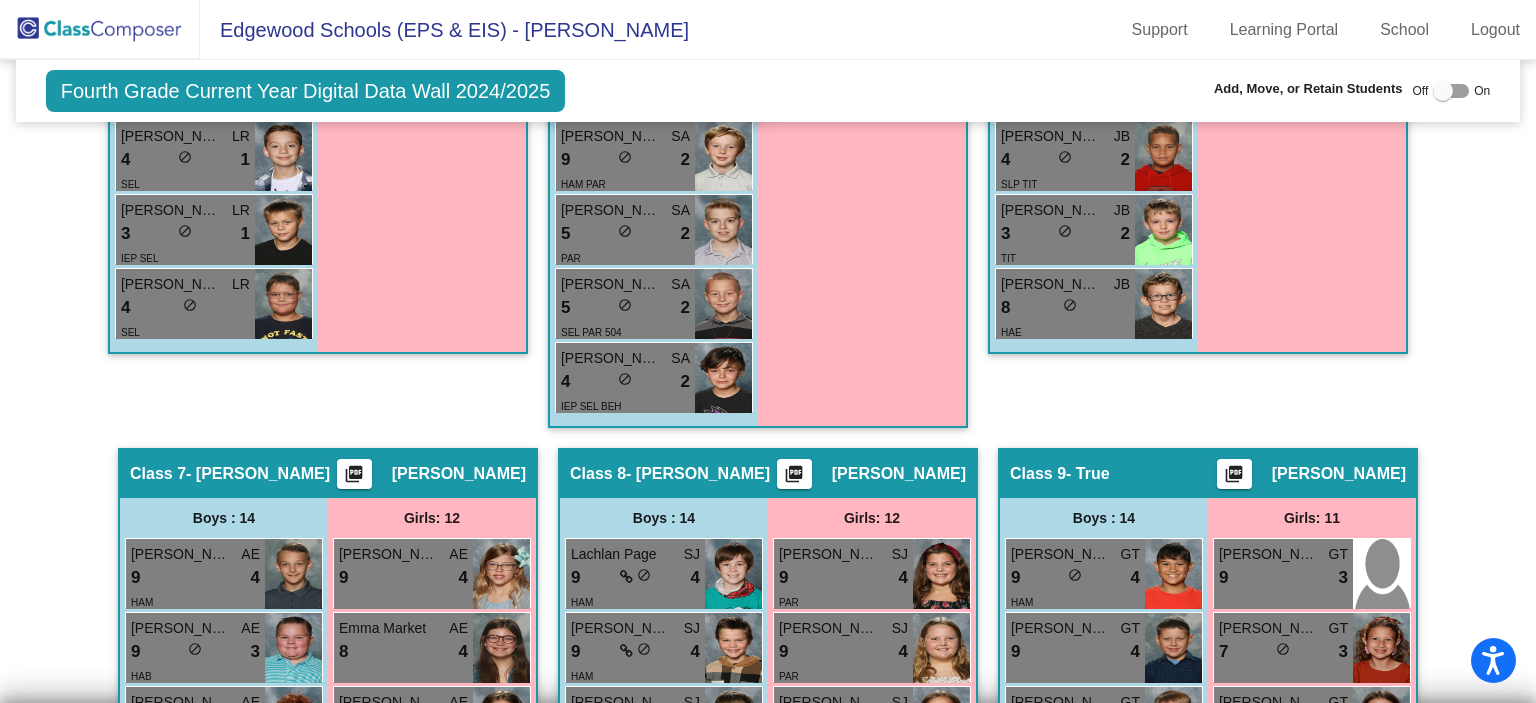 scroll, scrollTop: 2393, scrollLeft: 0, axis: vertical 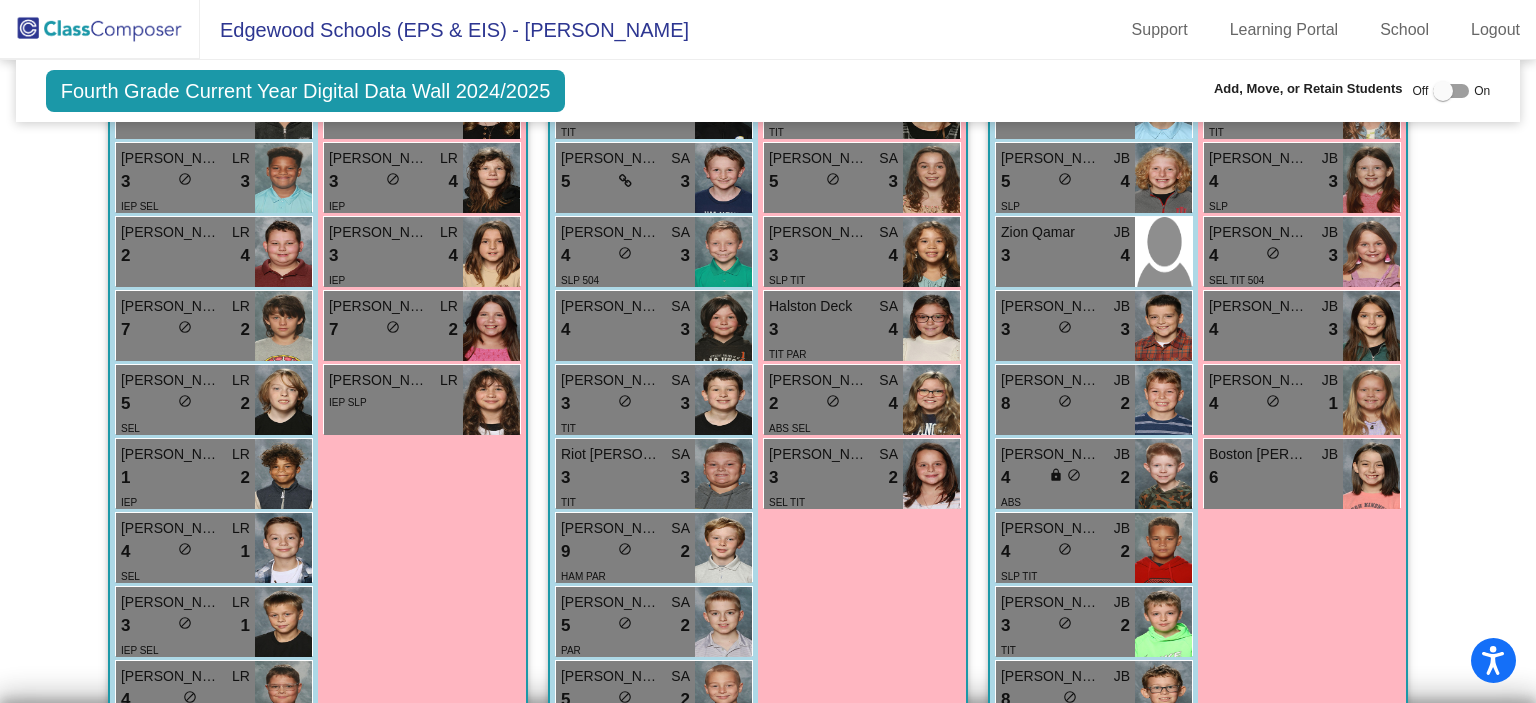type on "[PERSON_NAME]" 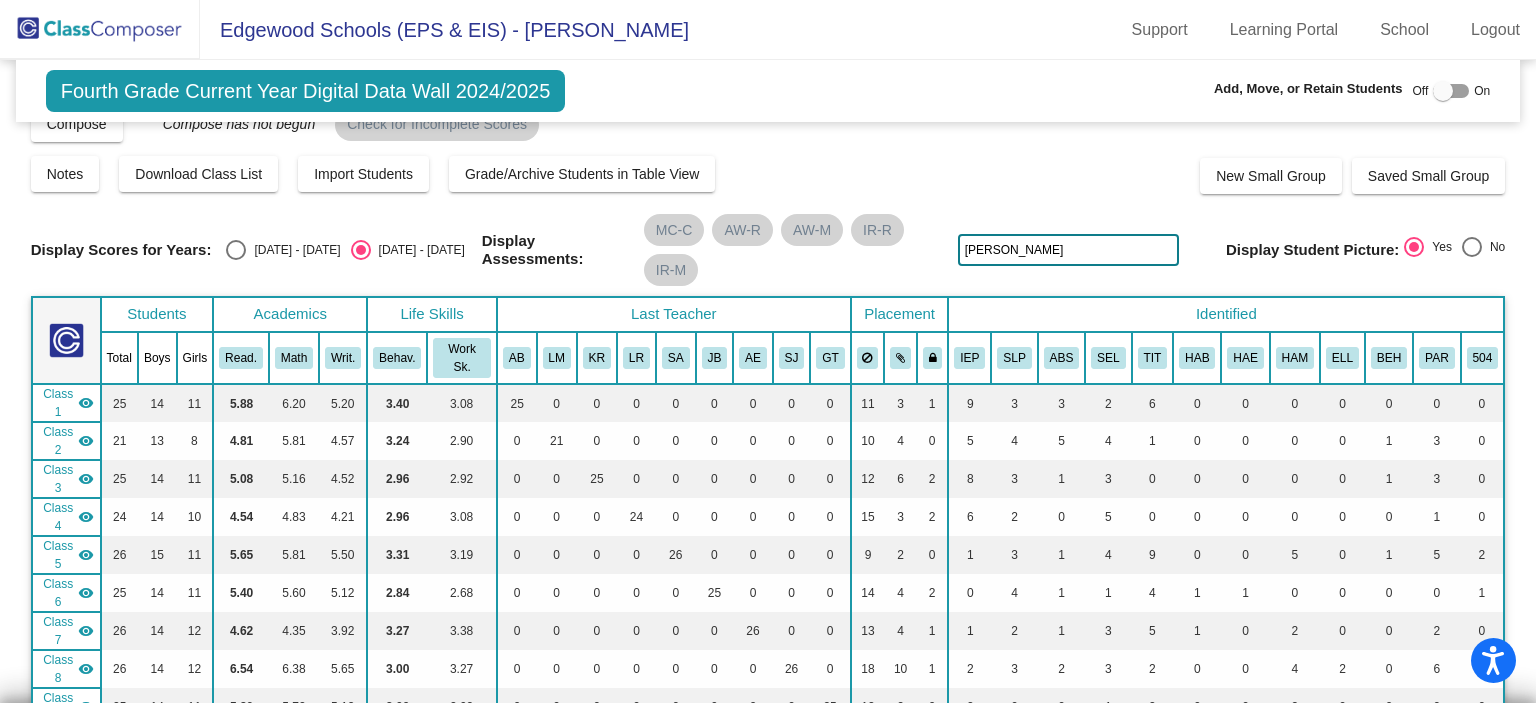 scroll, scrollTop: 0, scrollLeft: 0, axis: both 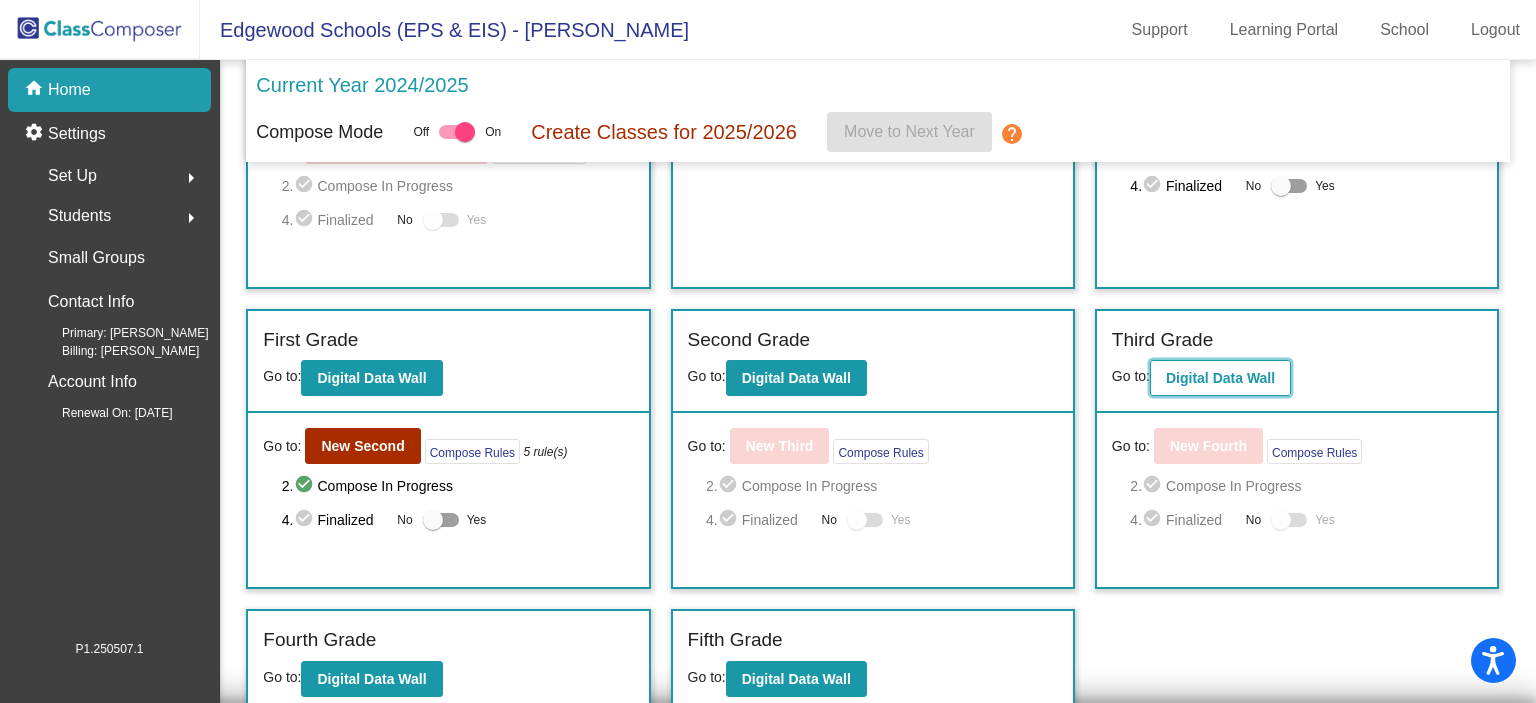click on "Digital Data Wall" 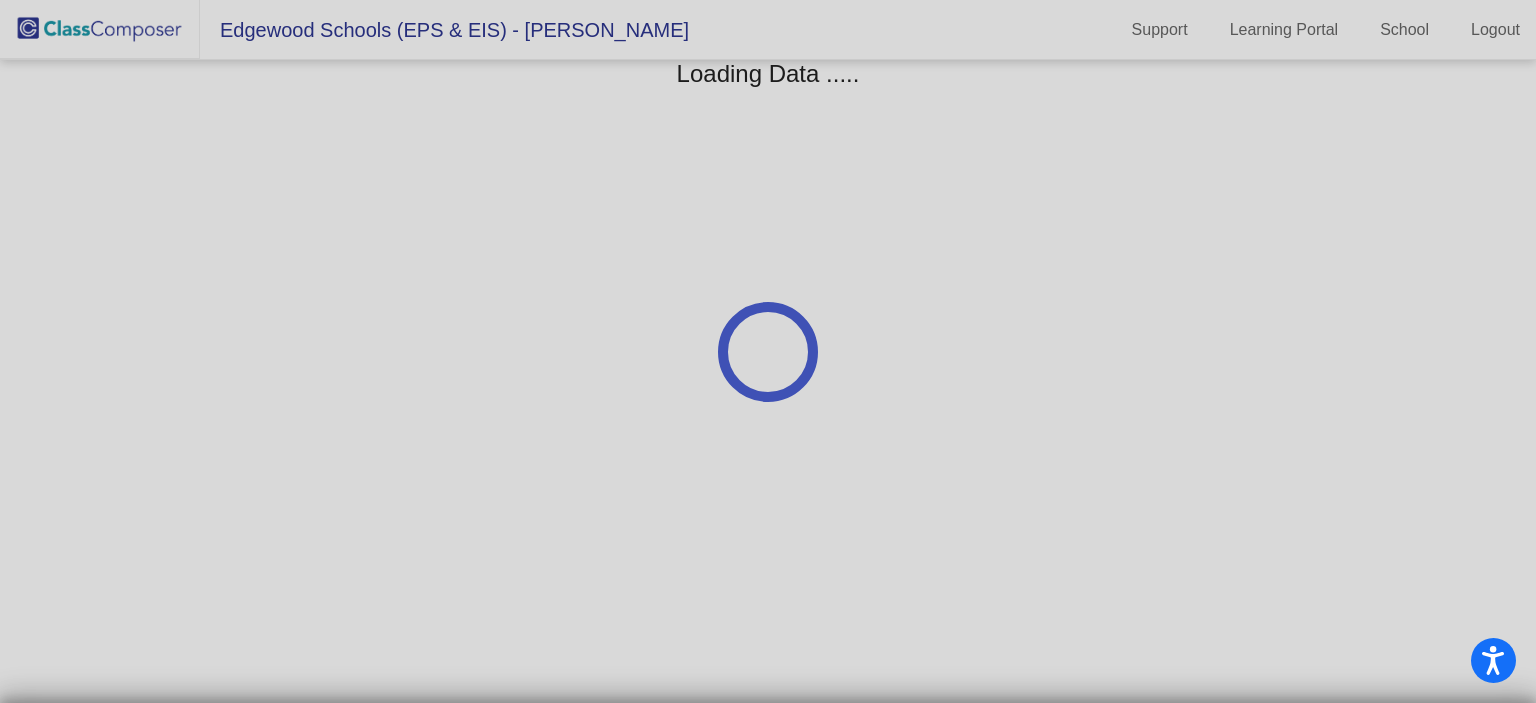 scroll, scrollTop: 0, scrollLeft: 0, axis: both 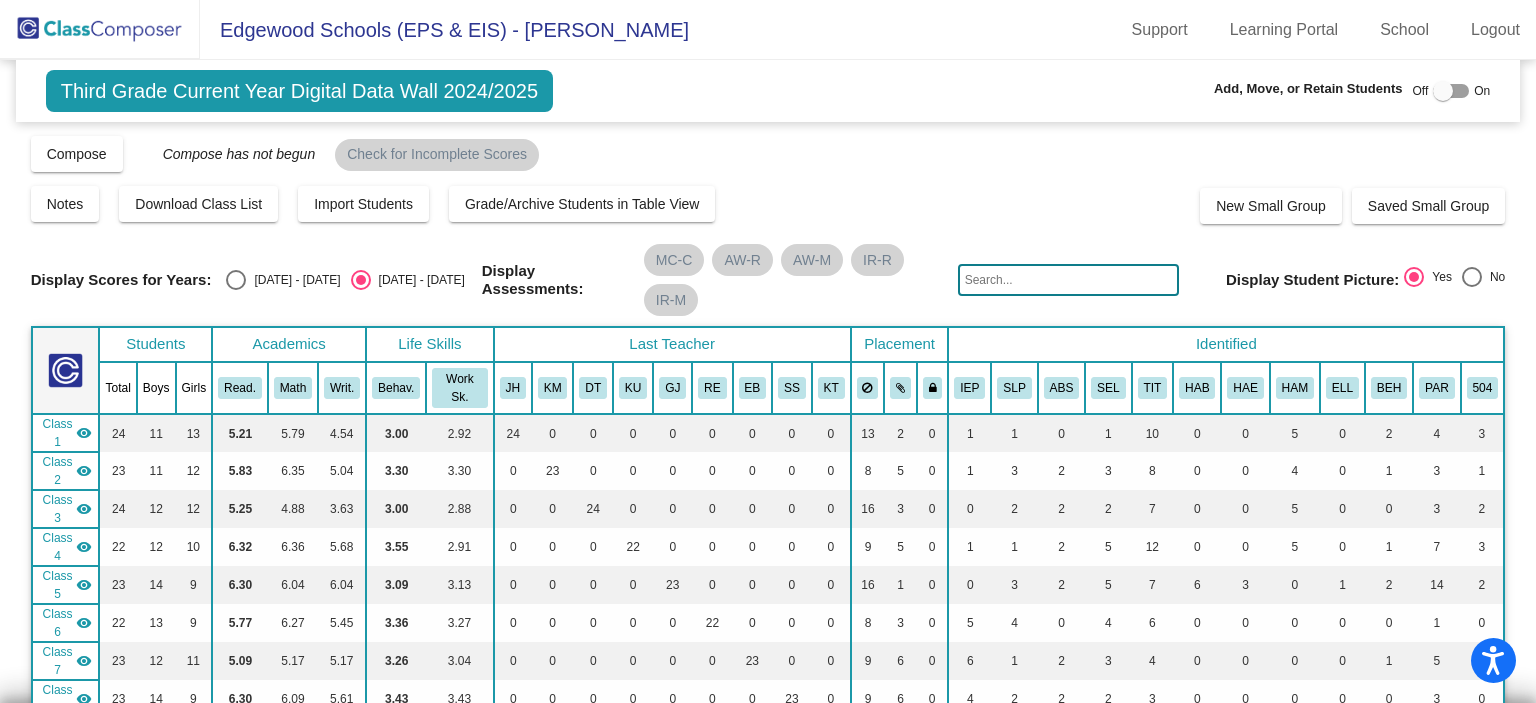 click 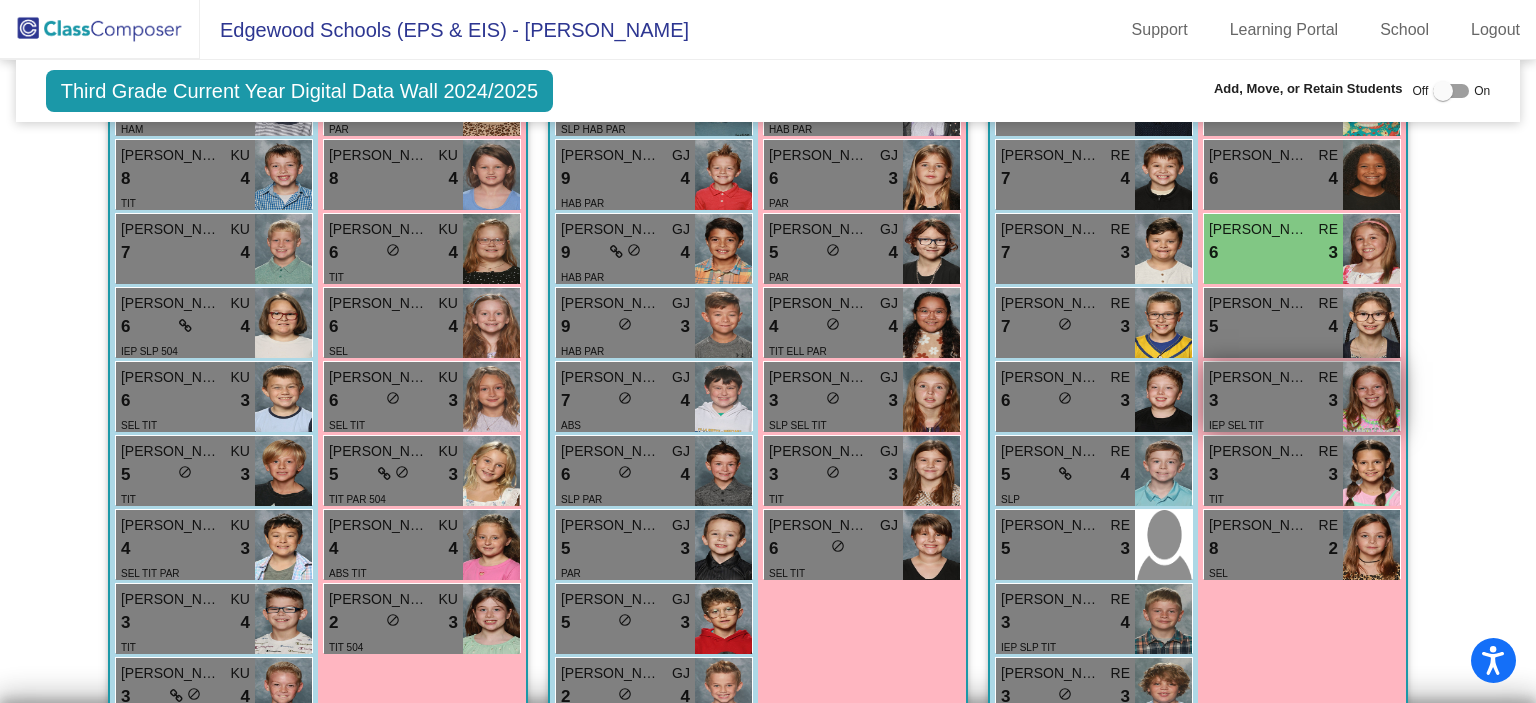 scroll, scrollTop: 2000, scrollLeft: 0, axis: vertical 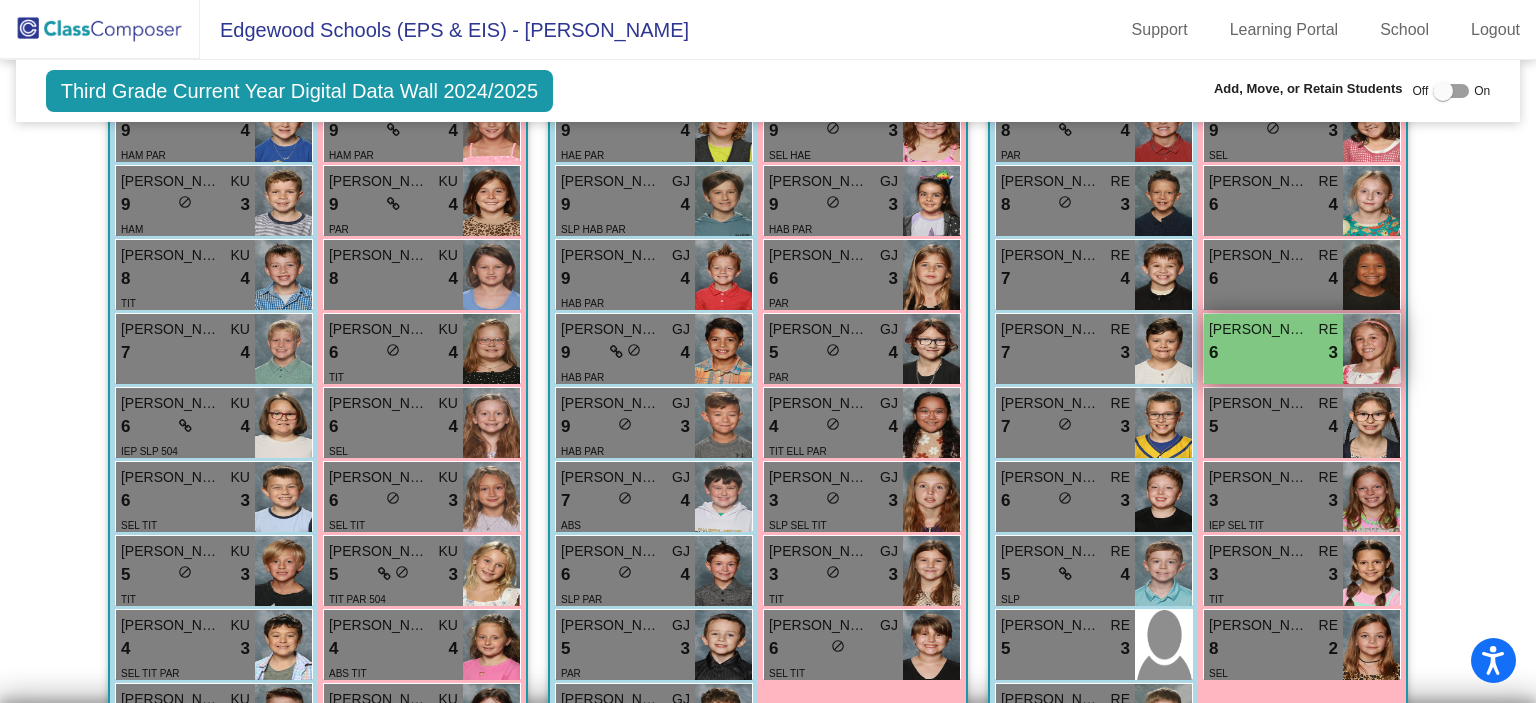 click on "6 lock do_not_disturb_alt 3" at bounding box center [1273, 353] 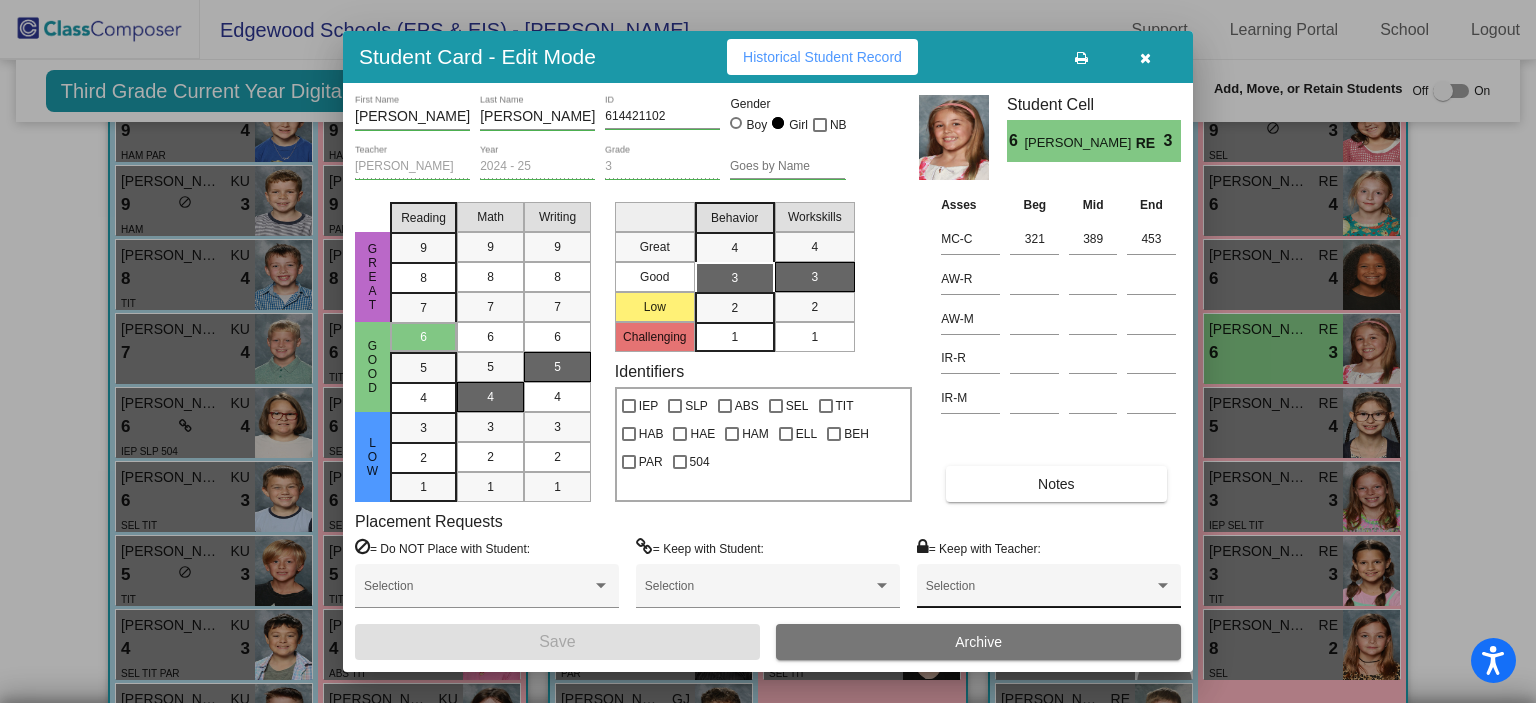 click on "Selection" at bounding box center [1049, 591] 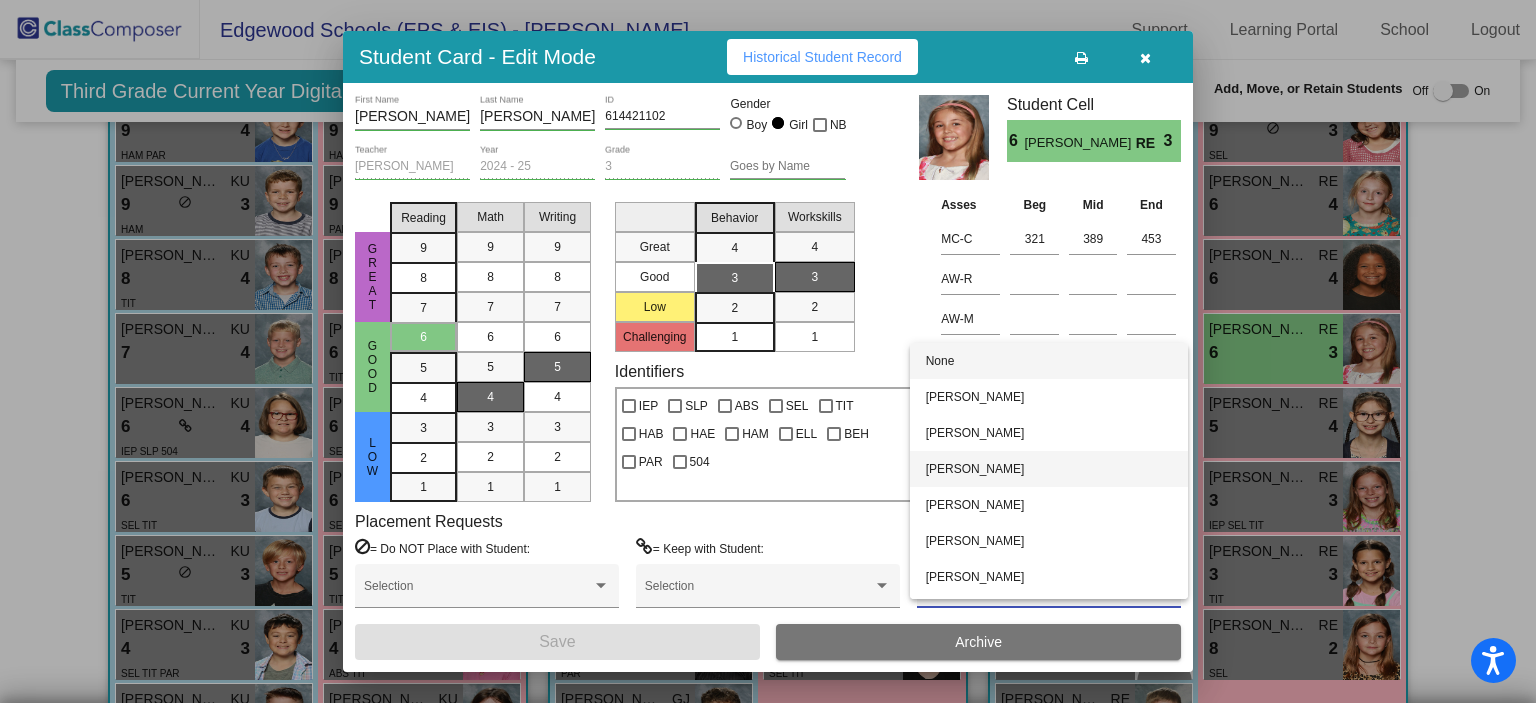click on "[PERSON_NAME]" at bounding box center (1049, 469) 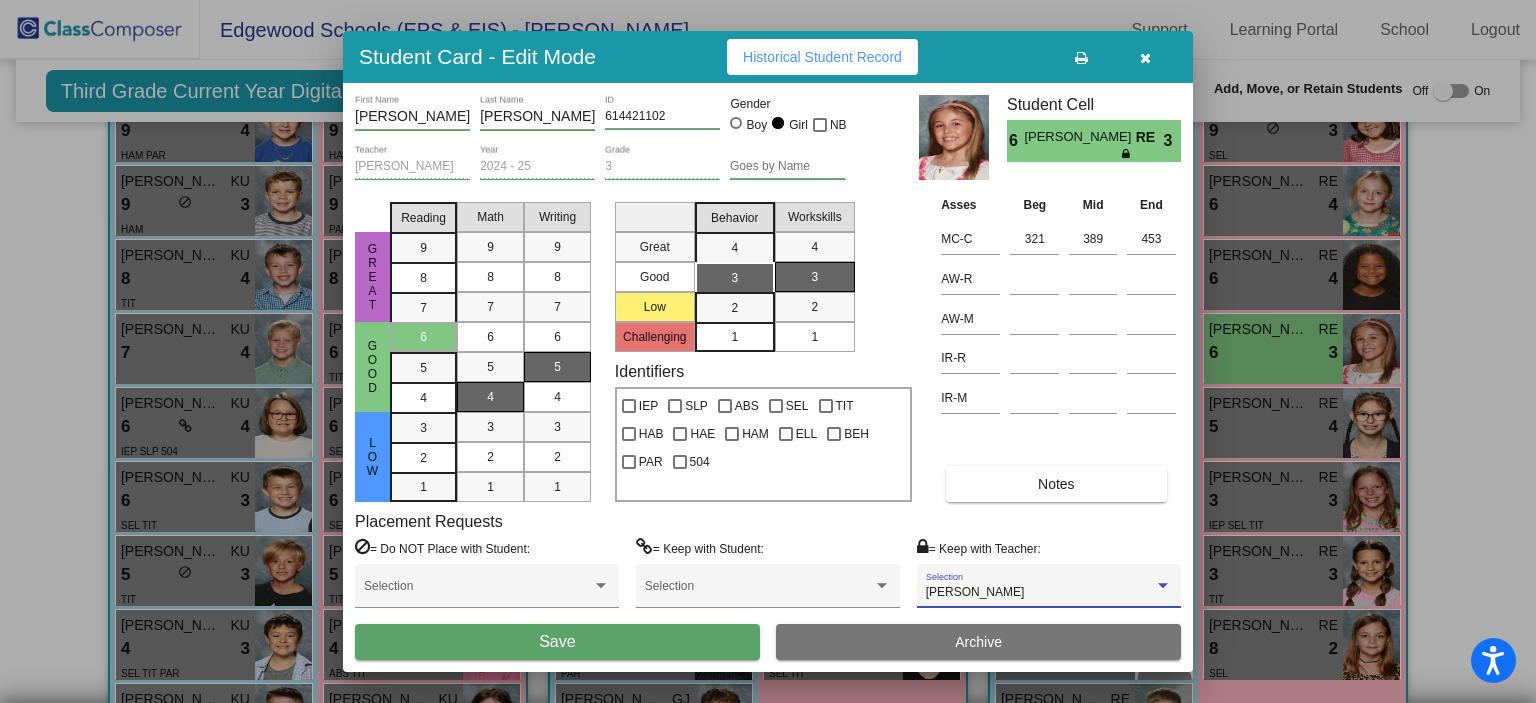 click on "Save" at bounding box center (557, 642) 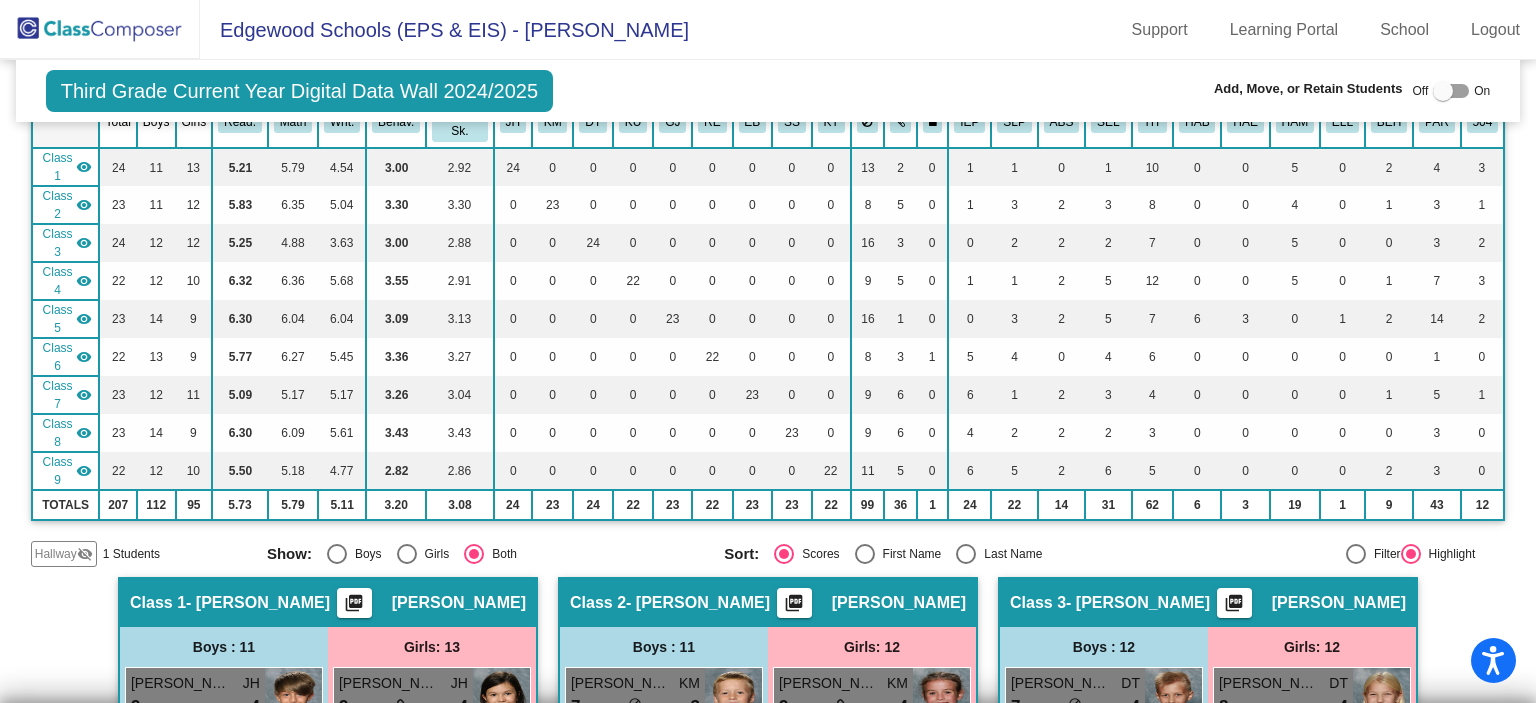 scroll, scrollTop: 0, scrollLeft: 0, axis: both 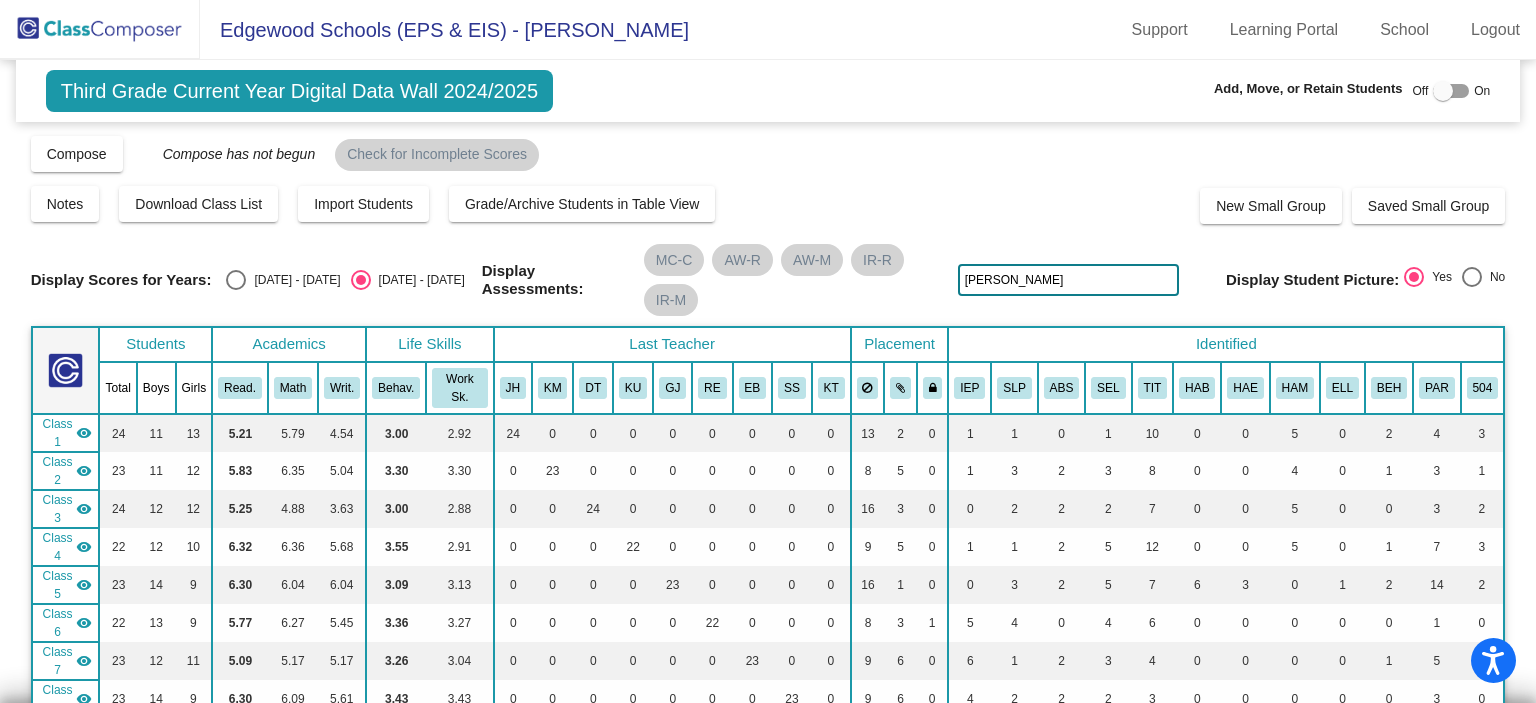 drag, startPoint x: 1018, startPoint y: 276, endPoint x: 936, endPoint y: 276, distance: 82 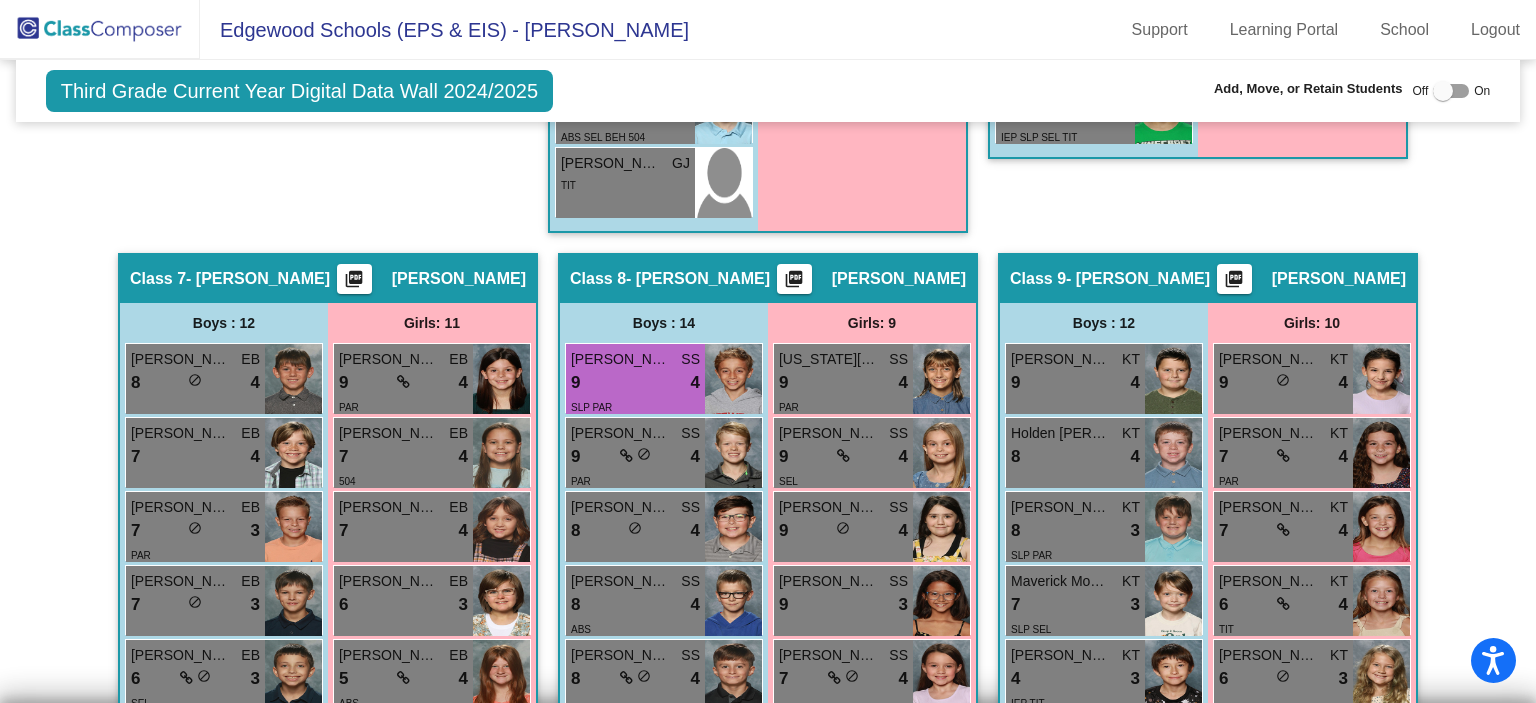 scroll, scrollTop: 2800, scrollLeft: 0, axis: vertical 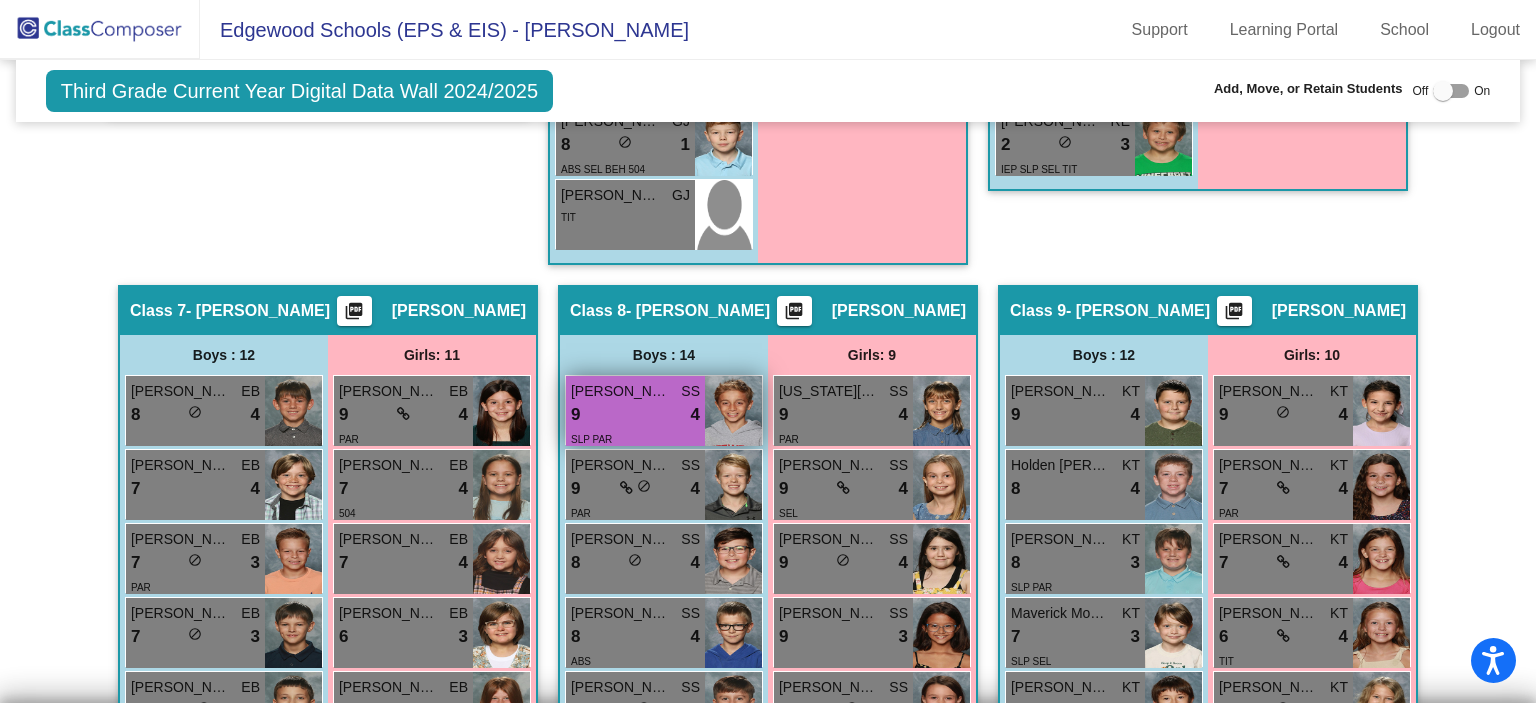 click on "9 lock do_not_disturb_alt 4" at bounding box center [635, 415] 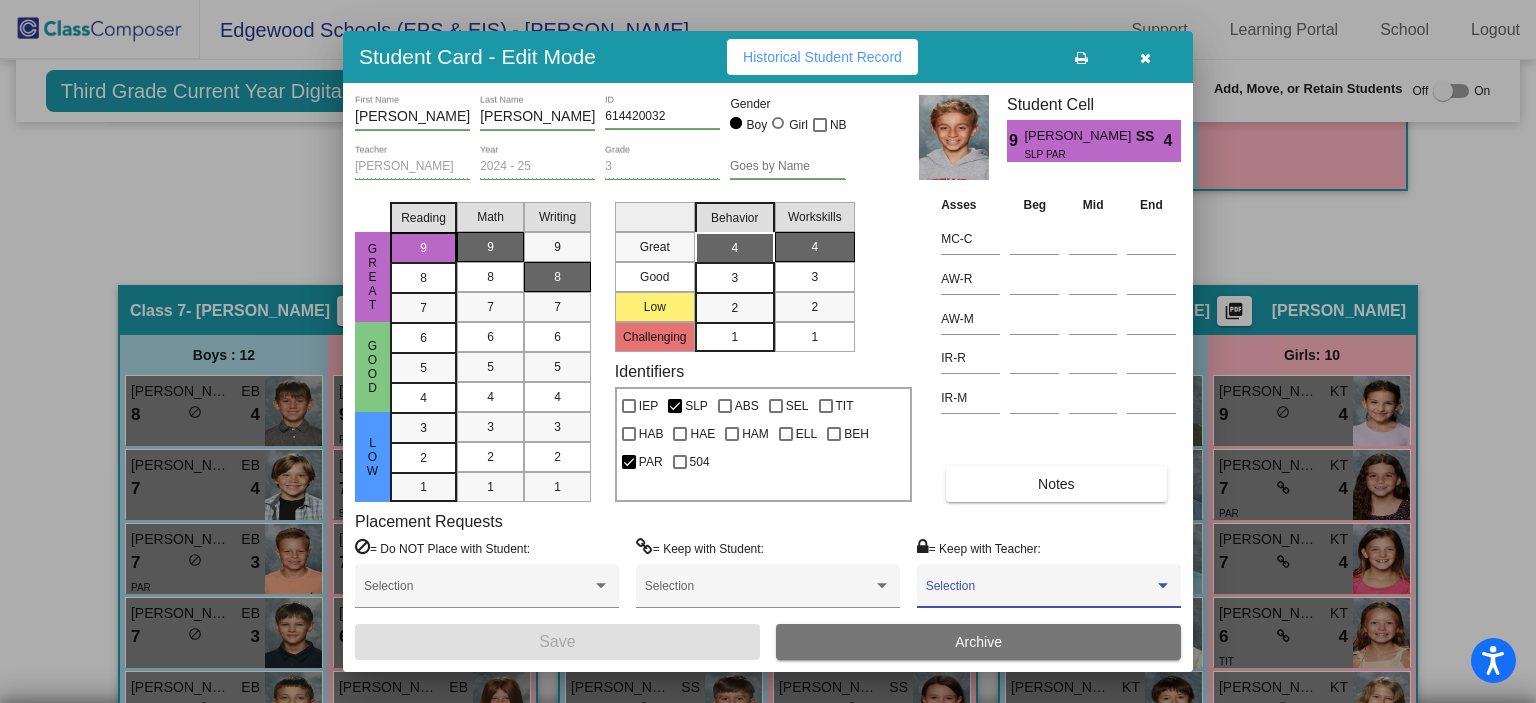 click at bounding box center (1040, 593) 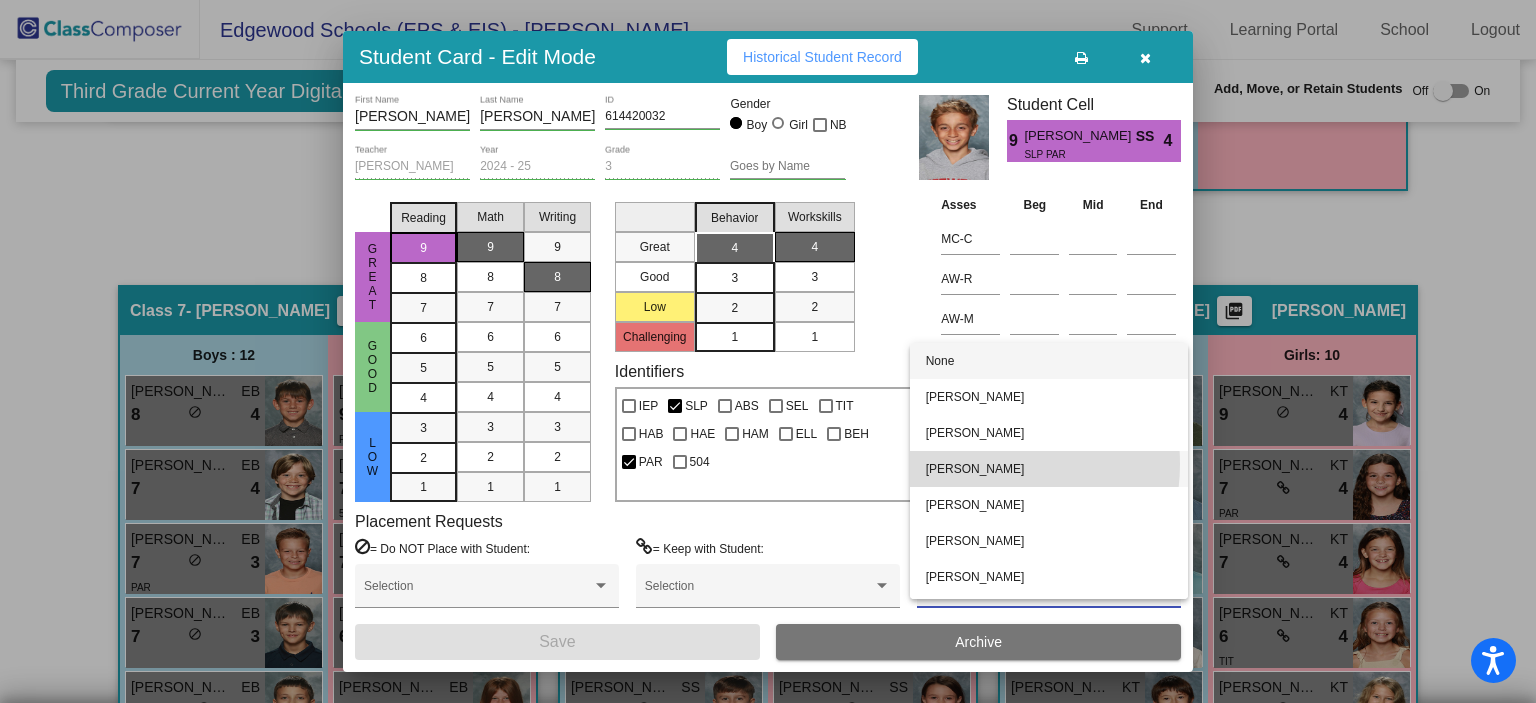 click on "[PERSON_NAME]" at bounding box center (1049, 469) 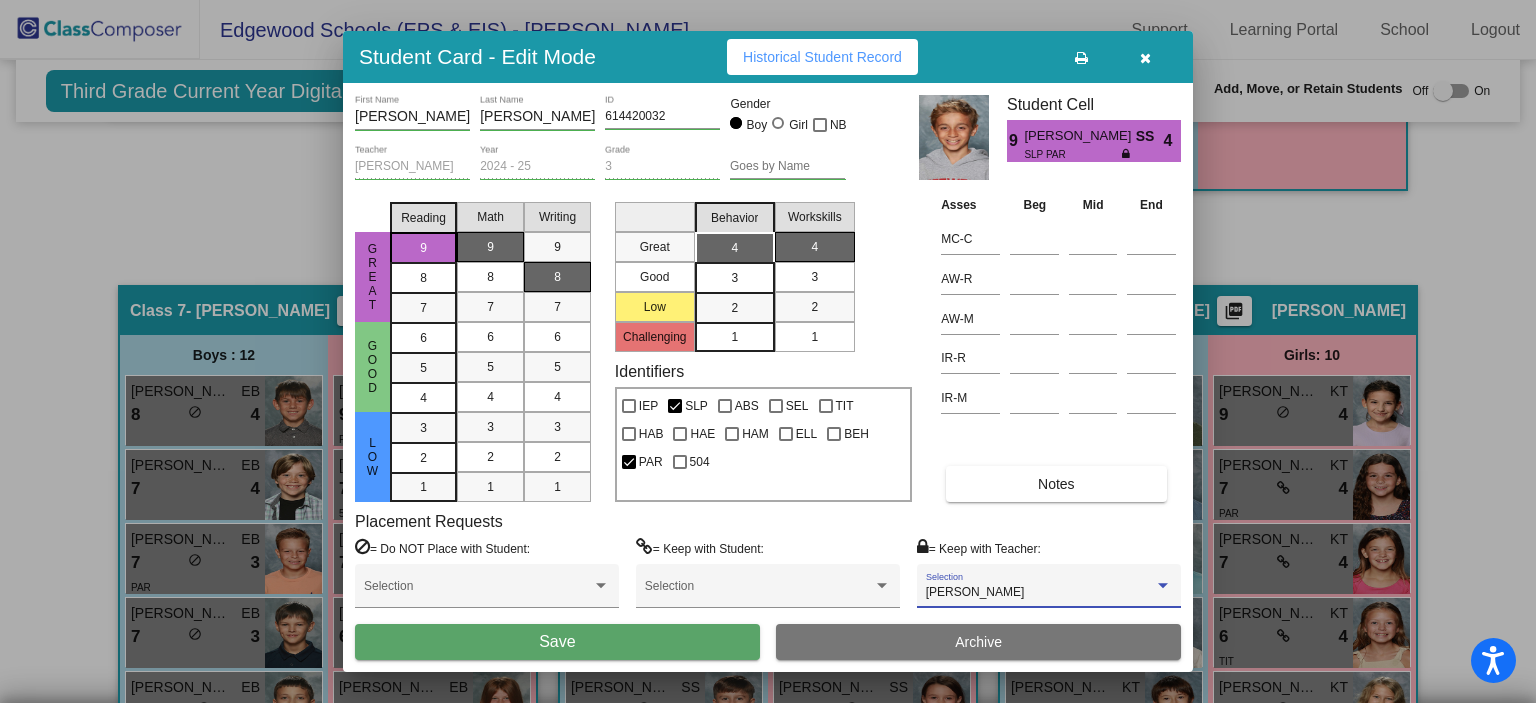 click on "Save" at bounding box center (557, 642) 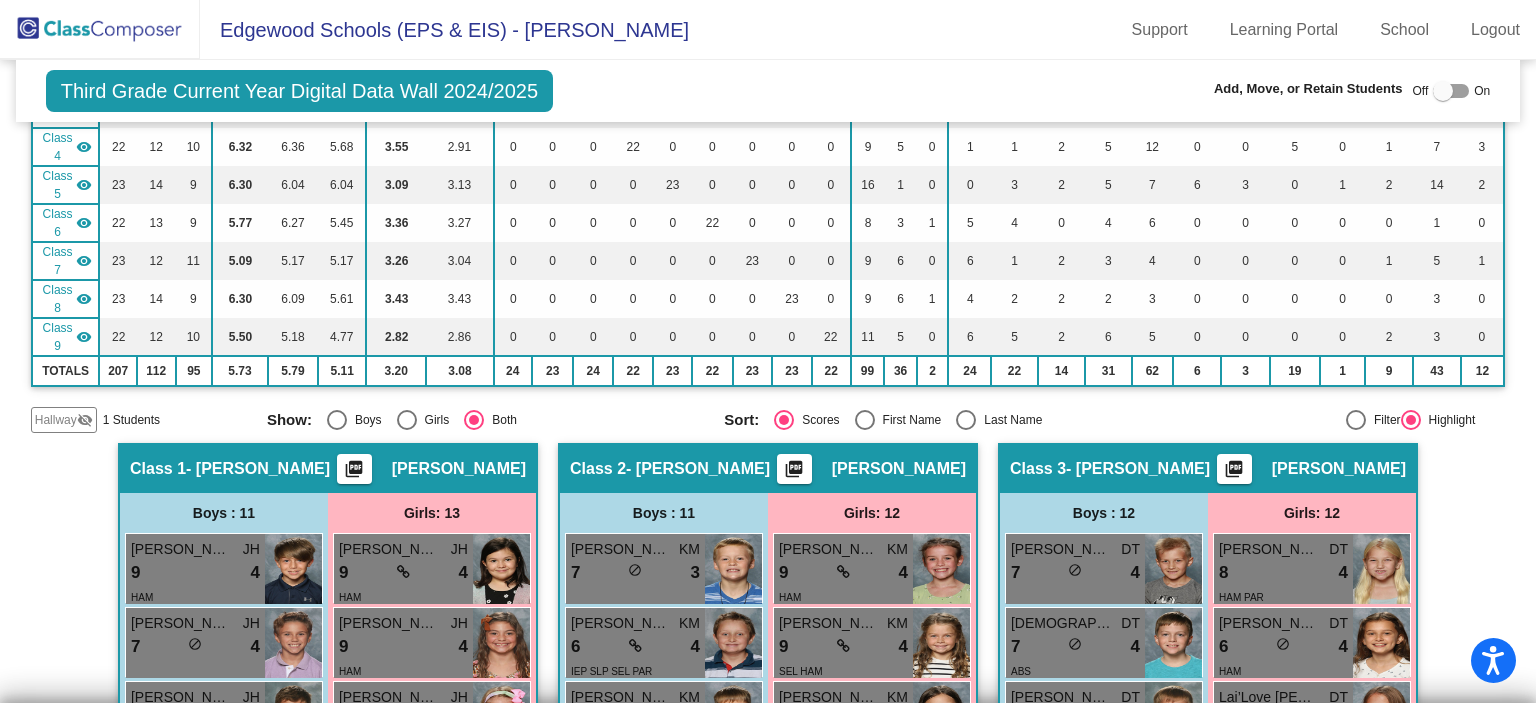scroll, scrollTop: 0, scrollLeft: 0, axis: both 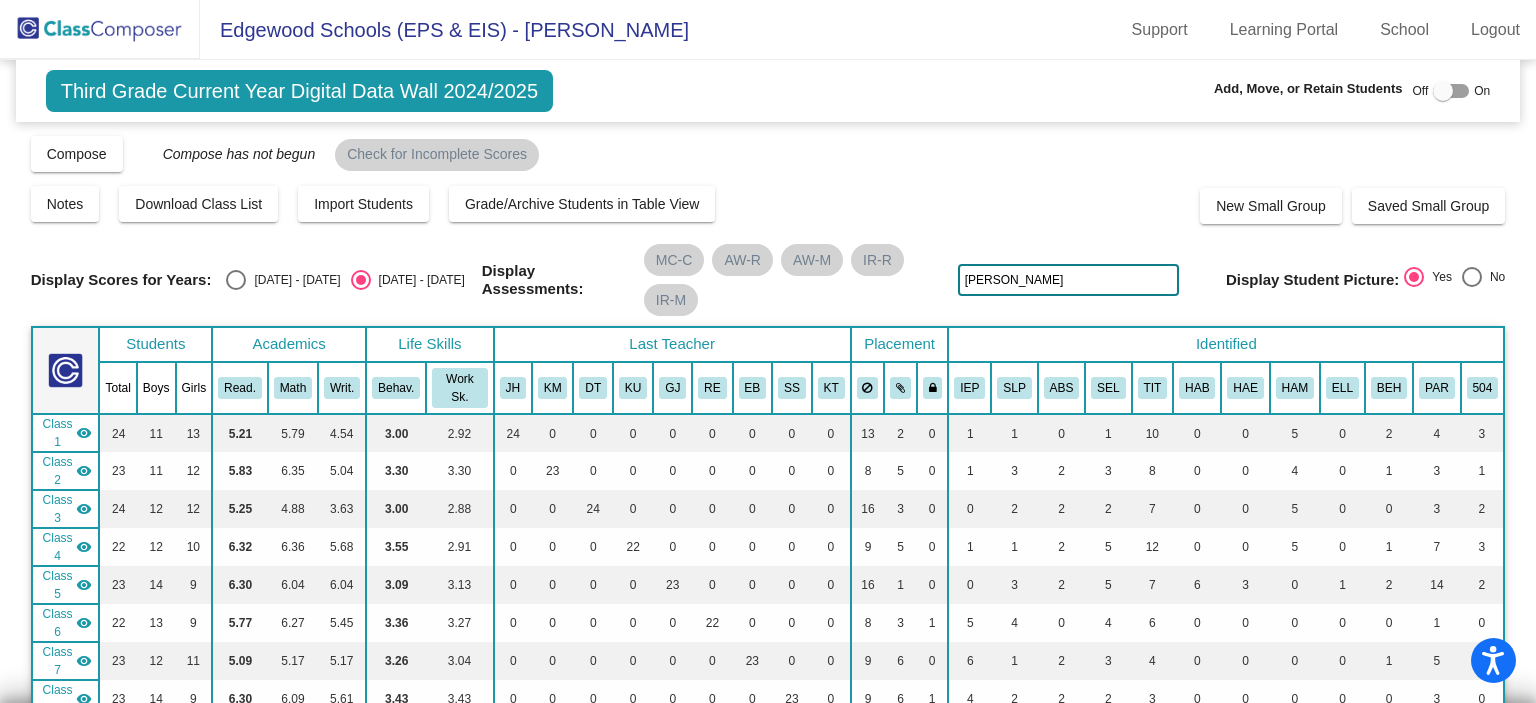 drag, startPoint x: 1006, startPoint y: 275, endPoint x: 921, endPoint y: 295, distance: 87.32124 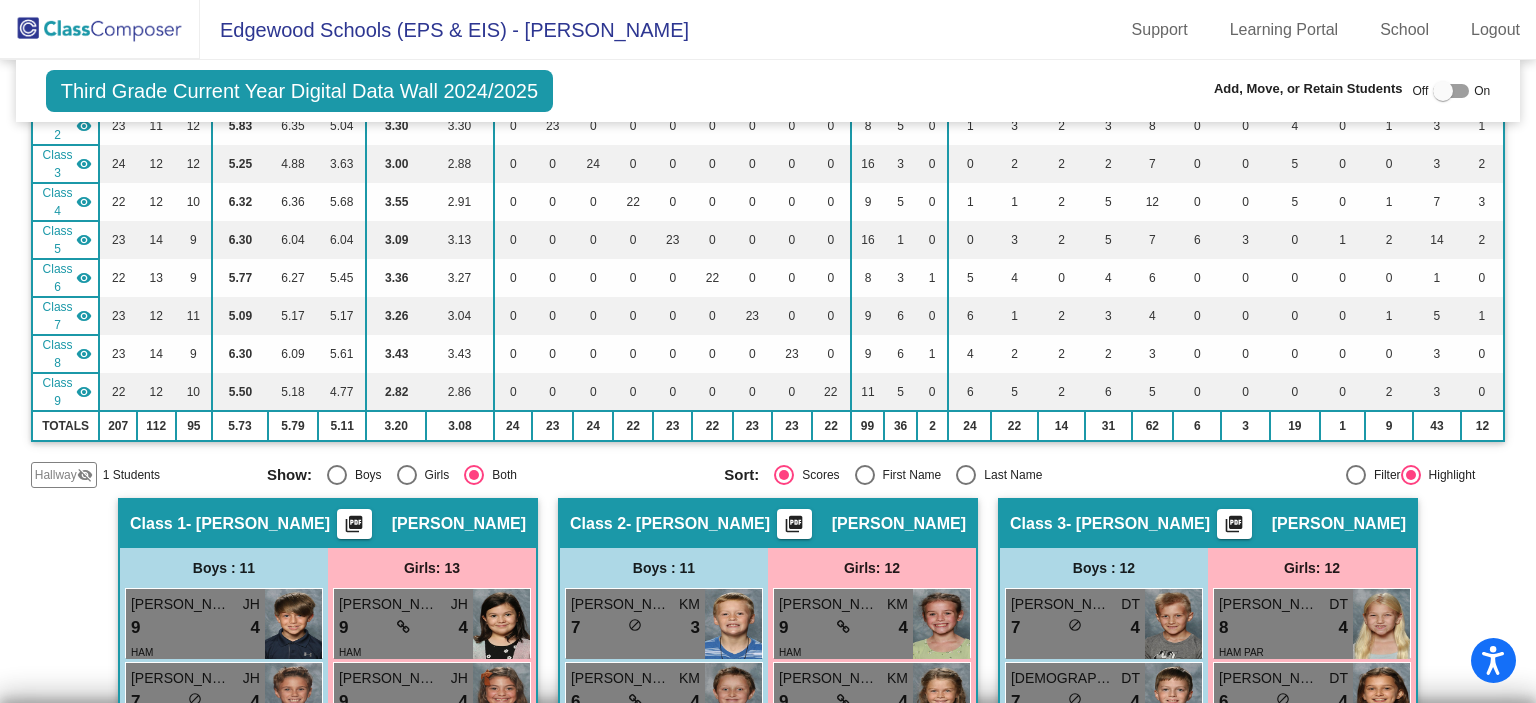 scroll, scrollTop: 0, scrollLeft: 0, axis: both 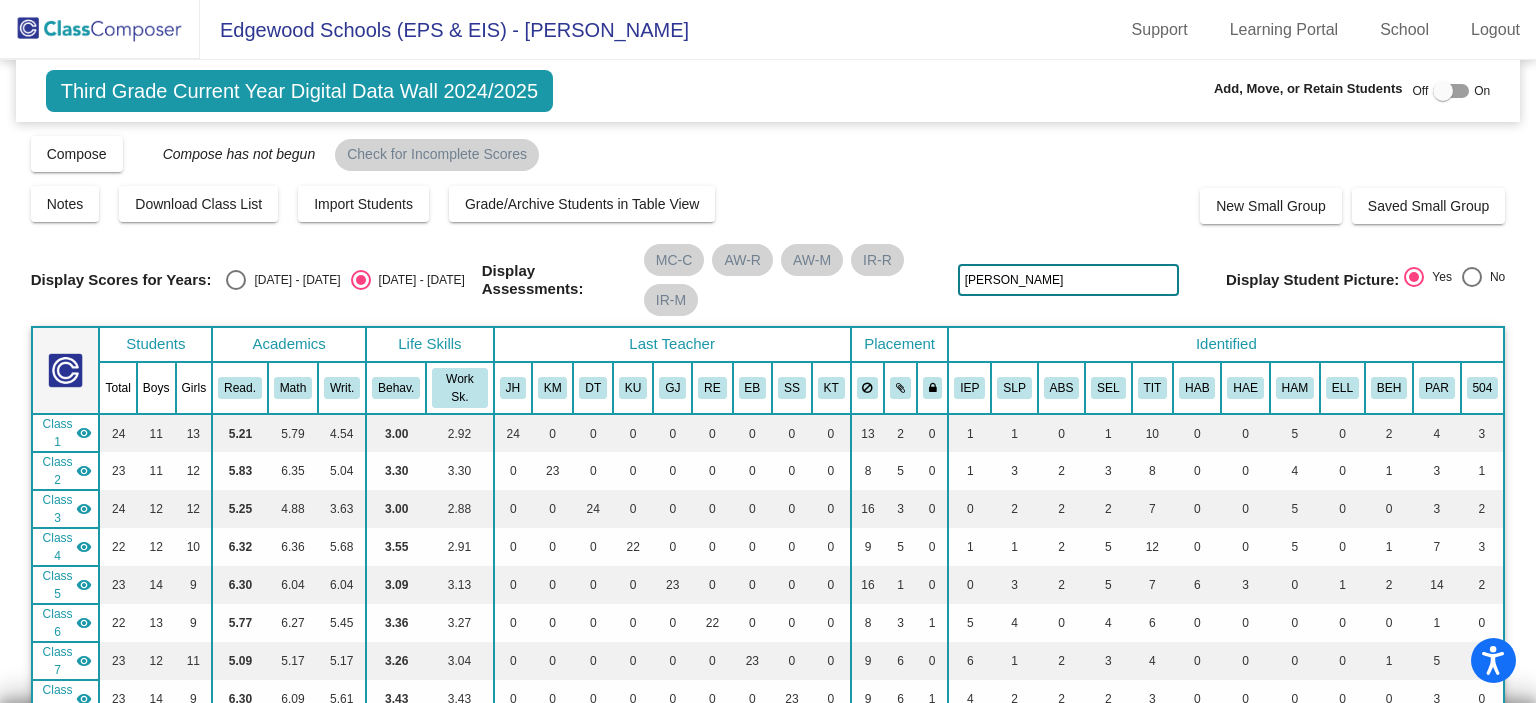 type on "[PERSON_NAME]" 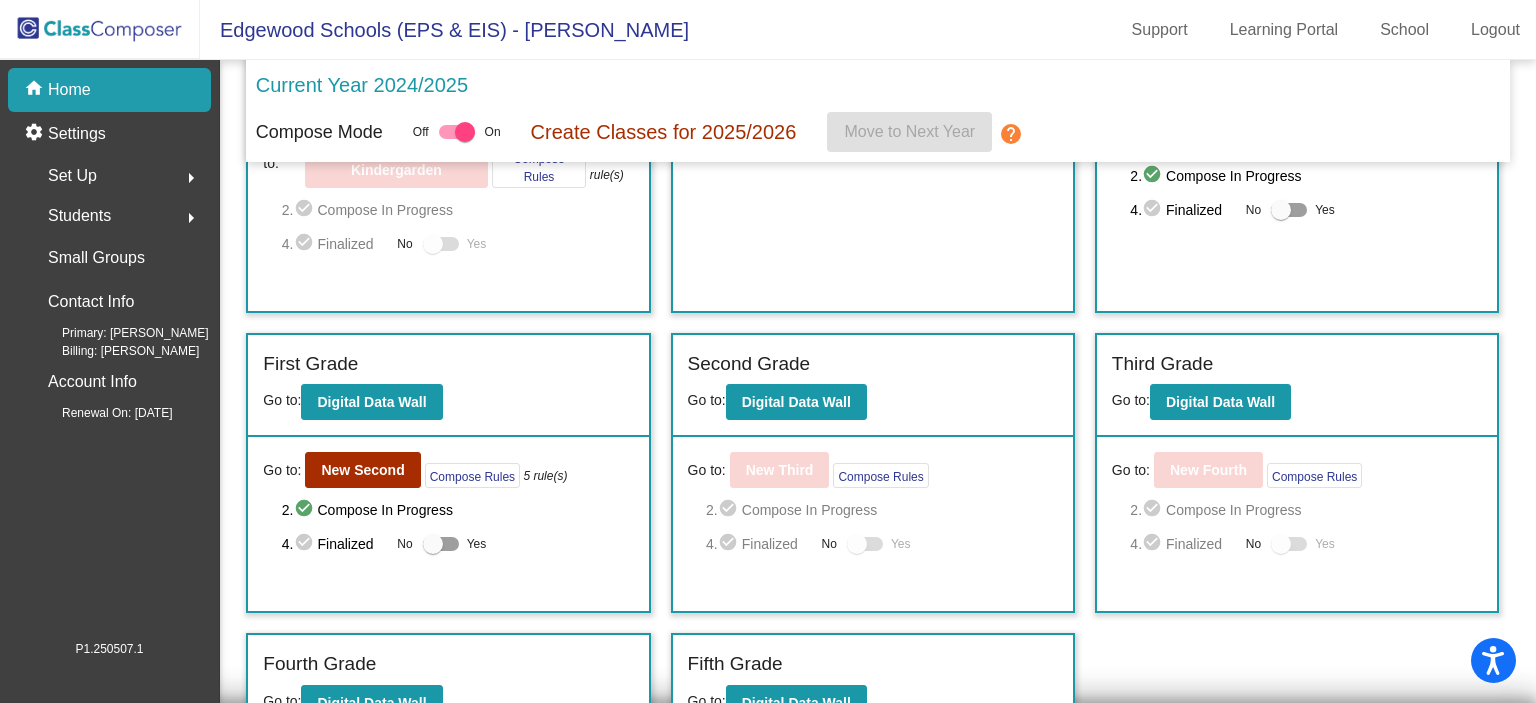scroll, scrollTop: 300, scrollLeft: 0, axis: vertical 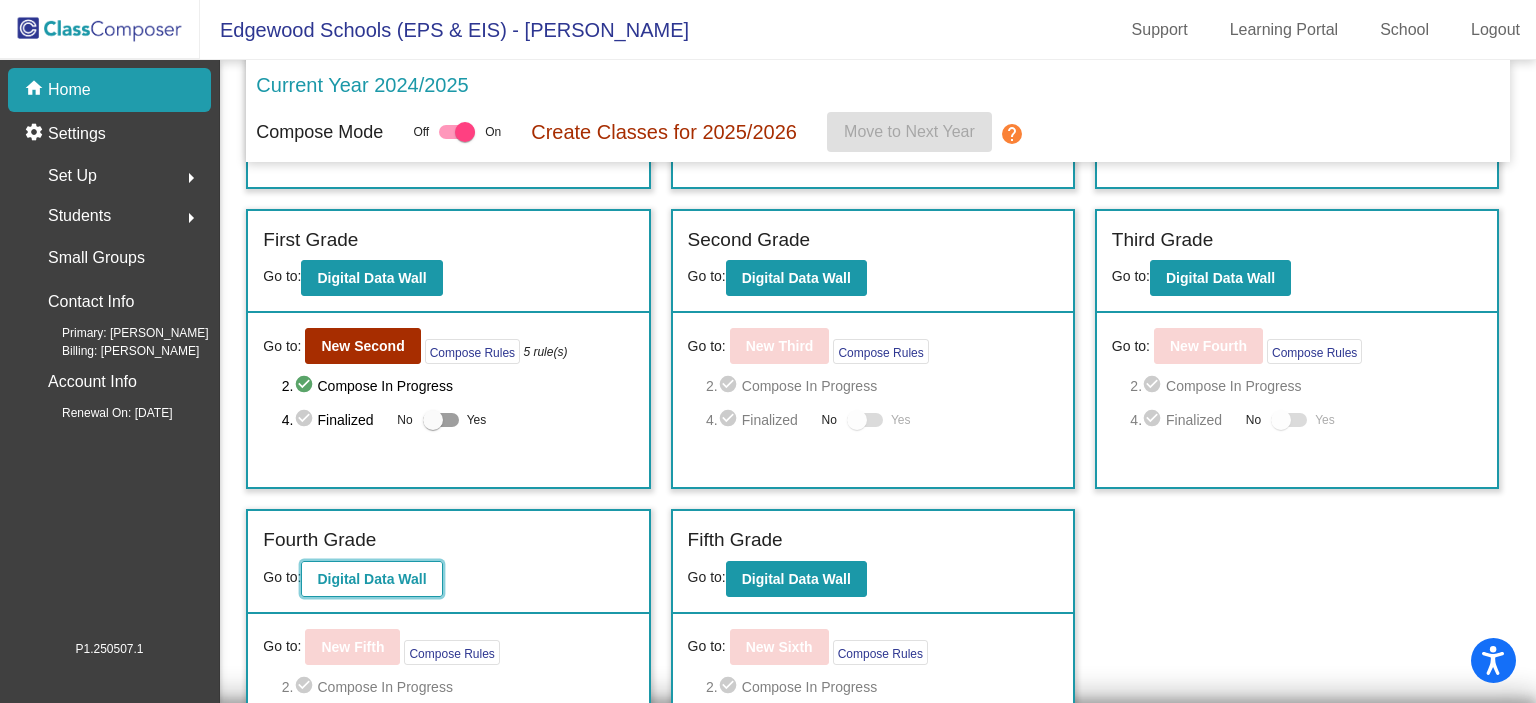 click on "Digital Data Wall" 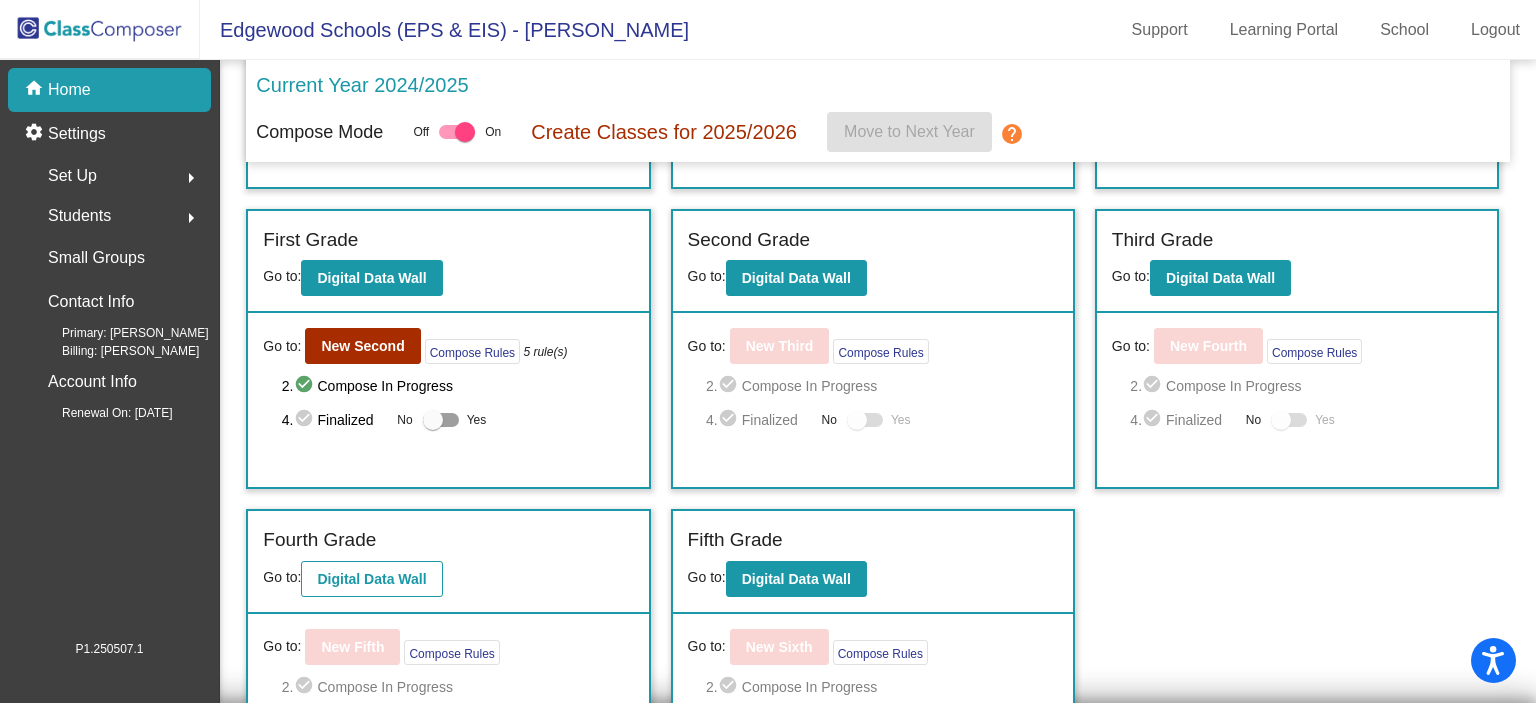 scroll, scrollTop: 0, scrollLeft: 0, axis: both 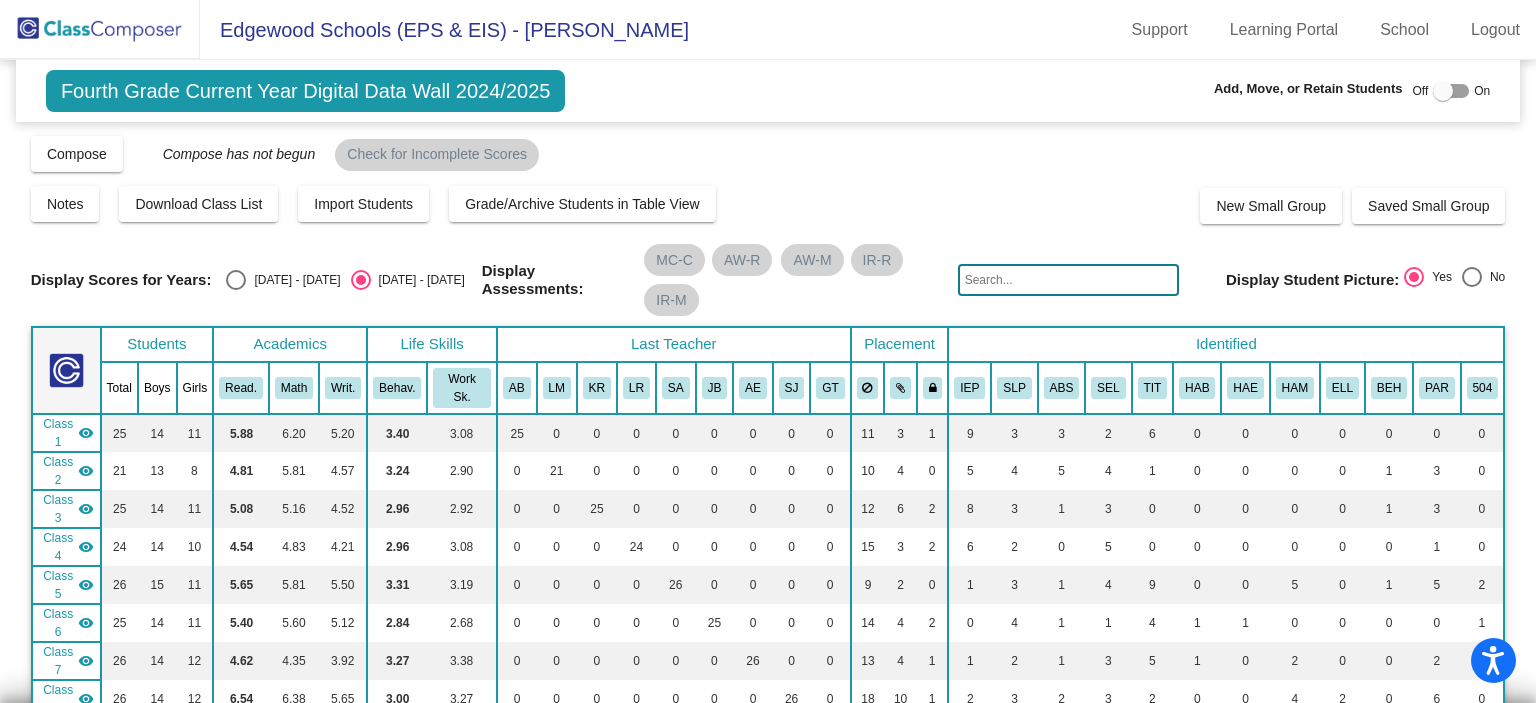 click 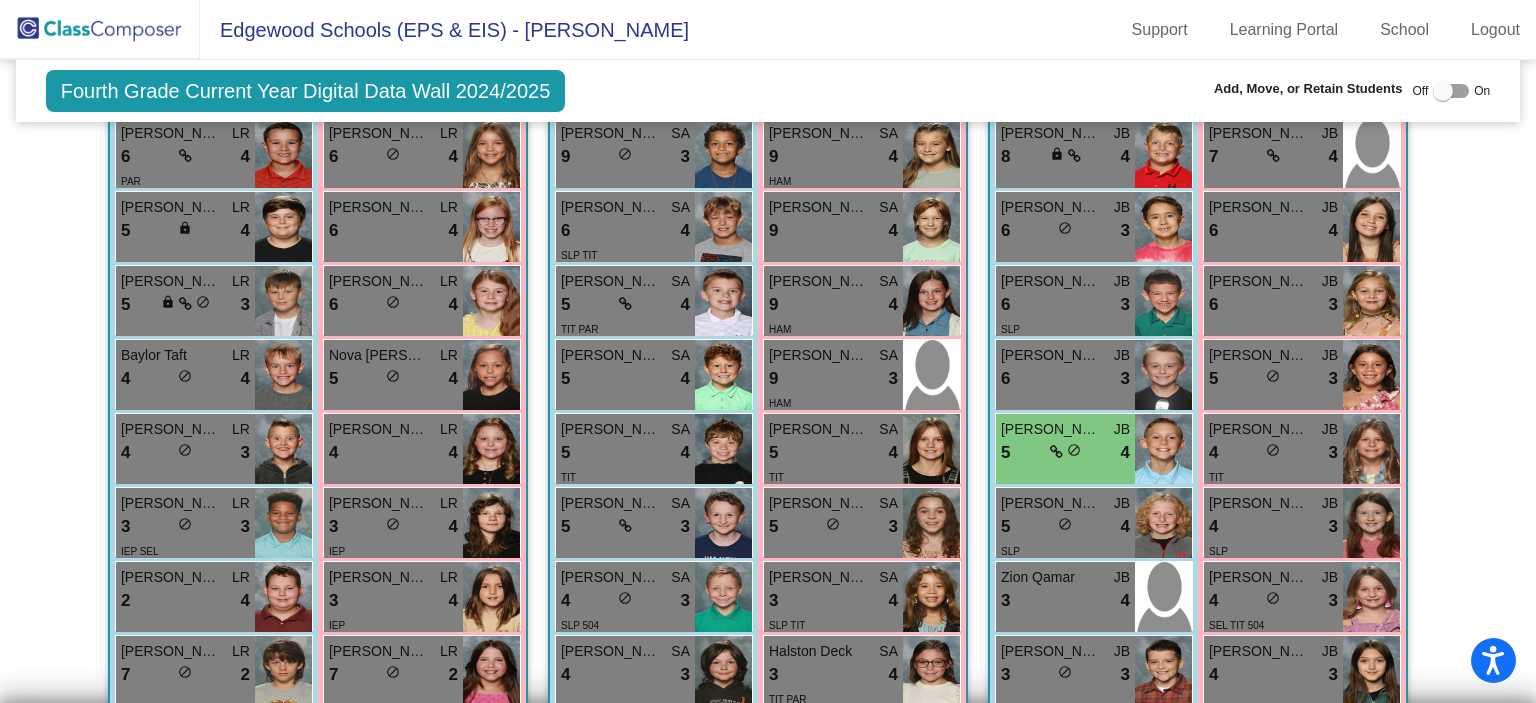 scroll, scrollTop: 2100, scrollLeft: 0, axis: vertical 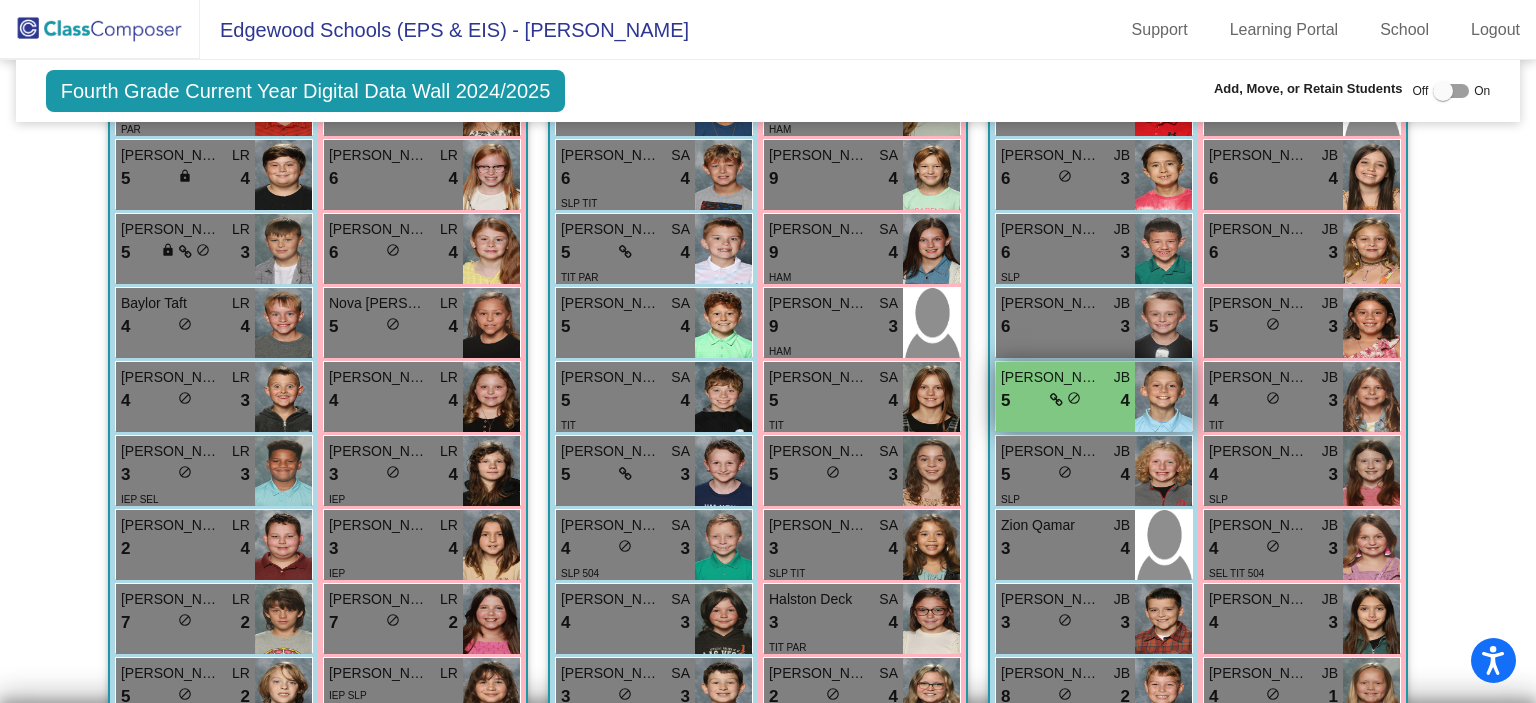 type on "[PERSON_NAME]" 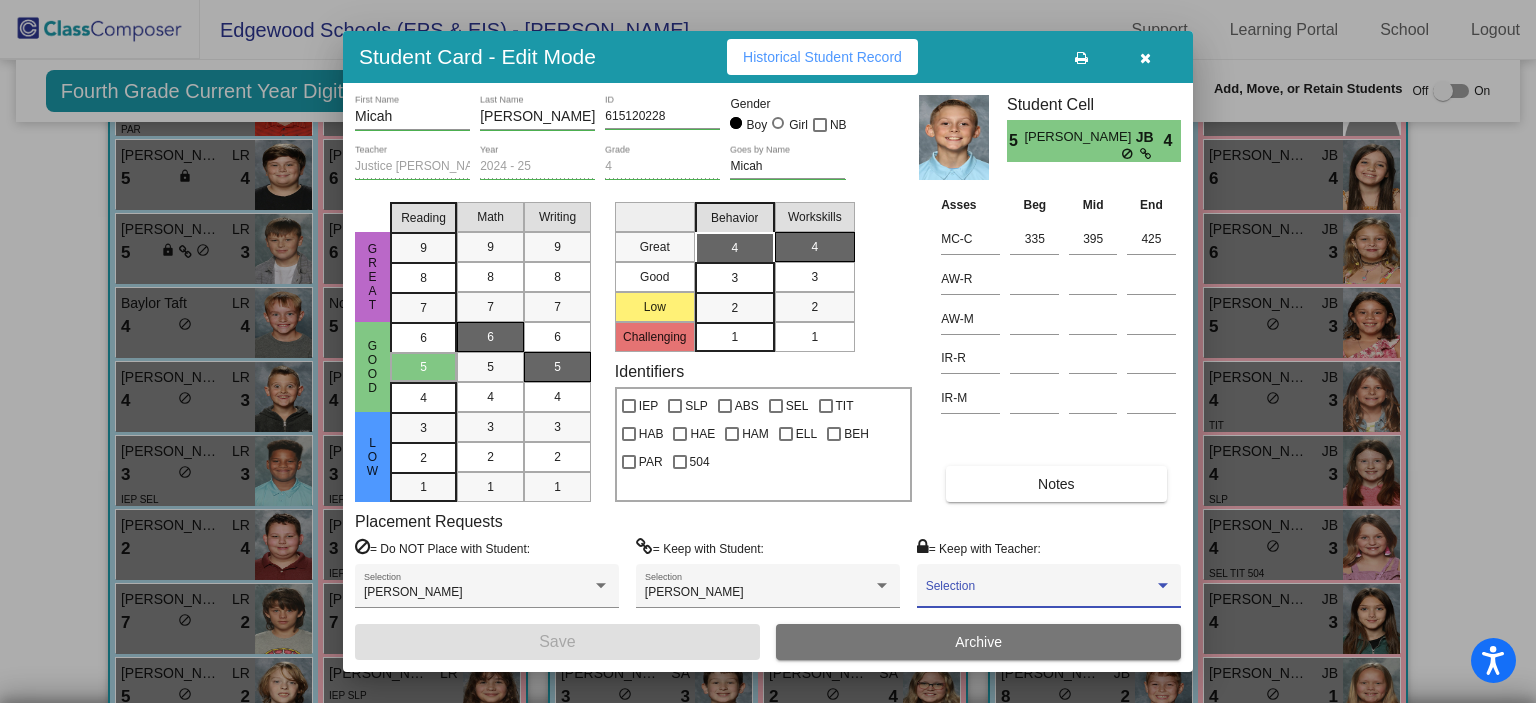 click at bounding box center [1040, 593] 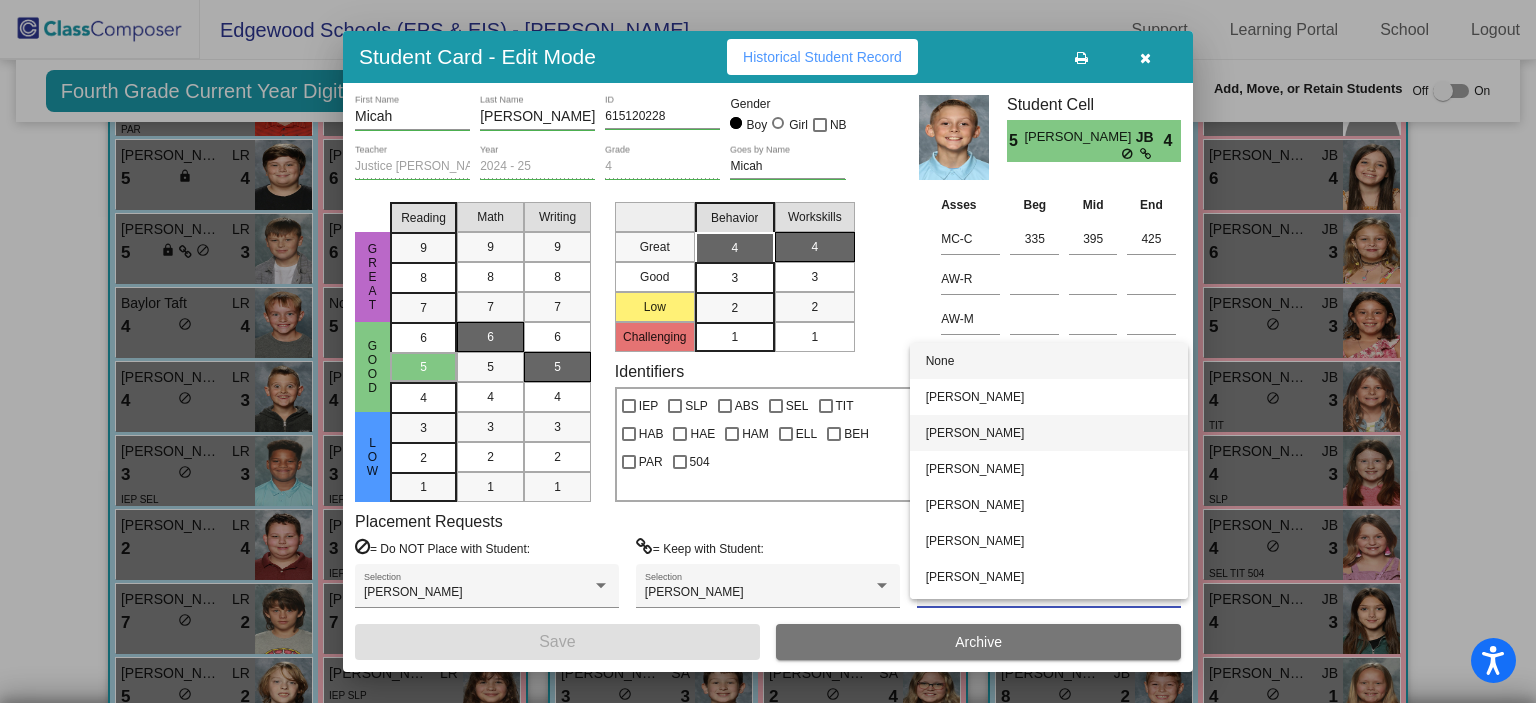 click on "[PERSON_NAME]" at bounding box center [1049, 433] 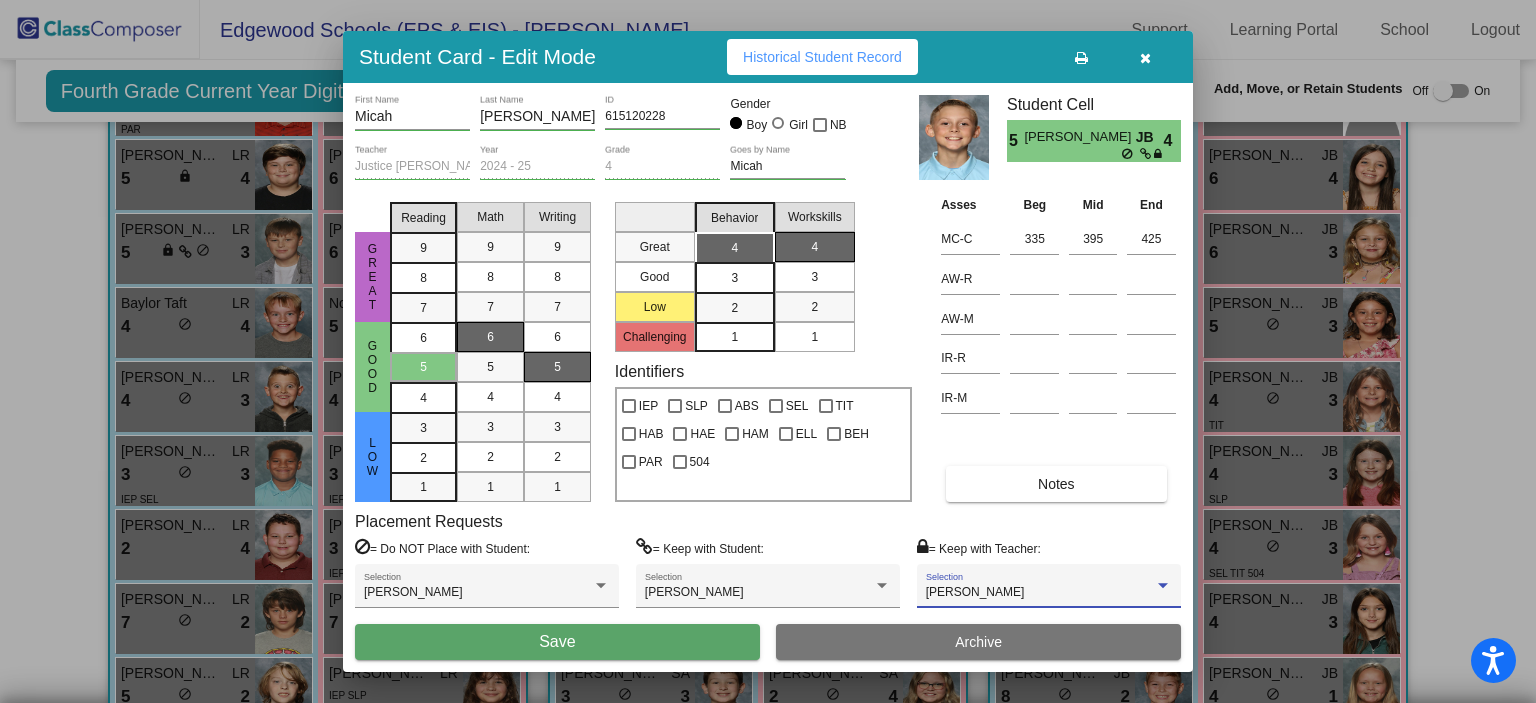 click on "Save" at bounding box center (557, 642) 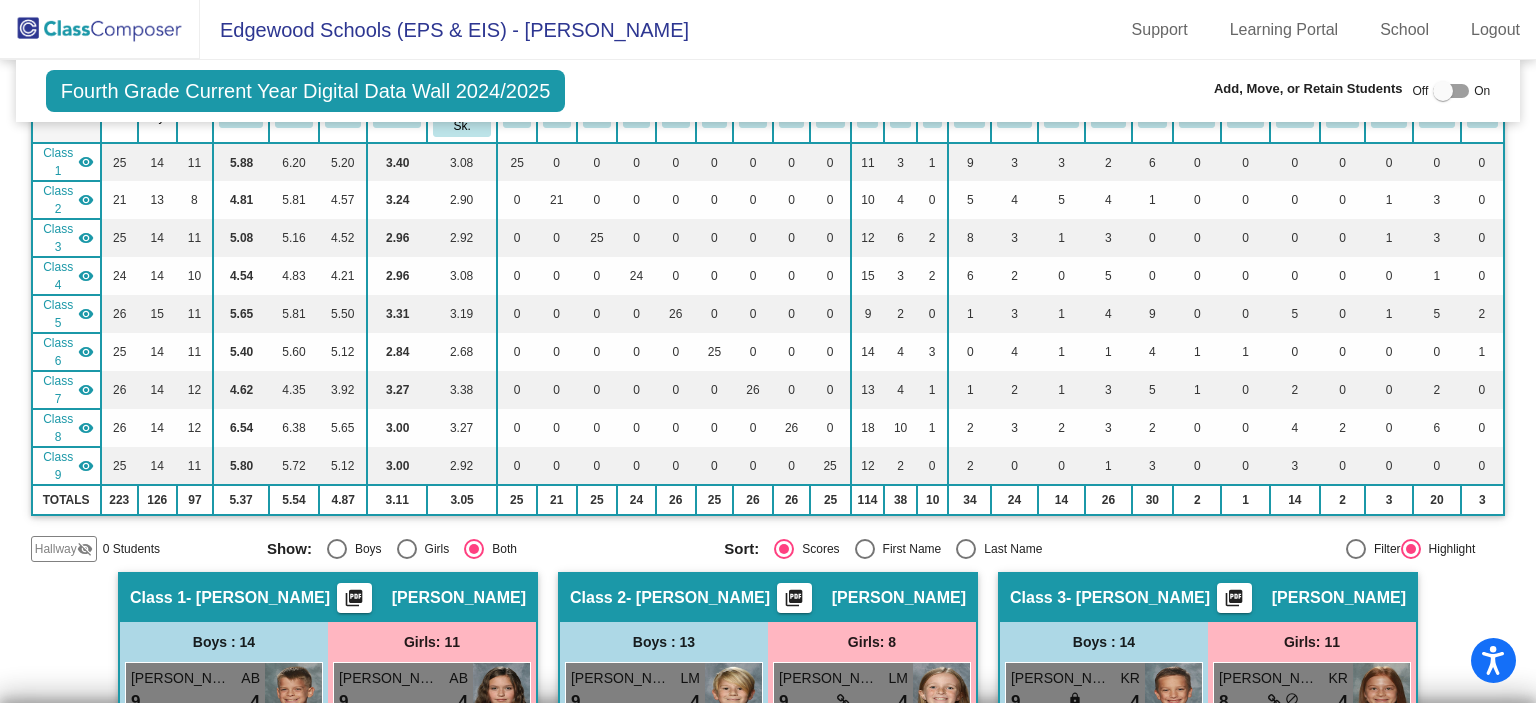 scroll, scrollTop: 0, scrollLeft: 0, axis: both 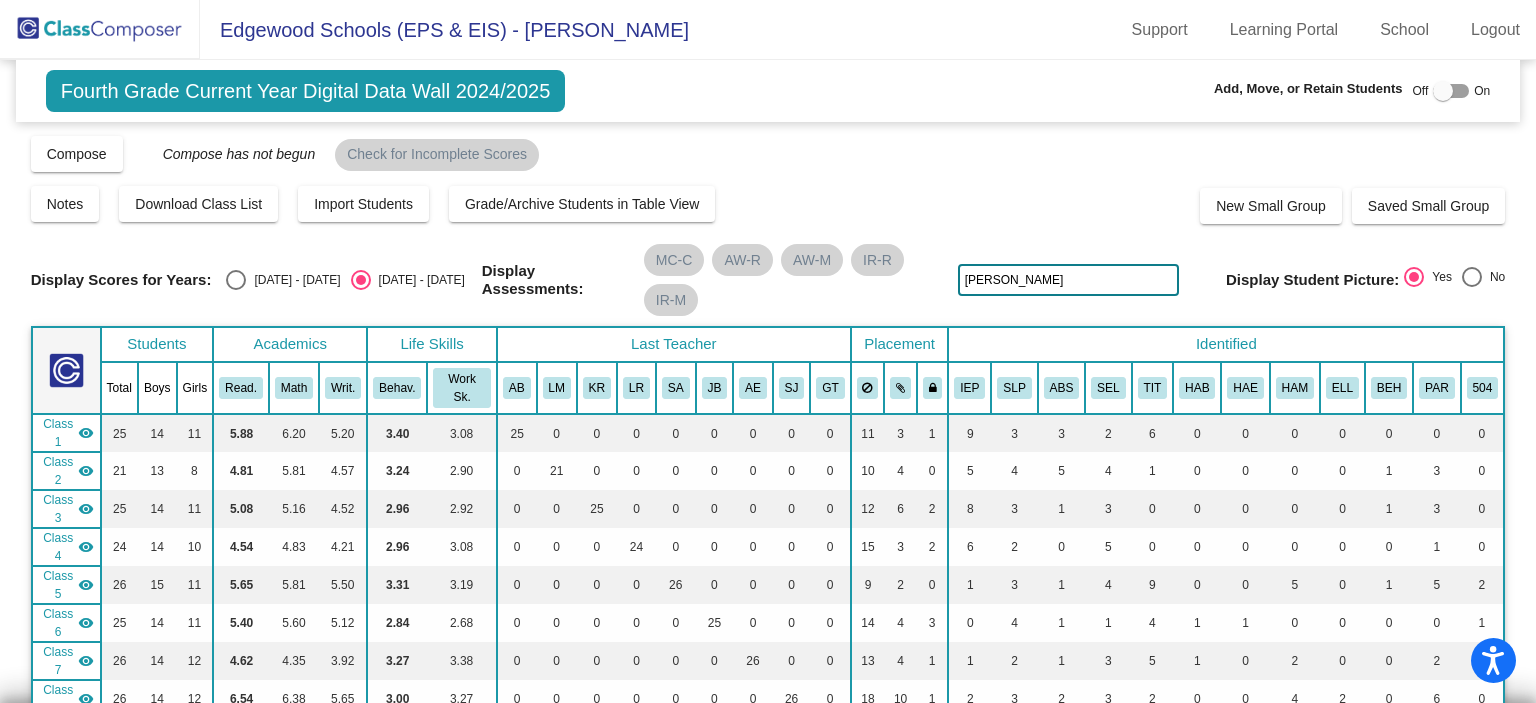 click 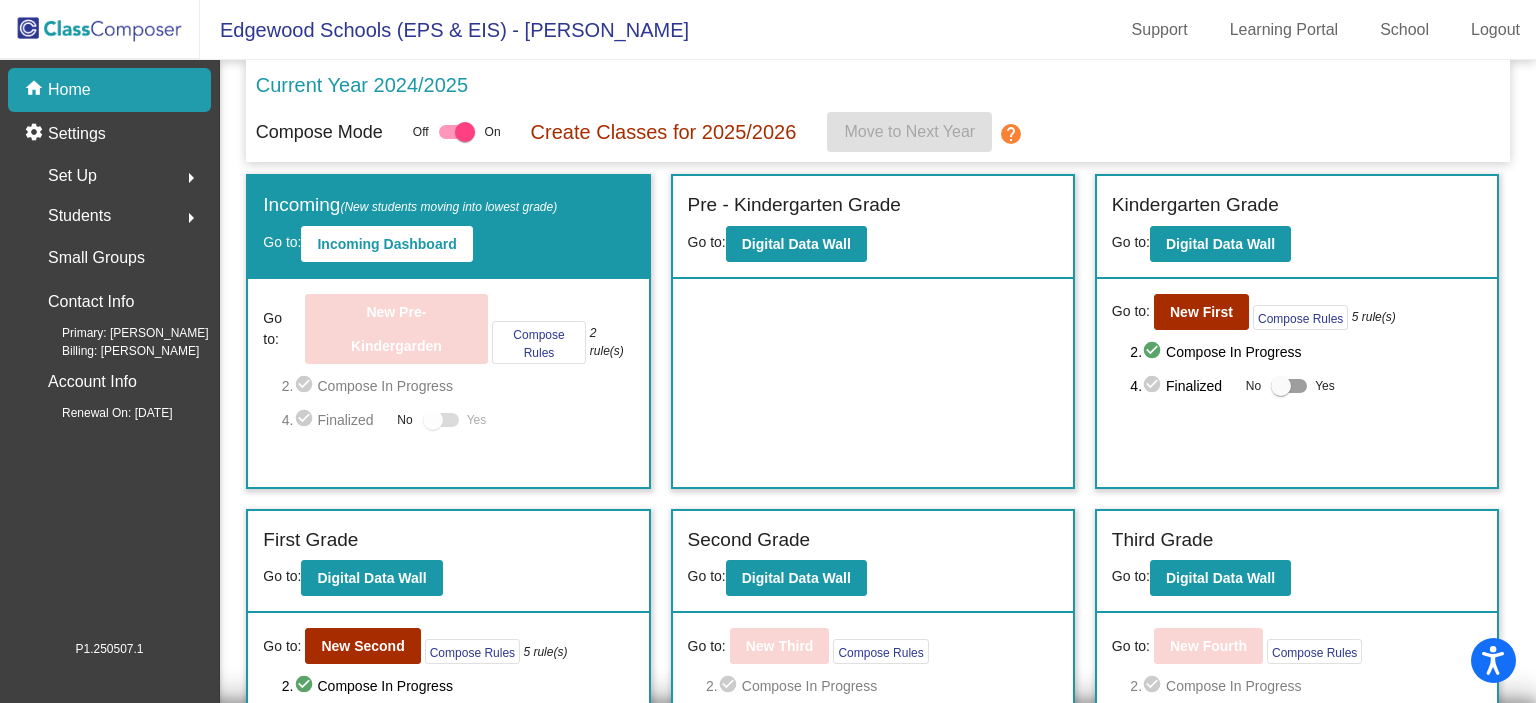 scroll, scrollTop: 200, scrollLeft: 0, axis: vertical 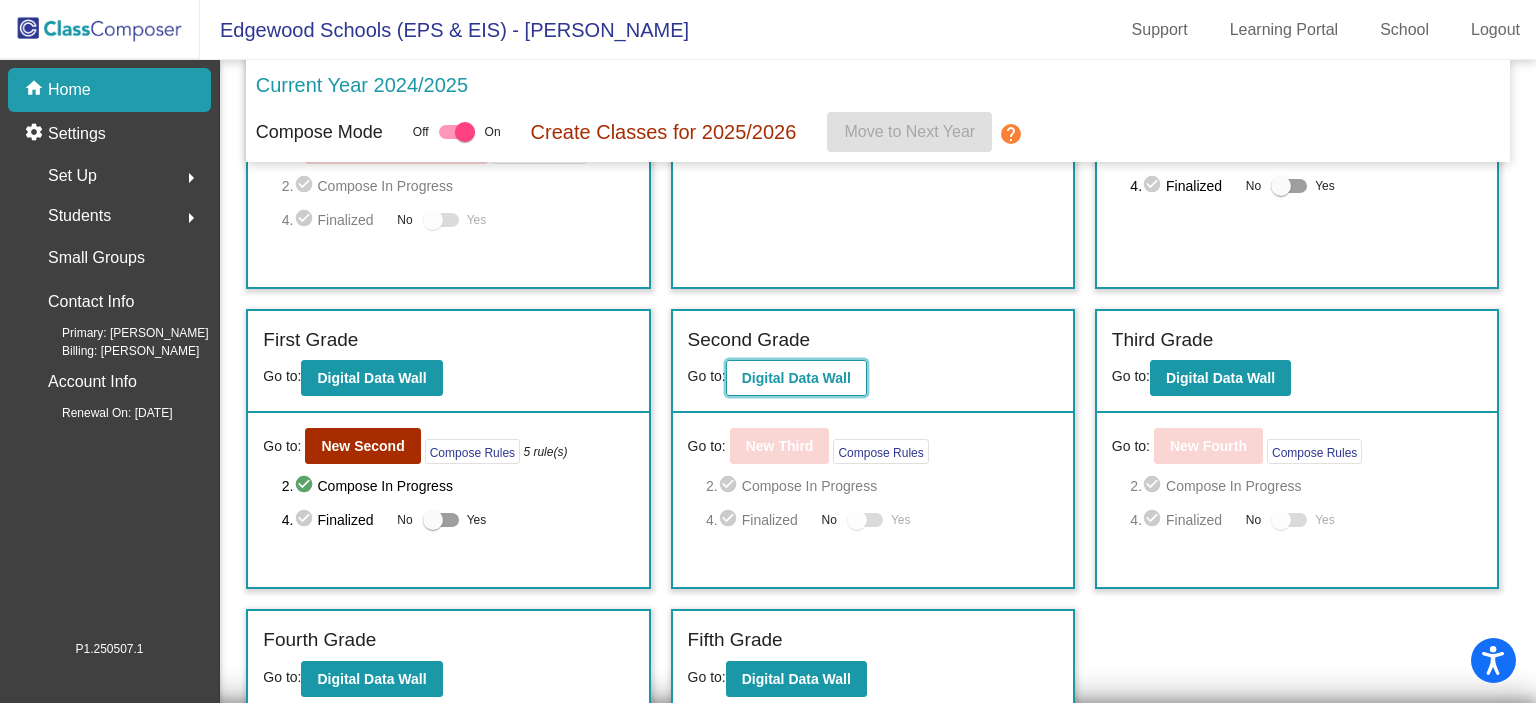 click on "Digital Data Wall" 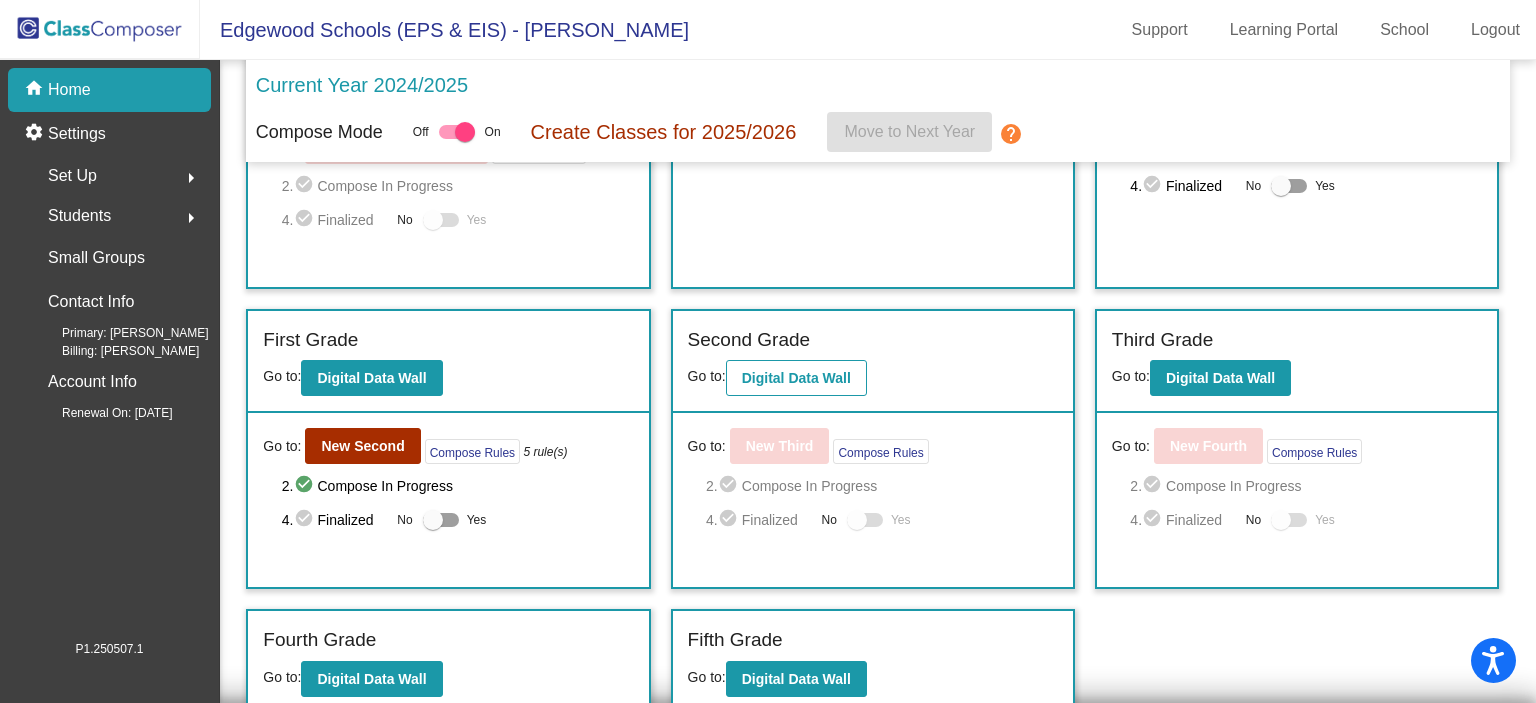 scroll, scrollTop: 0, scrollLeft: 0, axis: both 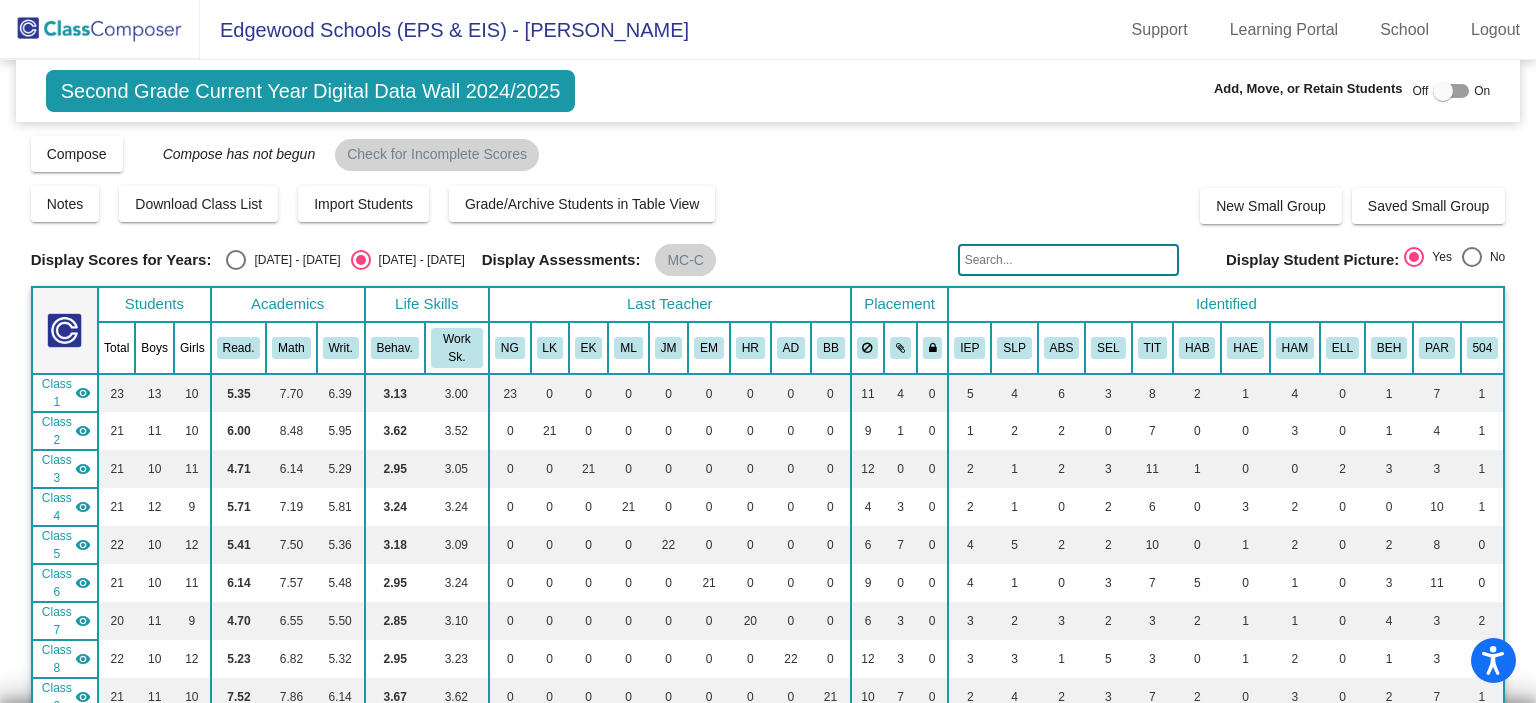 click 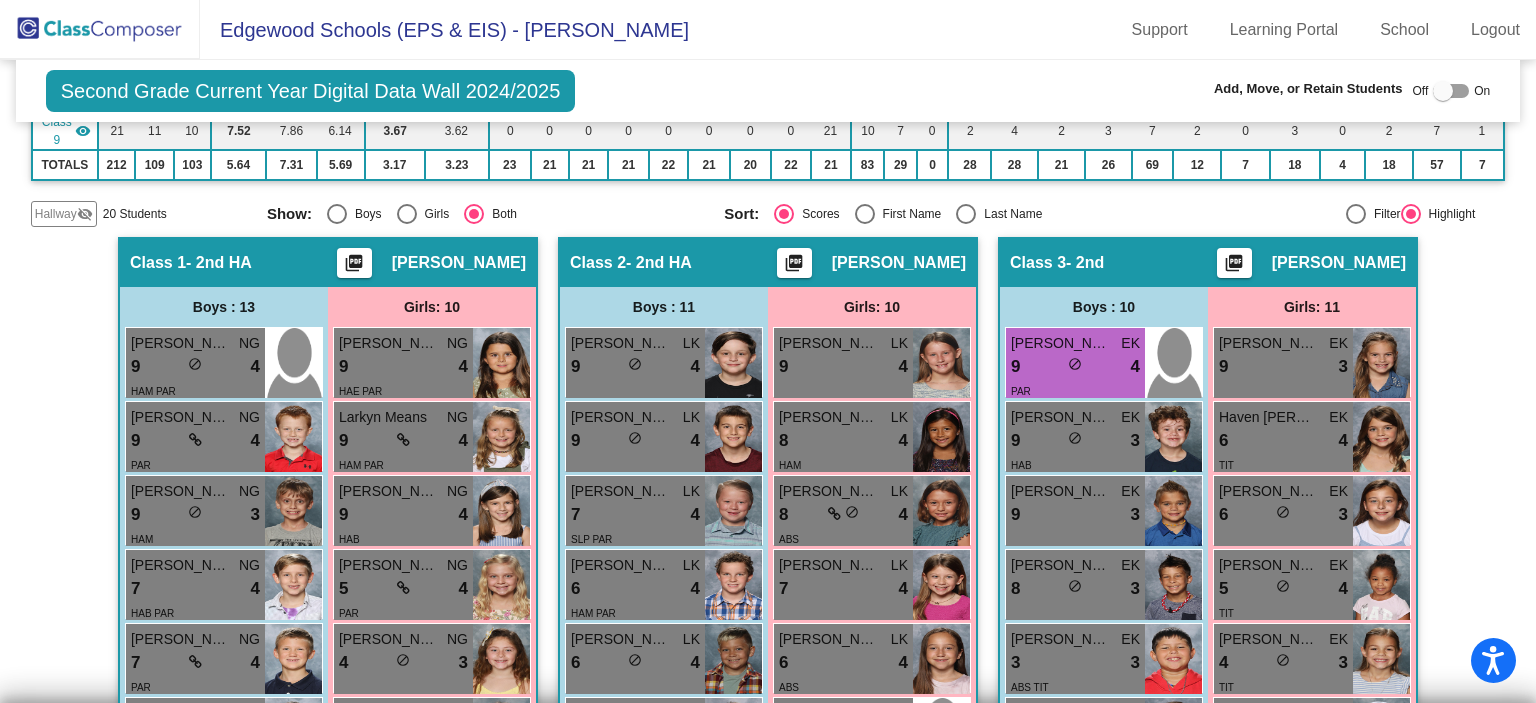 scroll, scrollTop: 600, scrollLeft: 0, axis: vertical 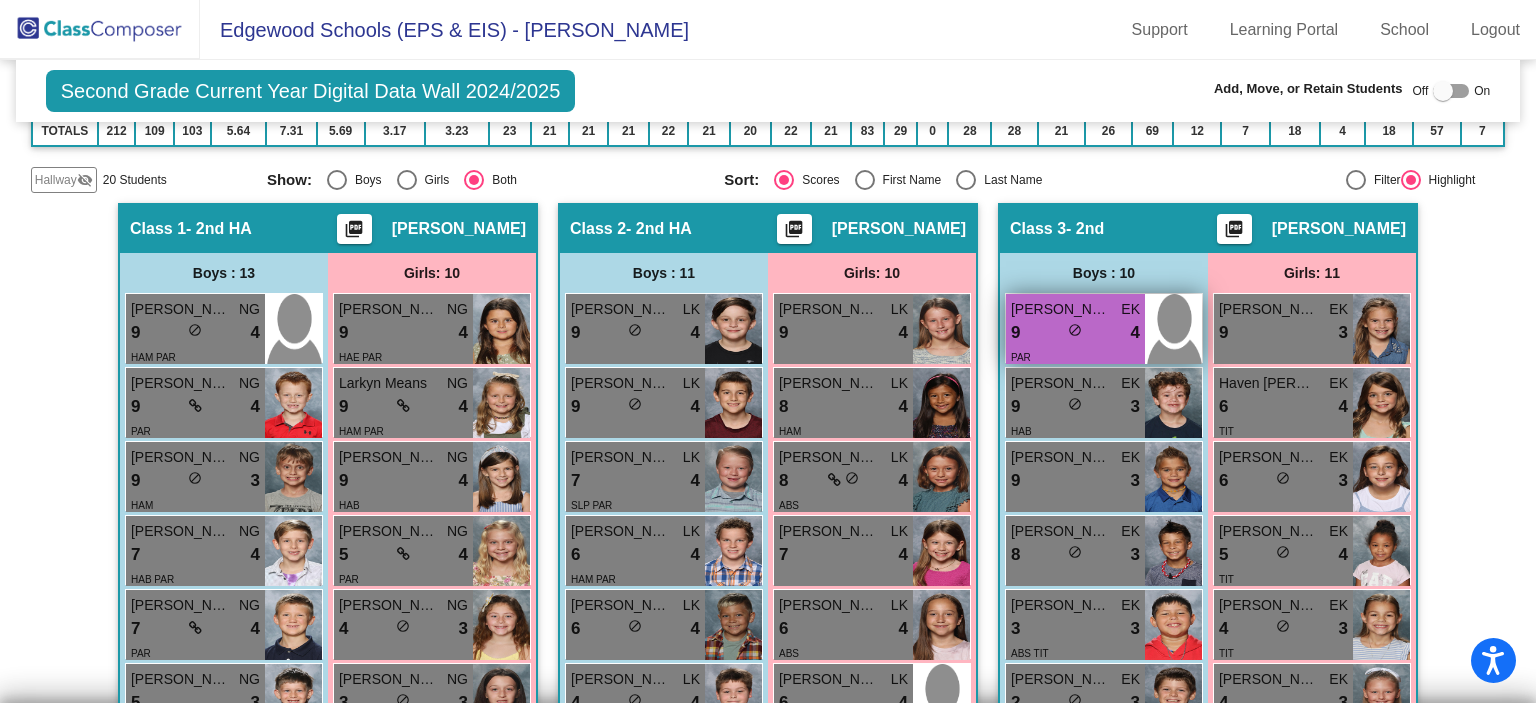 click on "9 lock do_not_disturb_alt 4" at bounding box center [1075, 333] 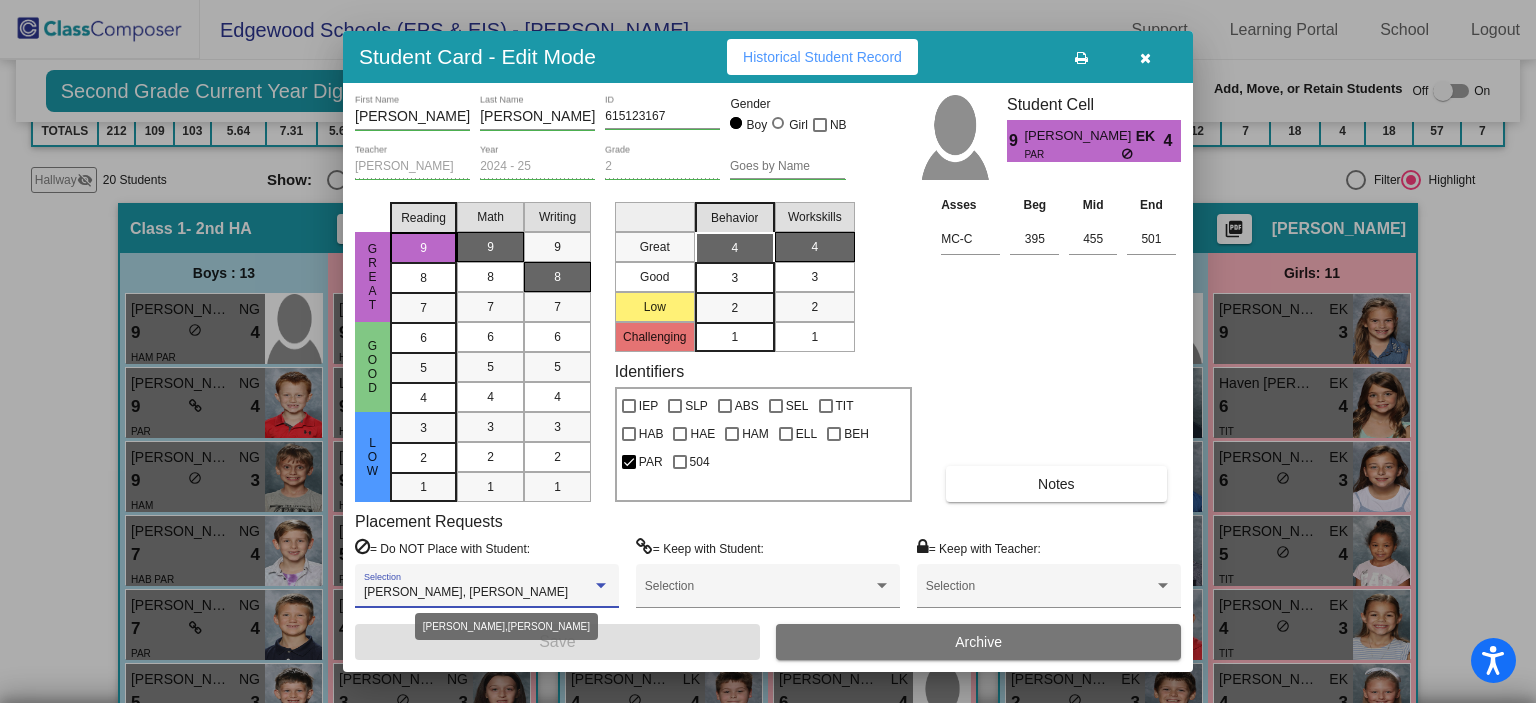 click at bounding box center [601, 586] 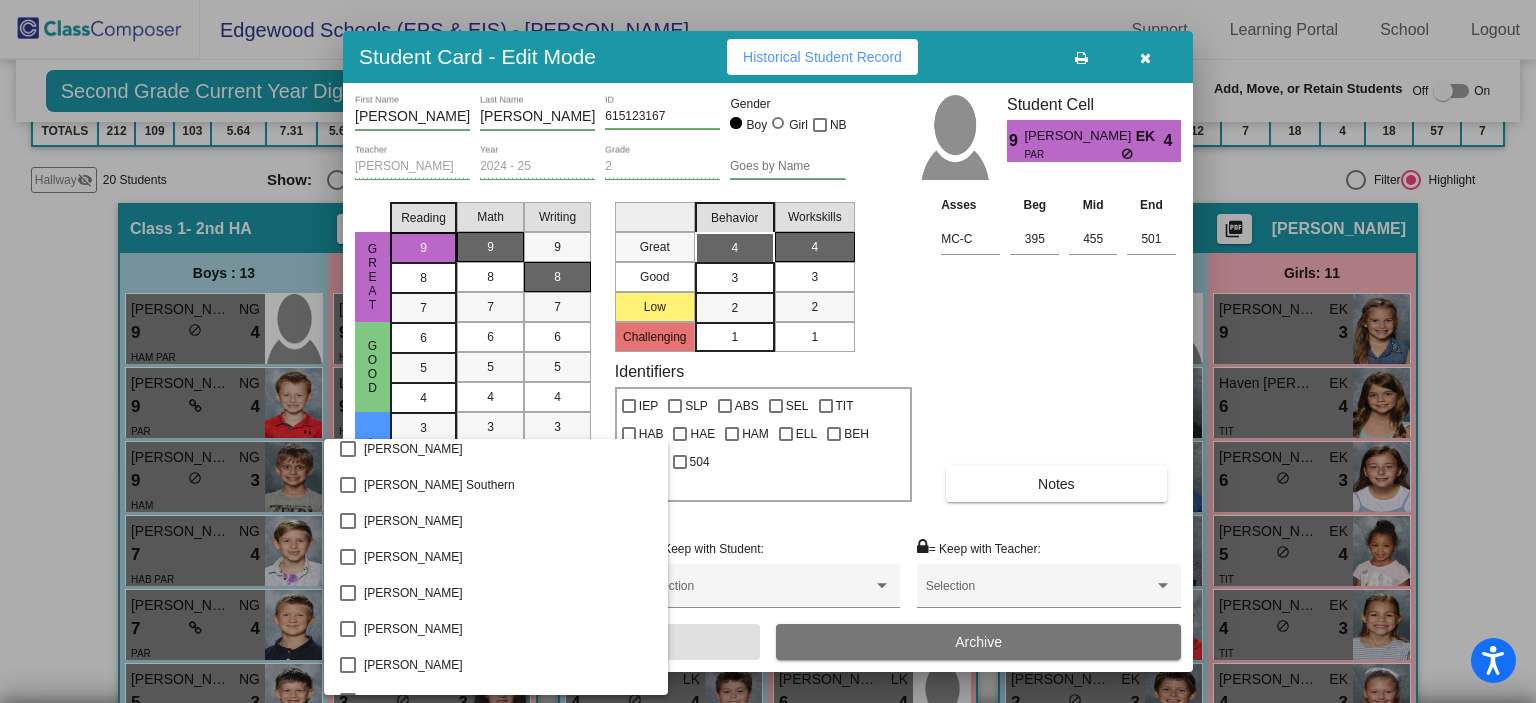 scroll, scrollTop: 1512, scrollLeft: 0, axis: vertical 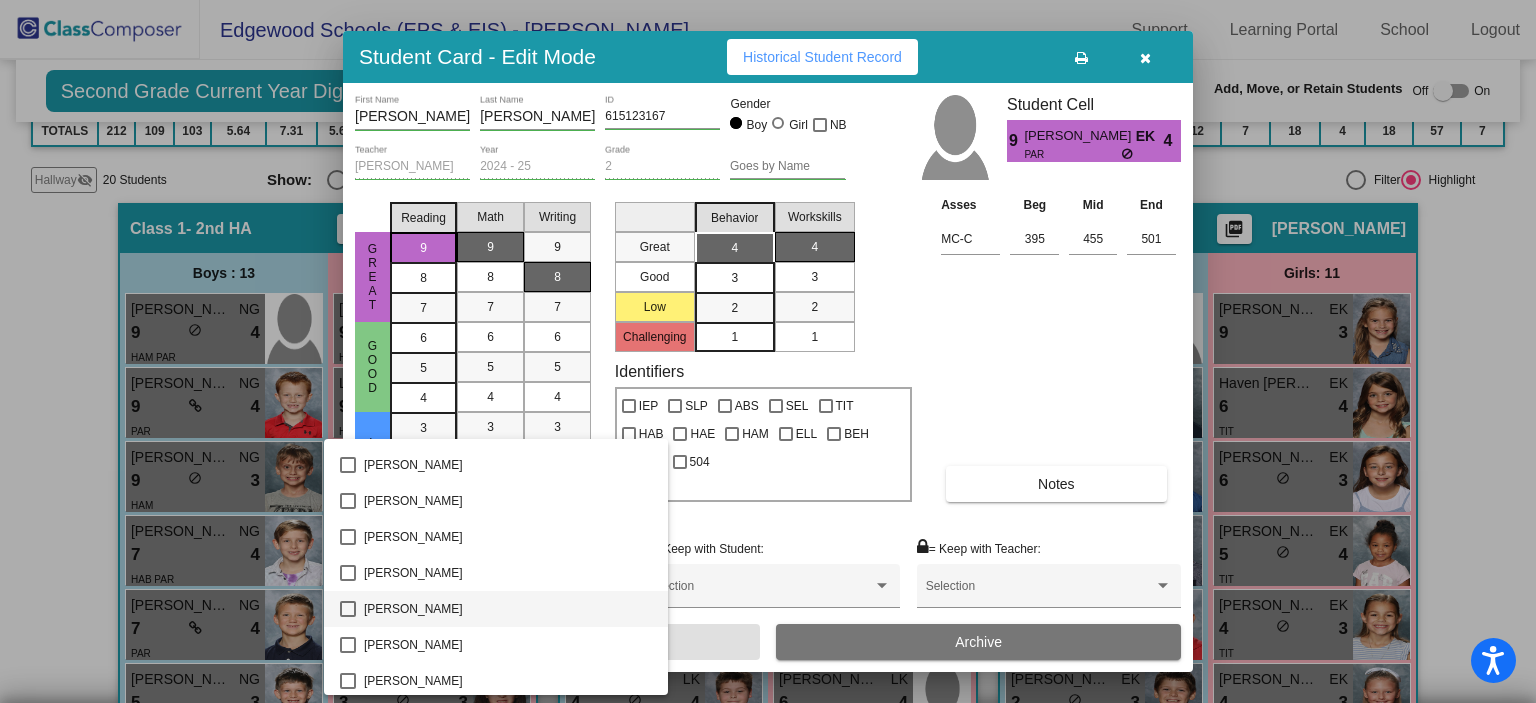 click at bounding box center [348, 609] 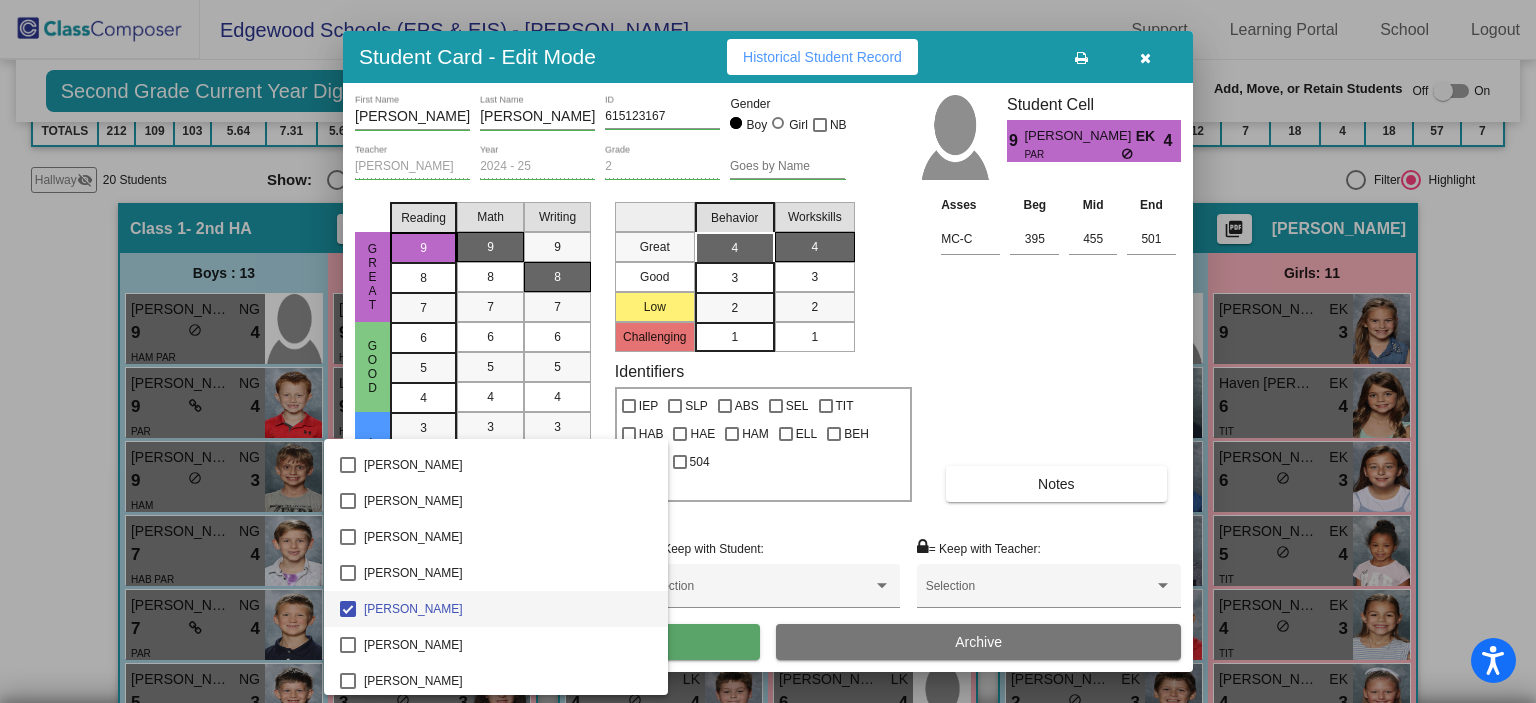 click at bounding box center [768, 351] 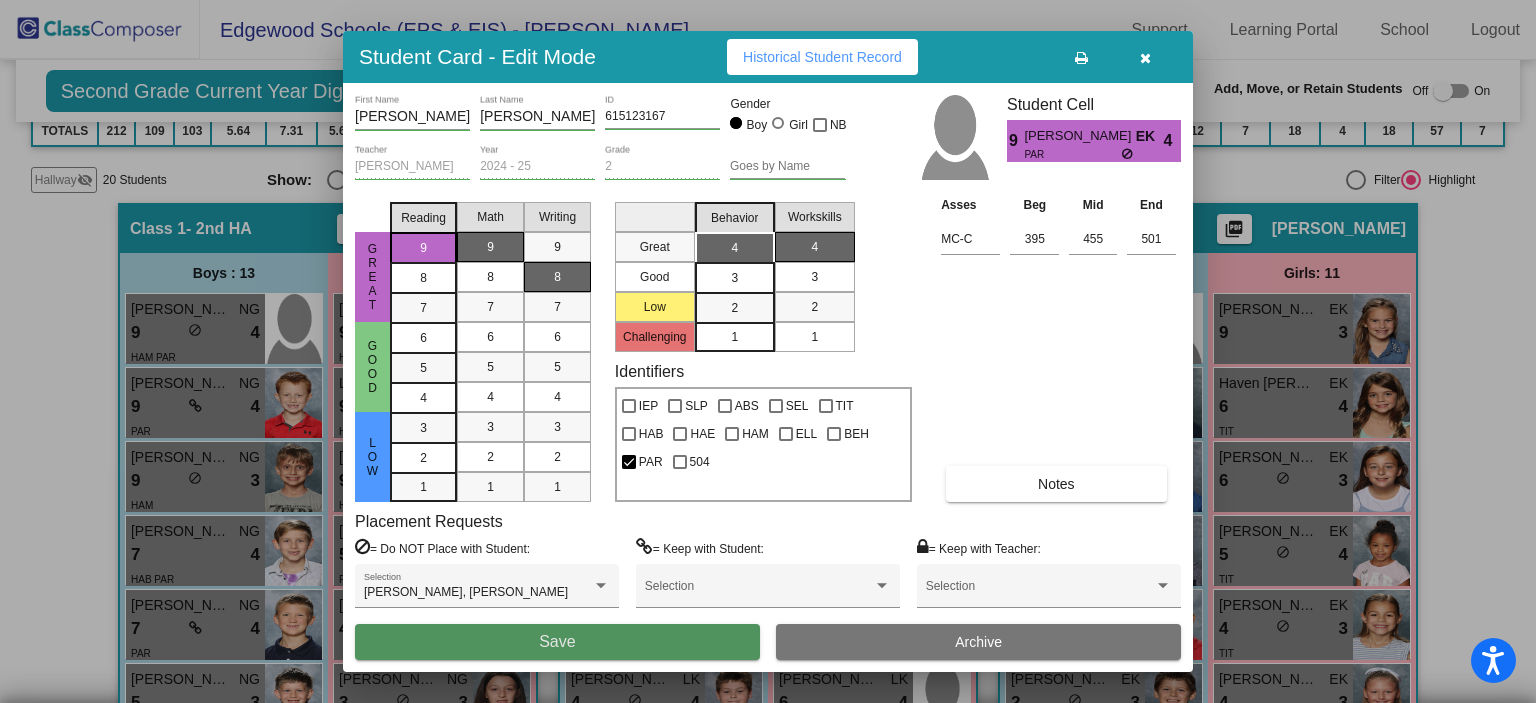 click on "Save" at bounding box center (557, 642) 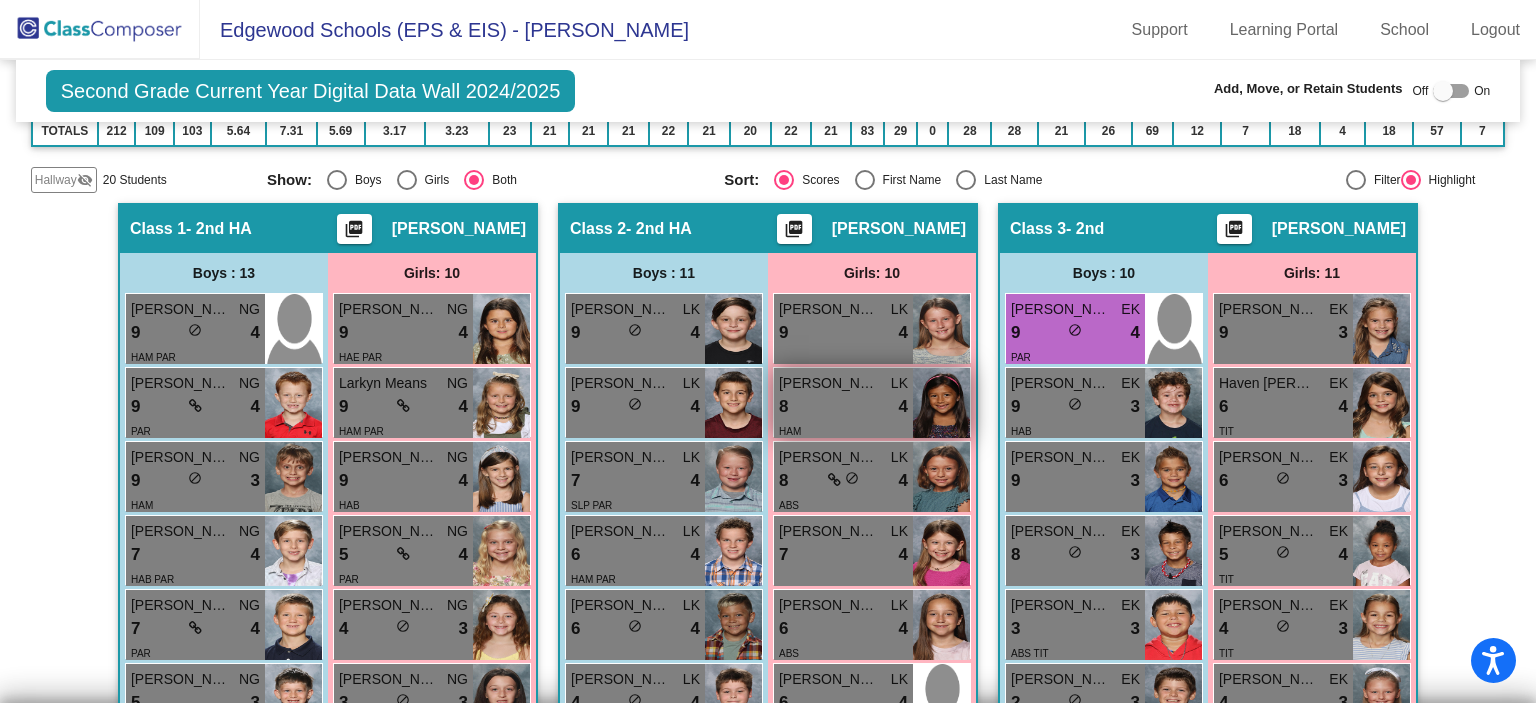 scroll, scrollTop: 0, scrollLeft: 0, axis: both 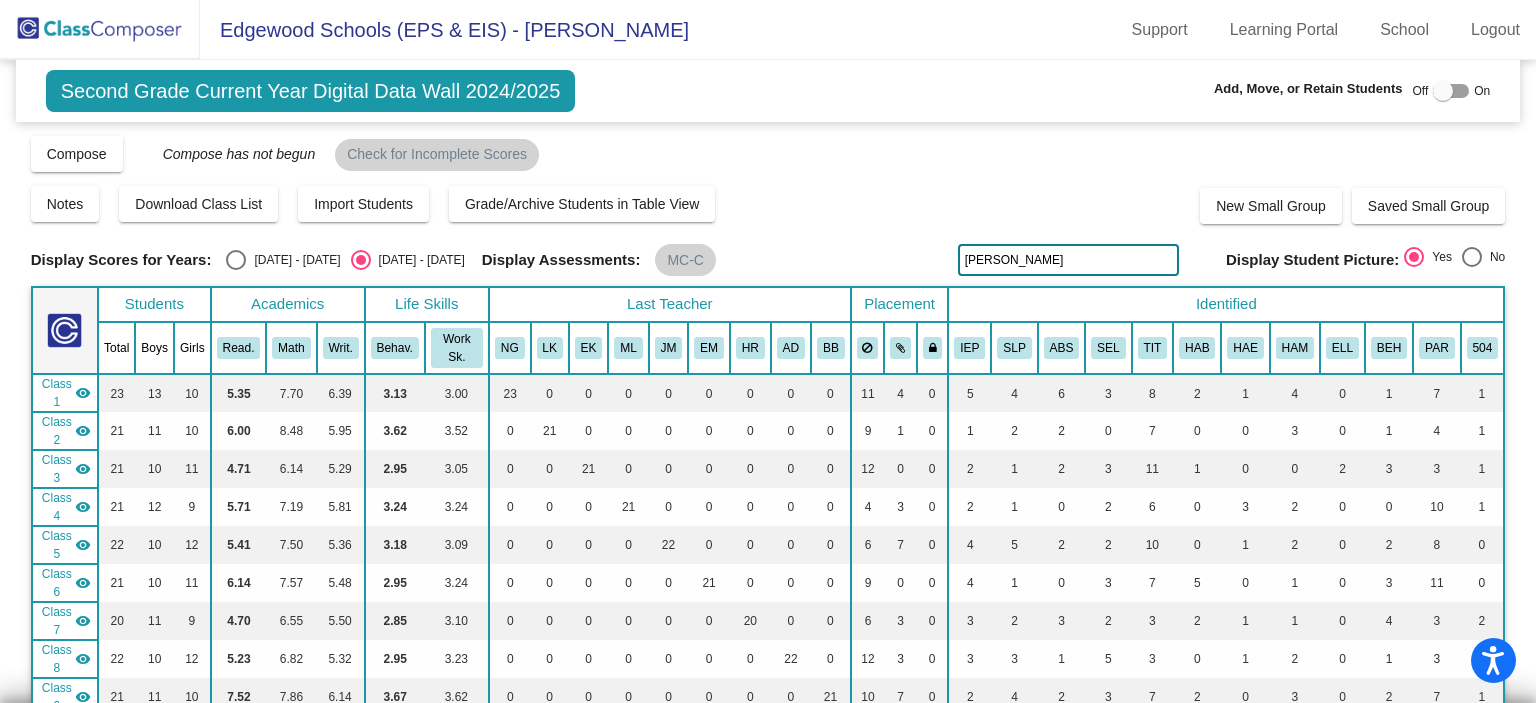 drag, startPoint x: 1022, startPoint y: 263, endPoint x: 938, endPoint y: 255, distance: 84.38009 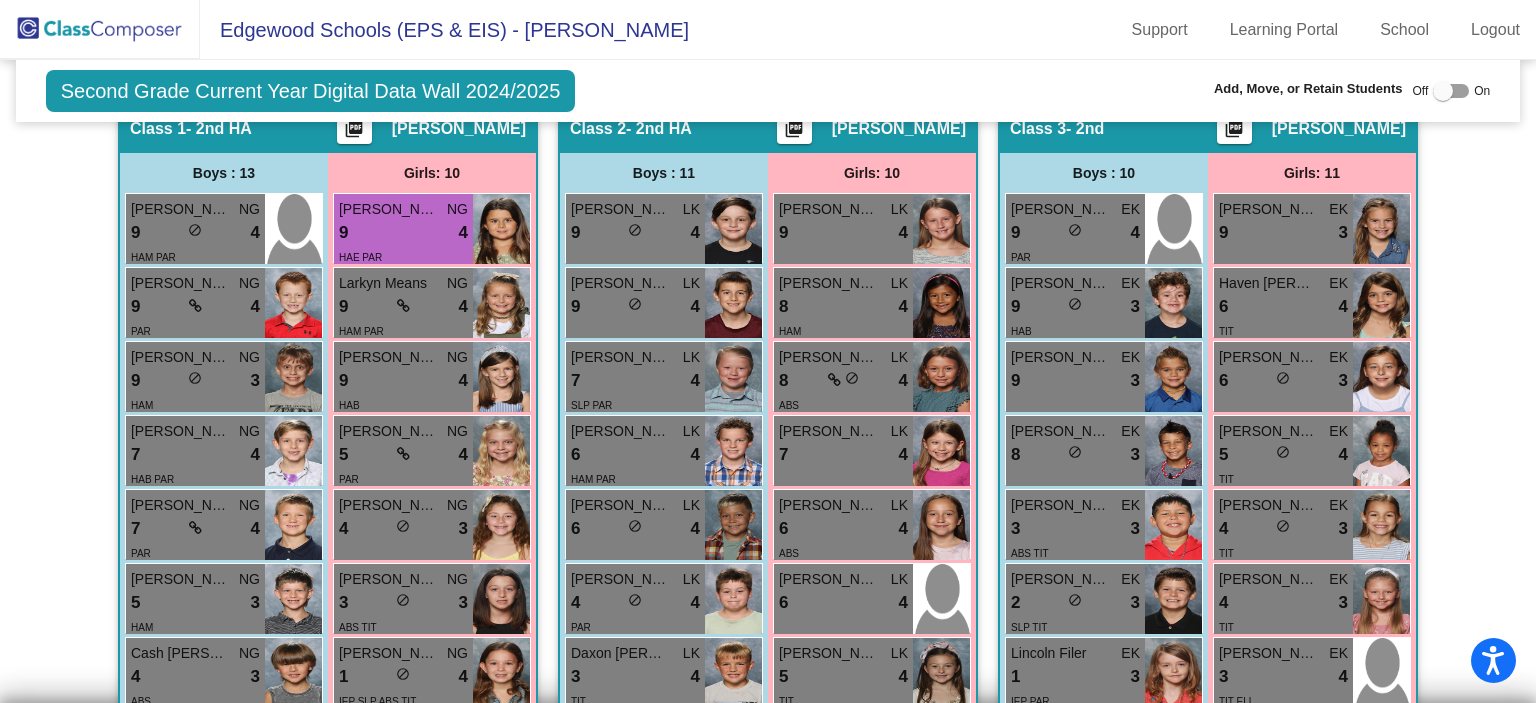 scroll, scrollTop: 600, scrollLeft: 0, axis: vertical 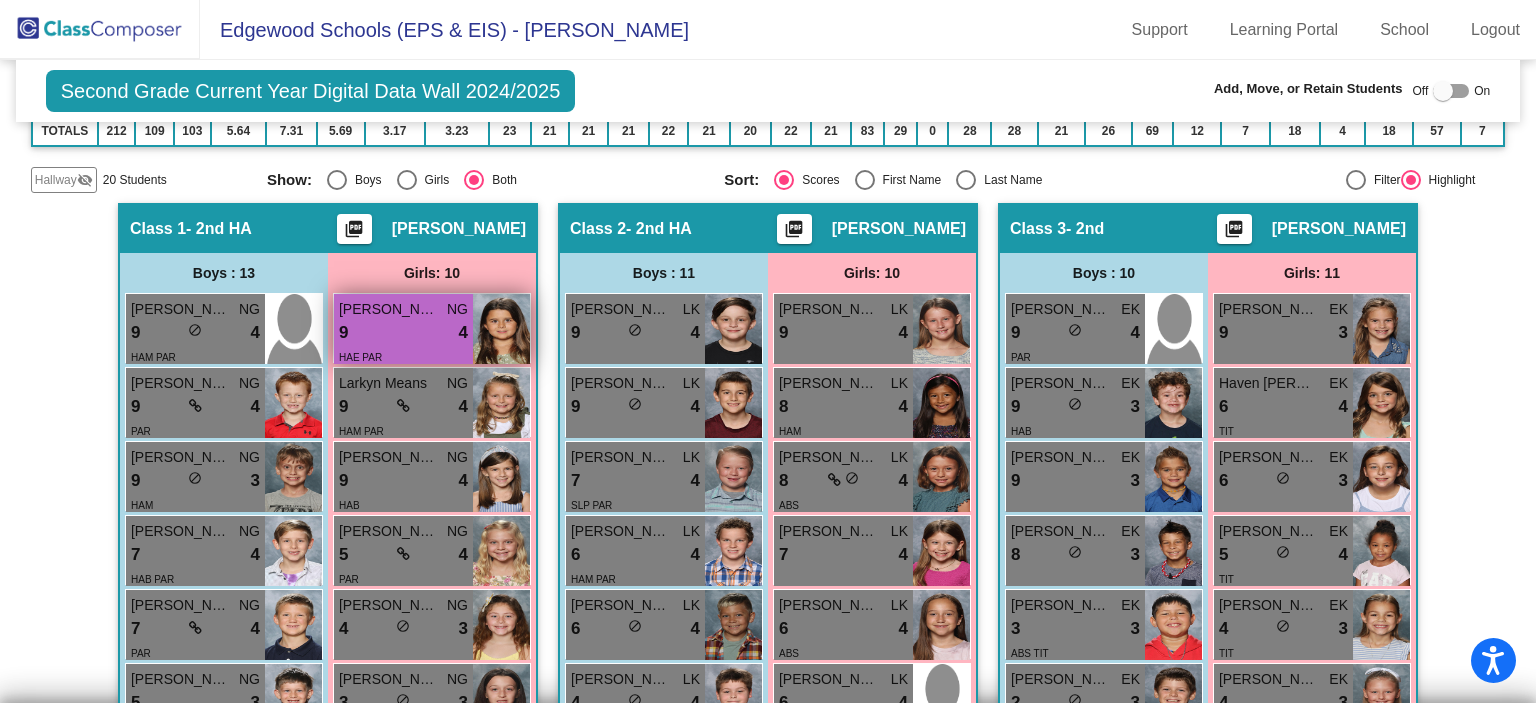 click on "9 lock do_not_disturb_alt 4" at bounding box center [403, 333] 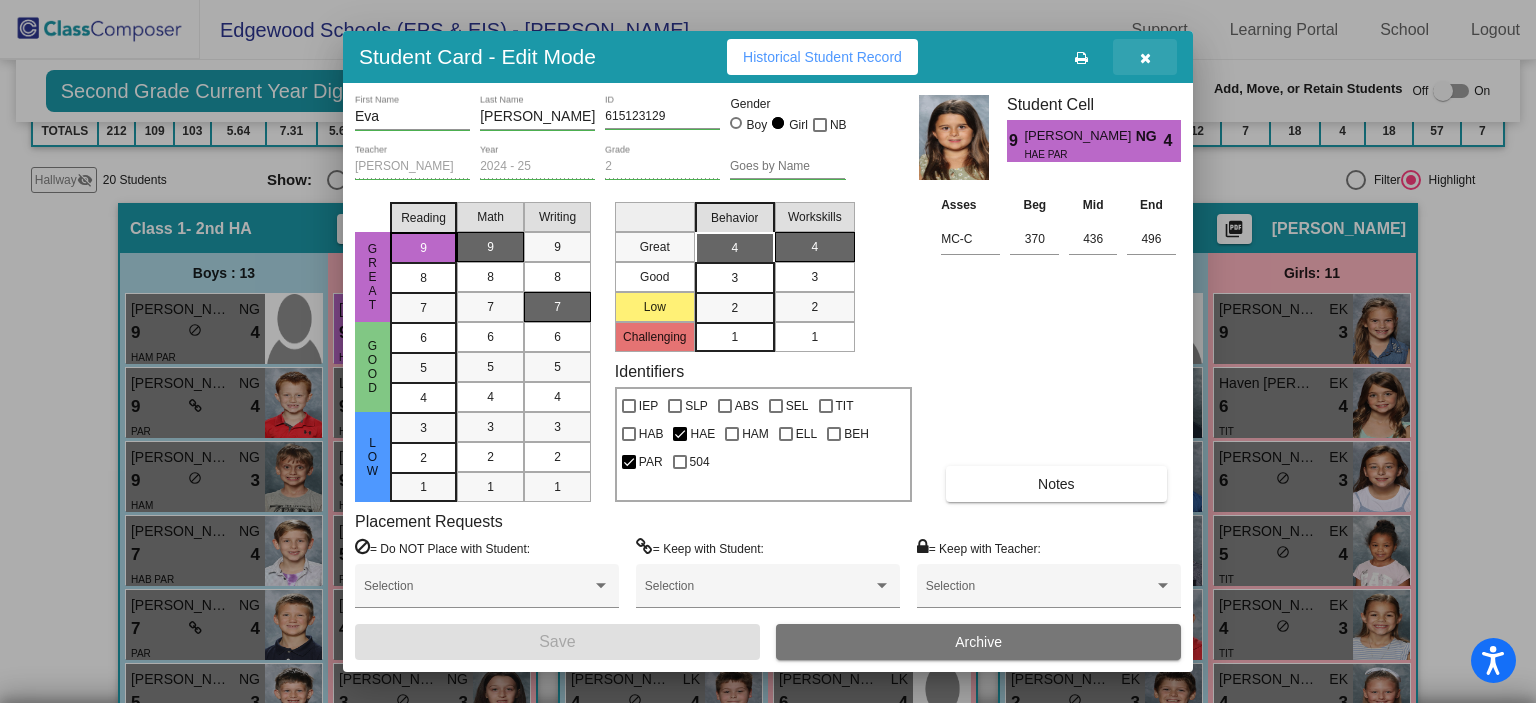 click at bounding box center (1145, 58) 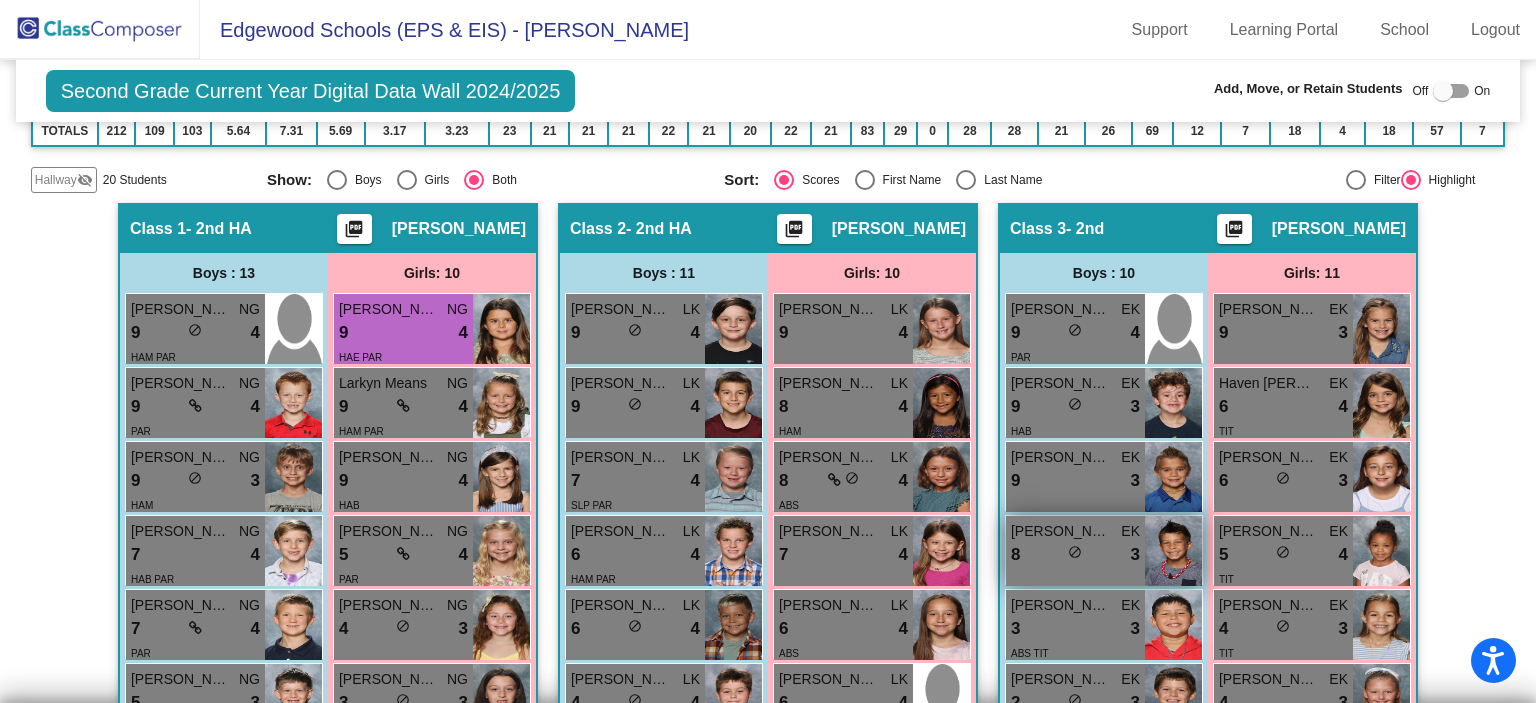 scroll, scrollTop: 100, scrollLeft: 0, axis: vertical 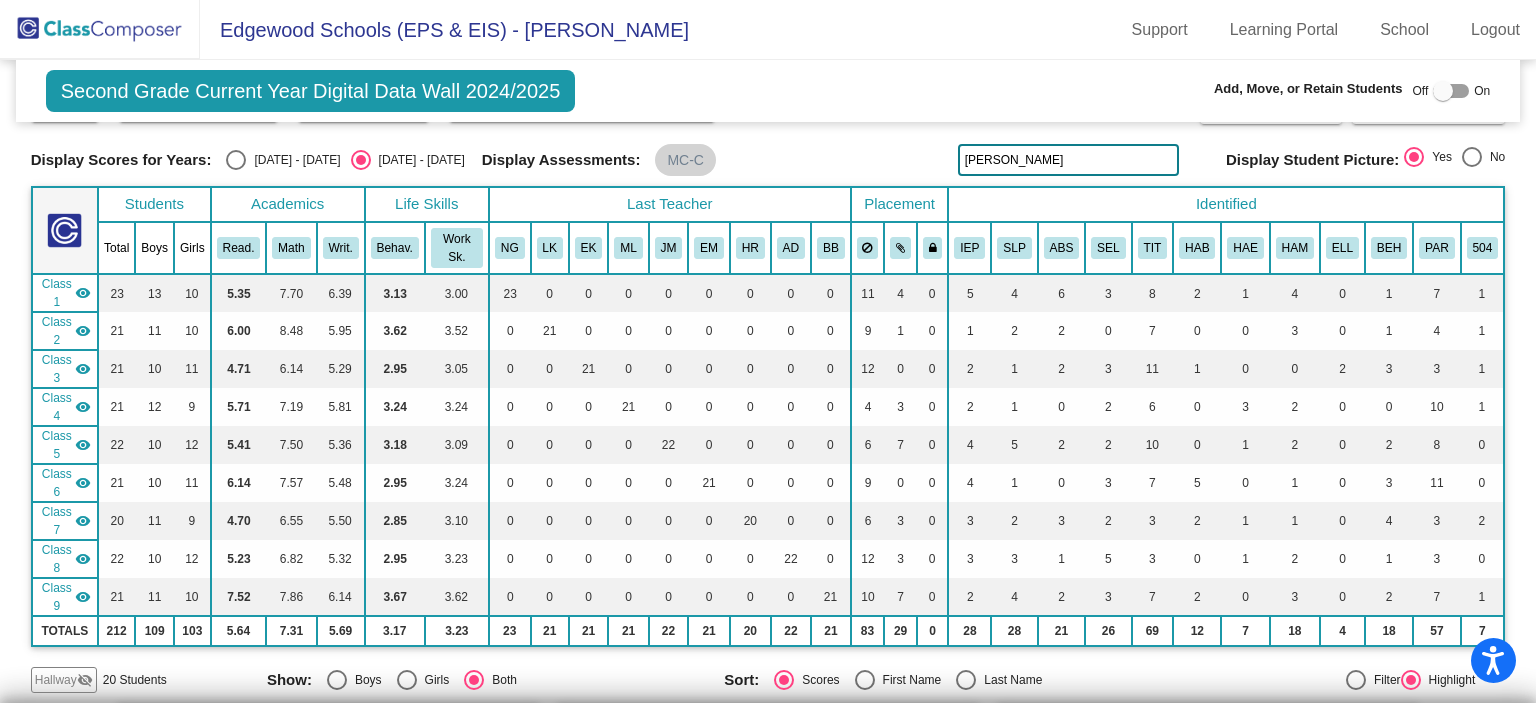 drag, startPoint x: 995, startPoint y: 155, endPoint x: 932, endPoint y: 163, distance: 63.505905 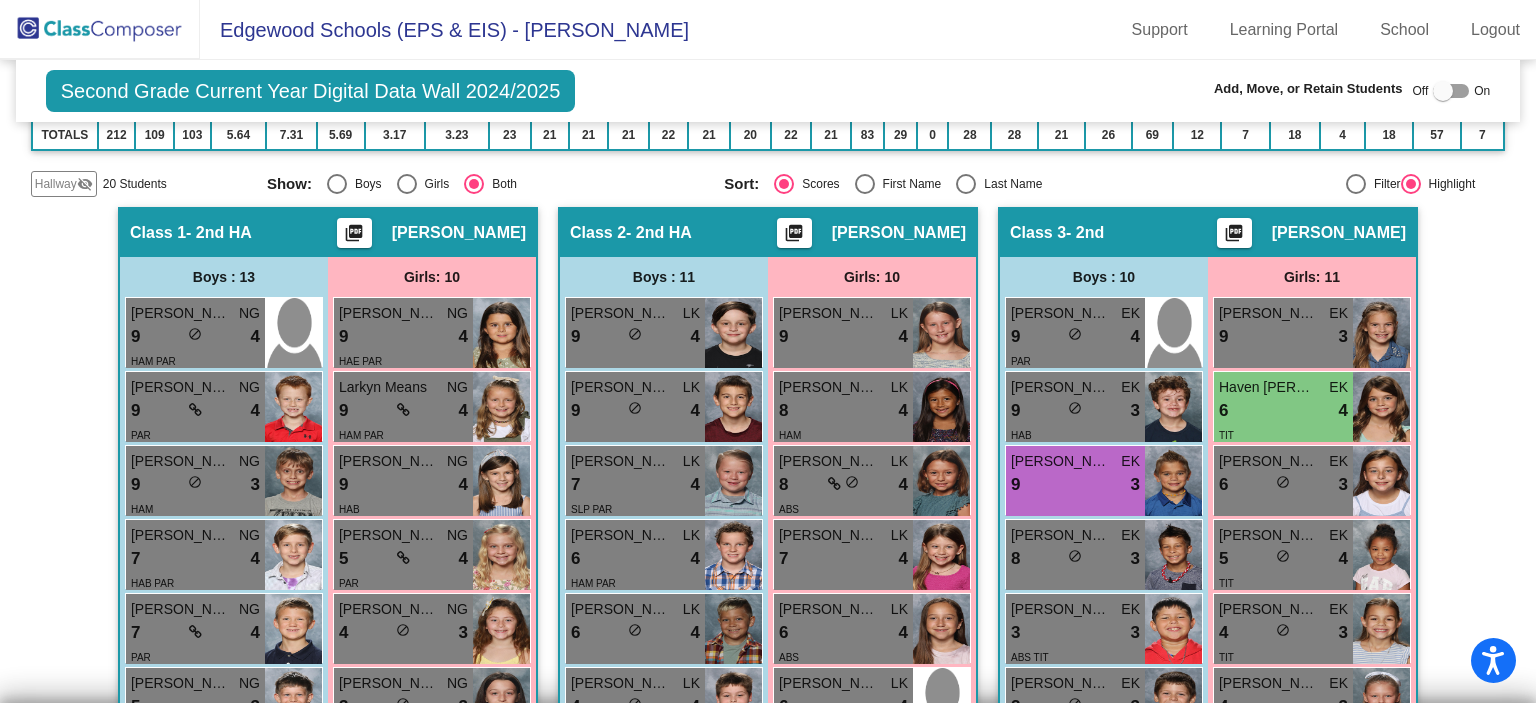 scroll, scrollTop: 600, scrollLeft: 0, axis: vertical 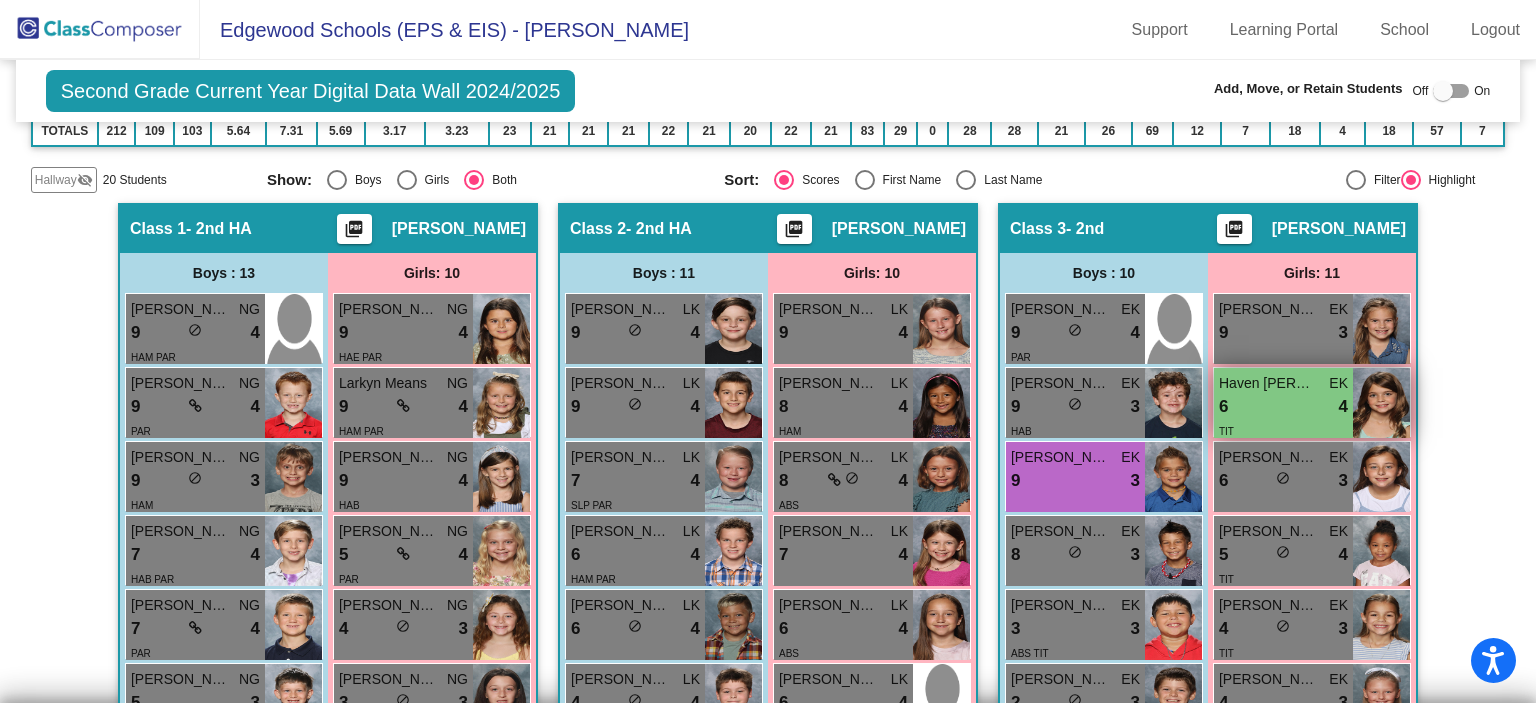 click on "6 lock do_not_disturb_alt 4" at bounding box center (1283, 407) 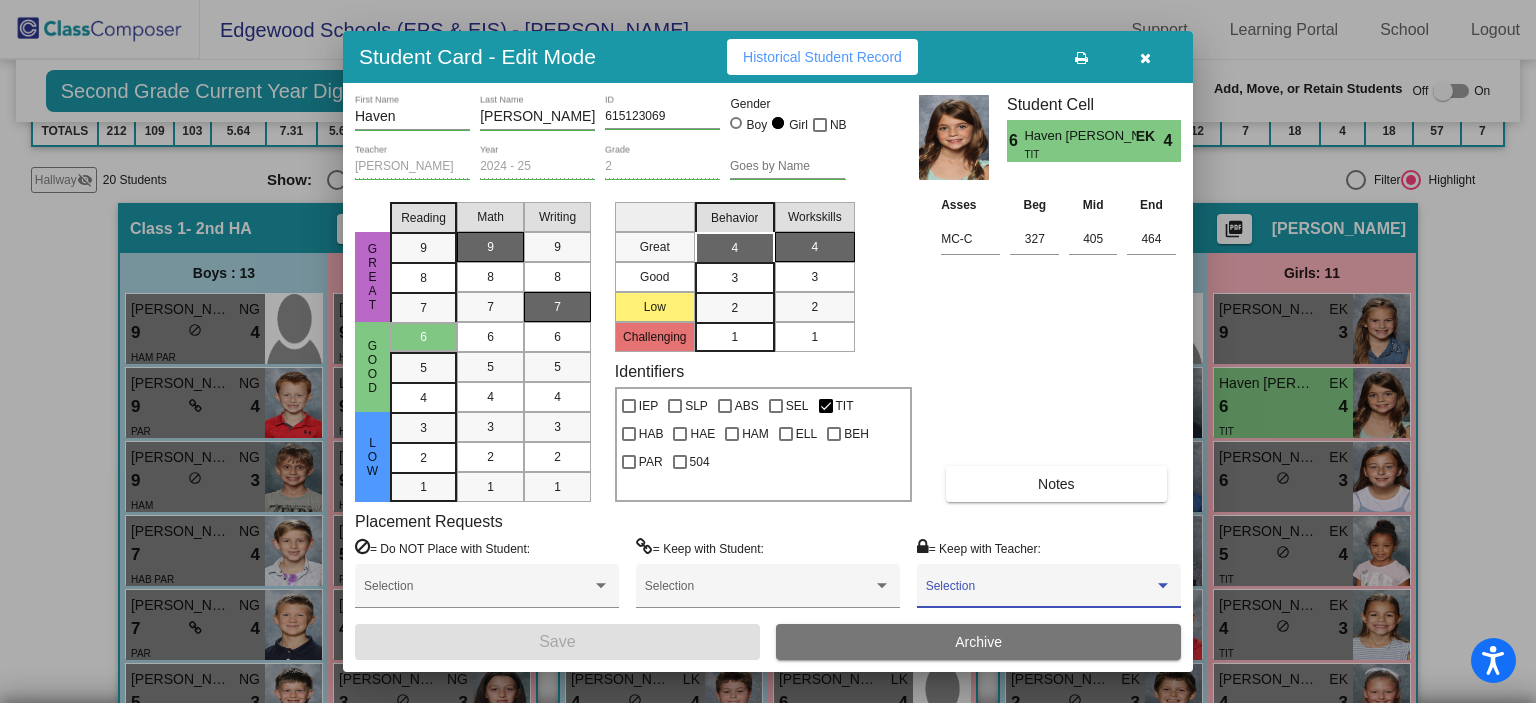 click at bounding box center [1040, 593] 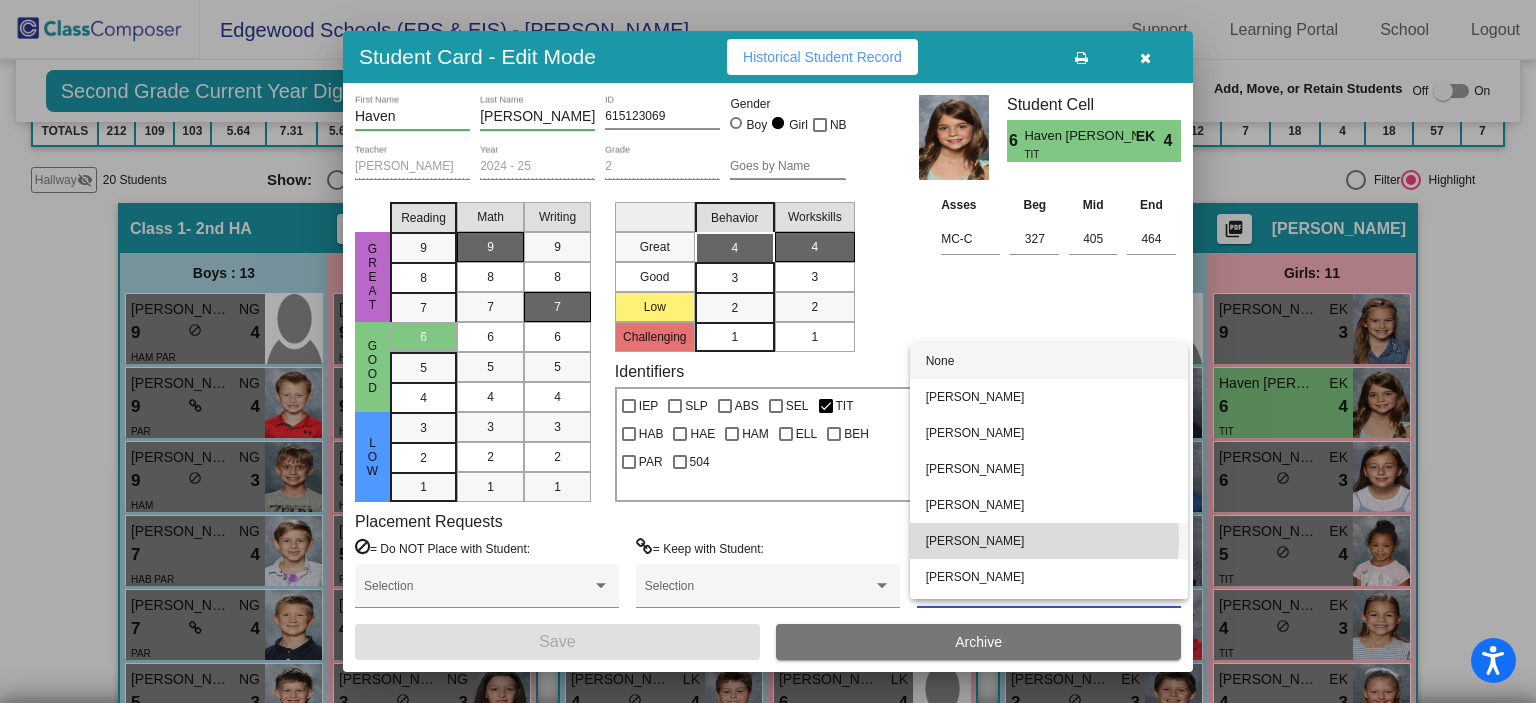 click on "[PERSON_NAME]" at bounding box center [1049, 541] 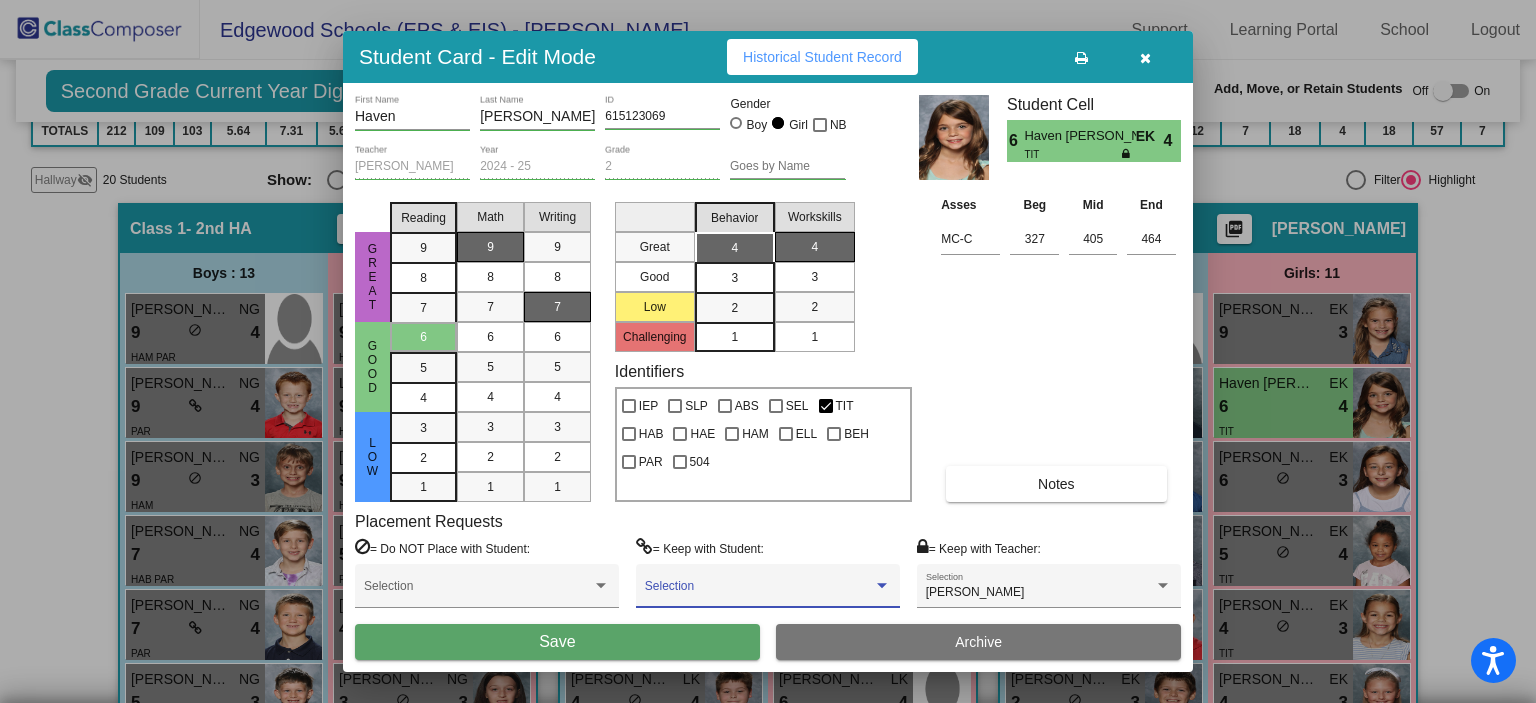 click at bounding box center (759, 593) 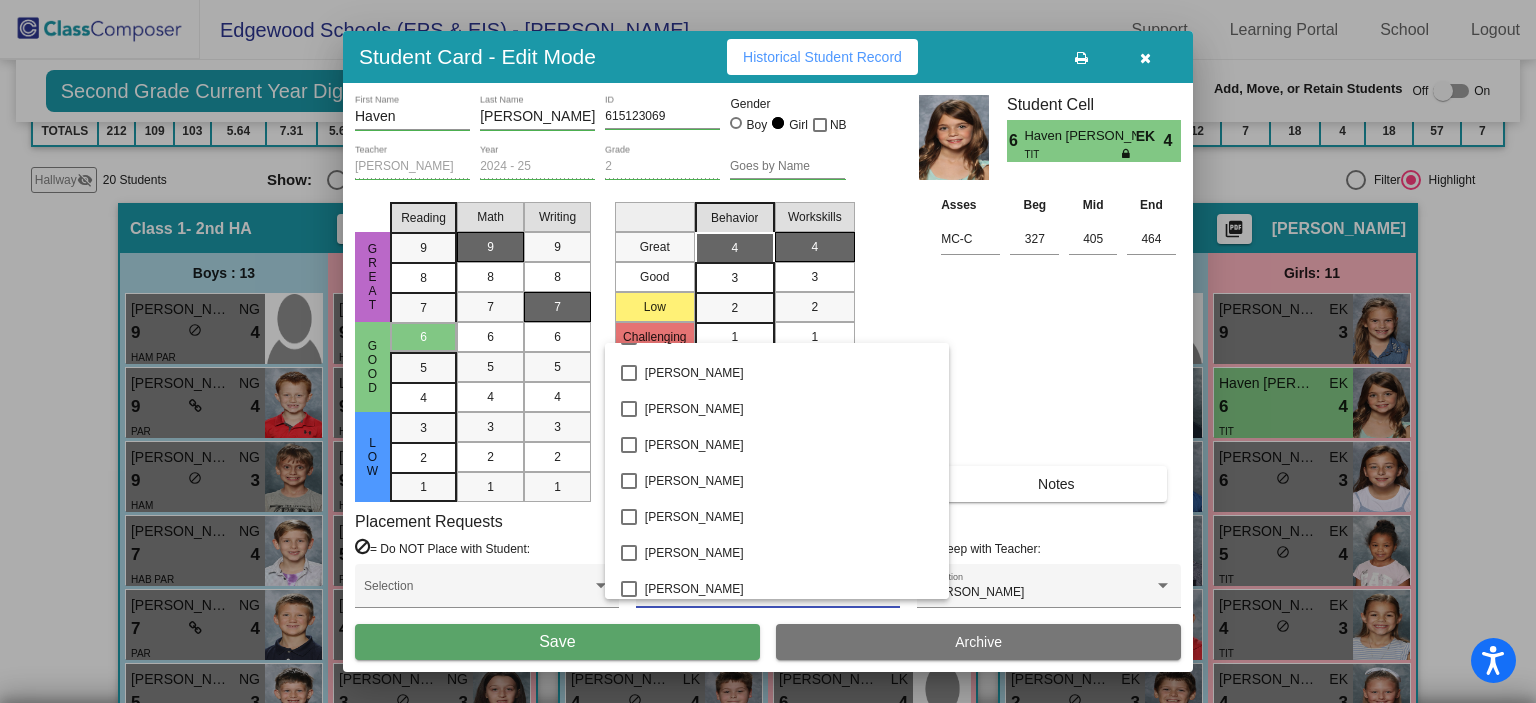 scroll, scrollTop: 7340, scrollLeft: 0, axis: vertical 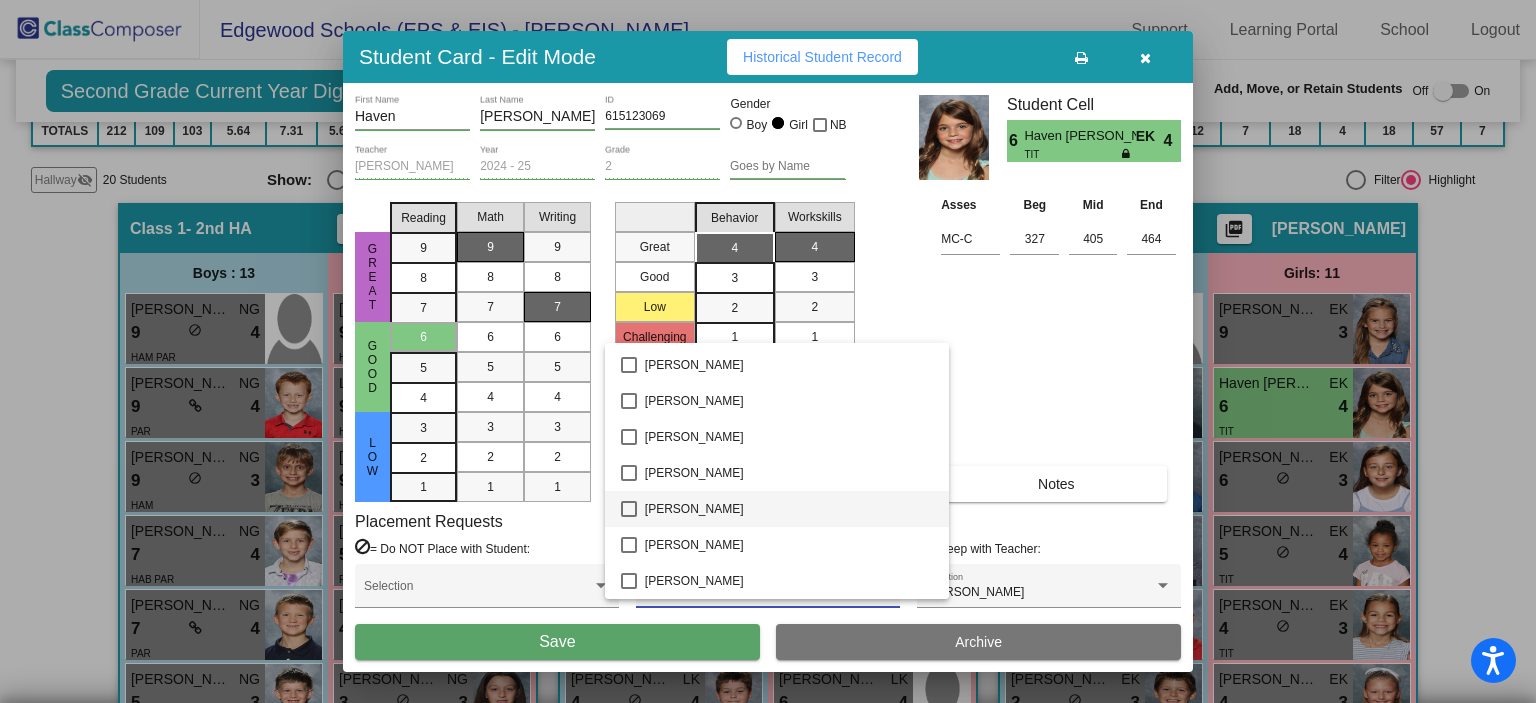 click at bounding box center (629, 509) 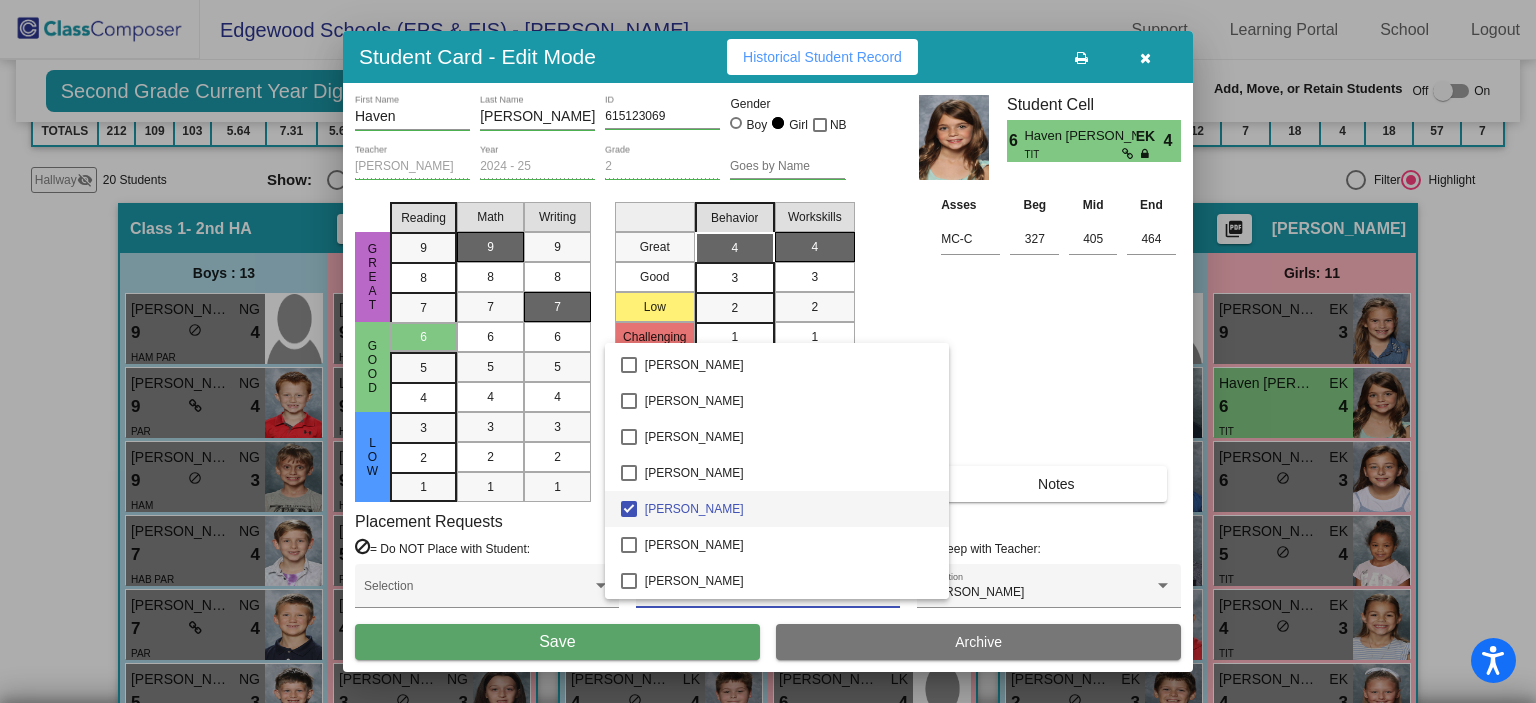 click at bounding box center [768, 351] 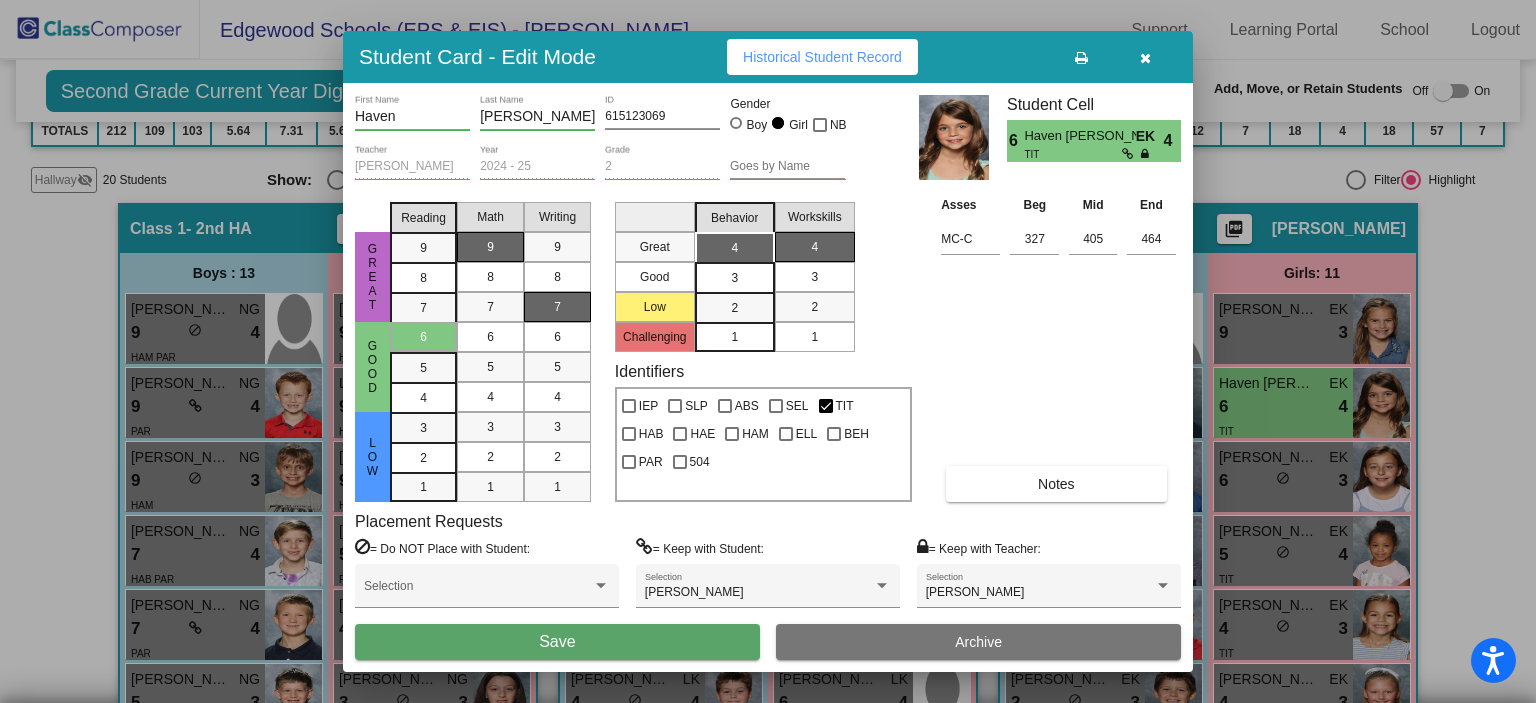 click on "Save" at bounding box center [557, 642] 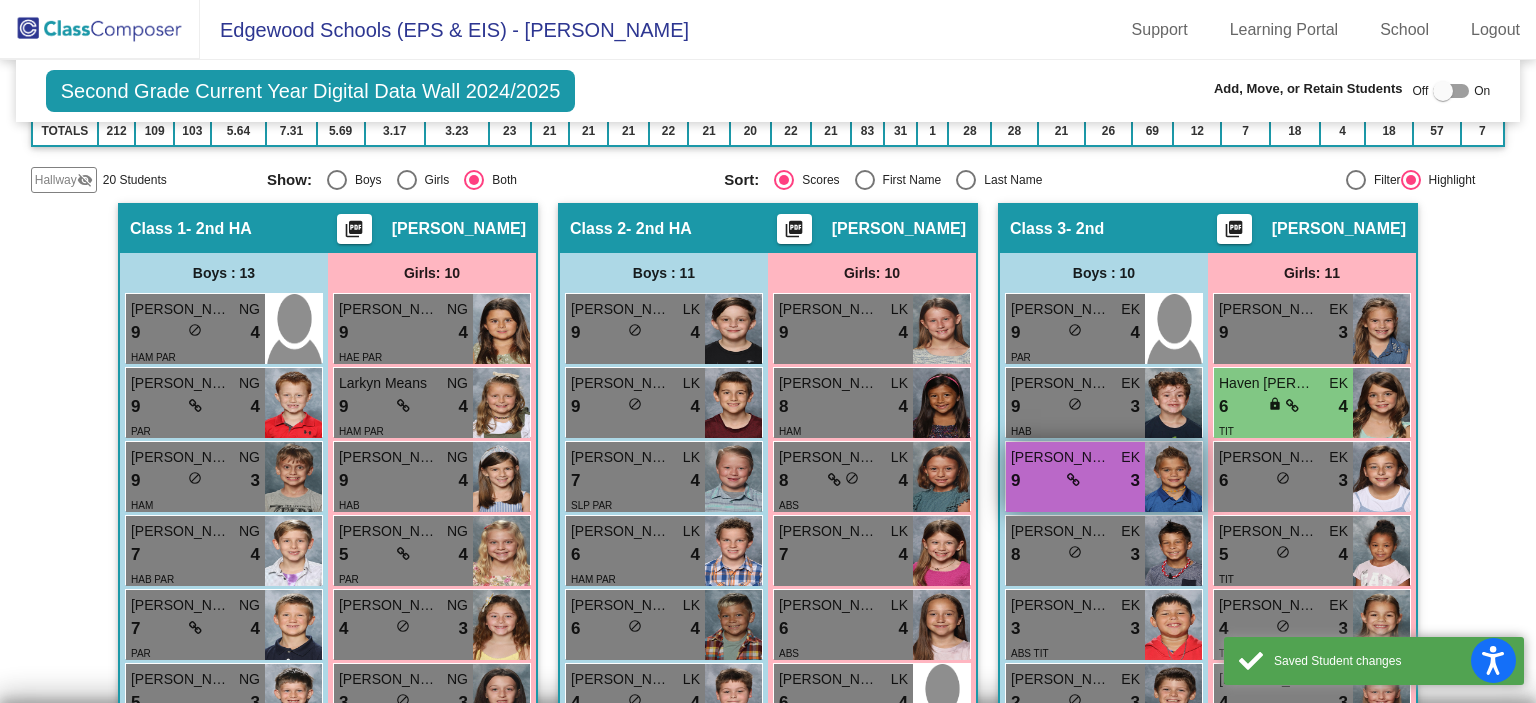 click on "[PERSON_NAME]" at bounding box center [1061, 457] 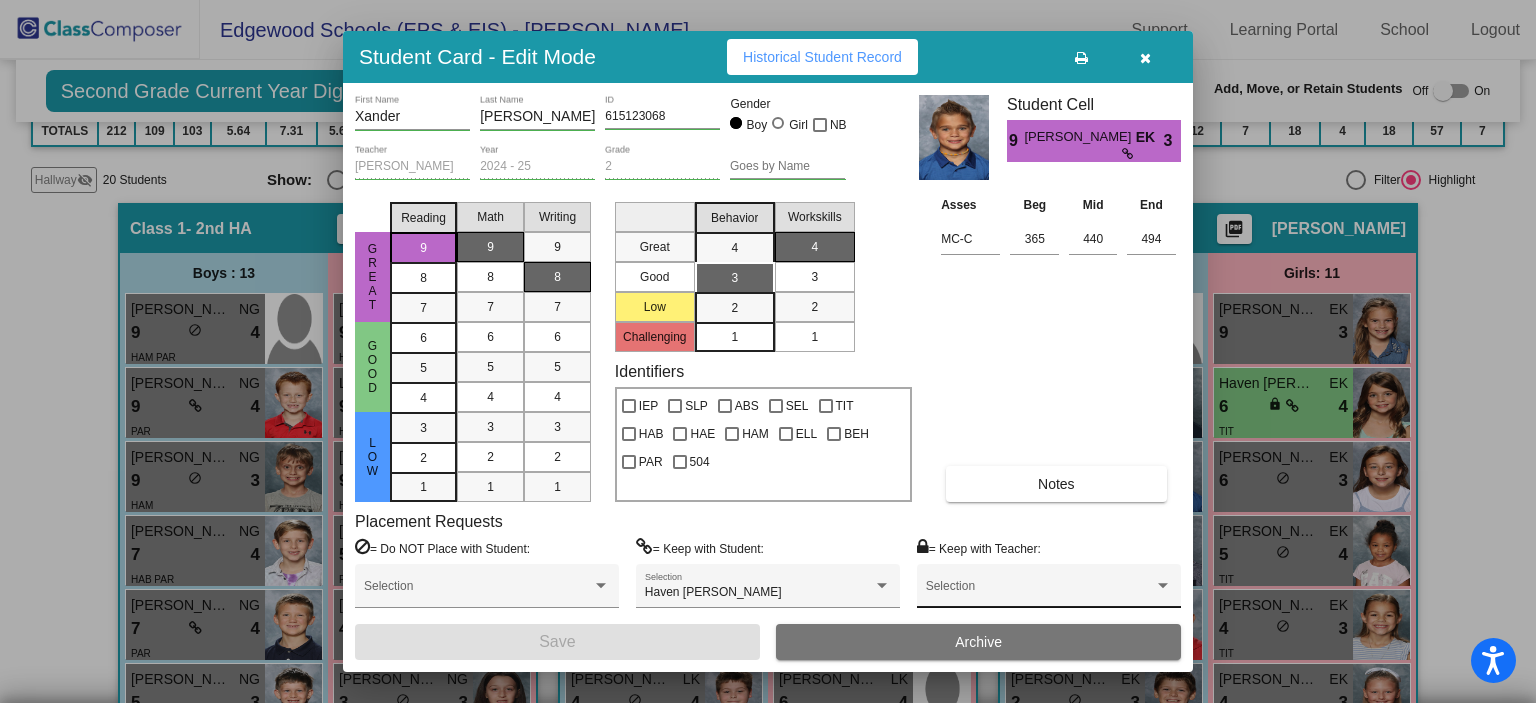 click at bounding box center [1040, 593] 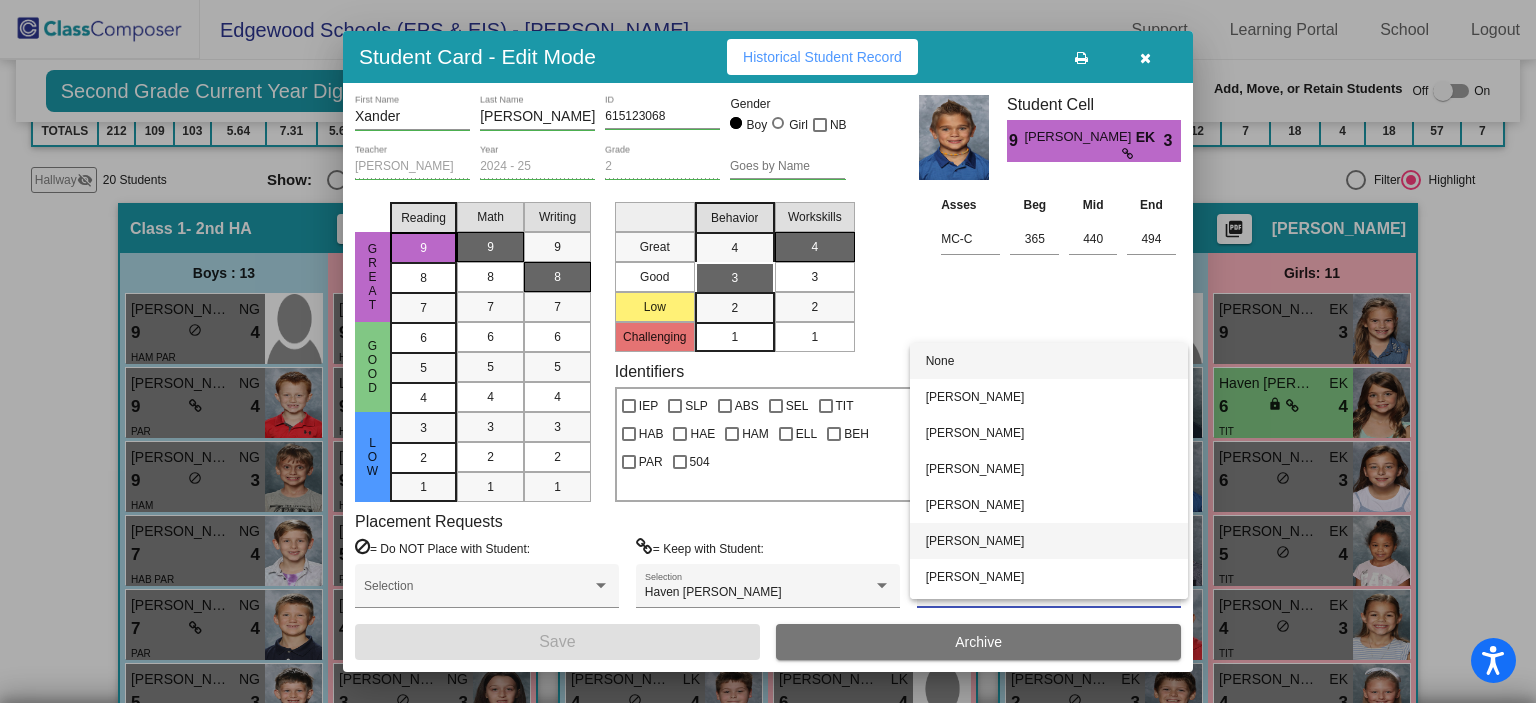 click on "[PERSON_NAME]" at bounding box center (1049, 541) 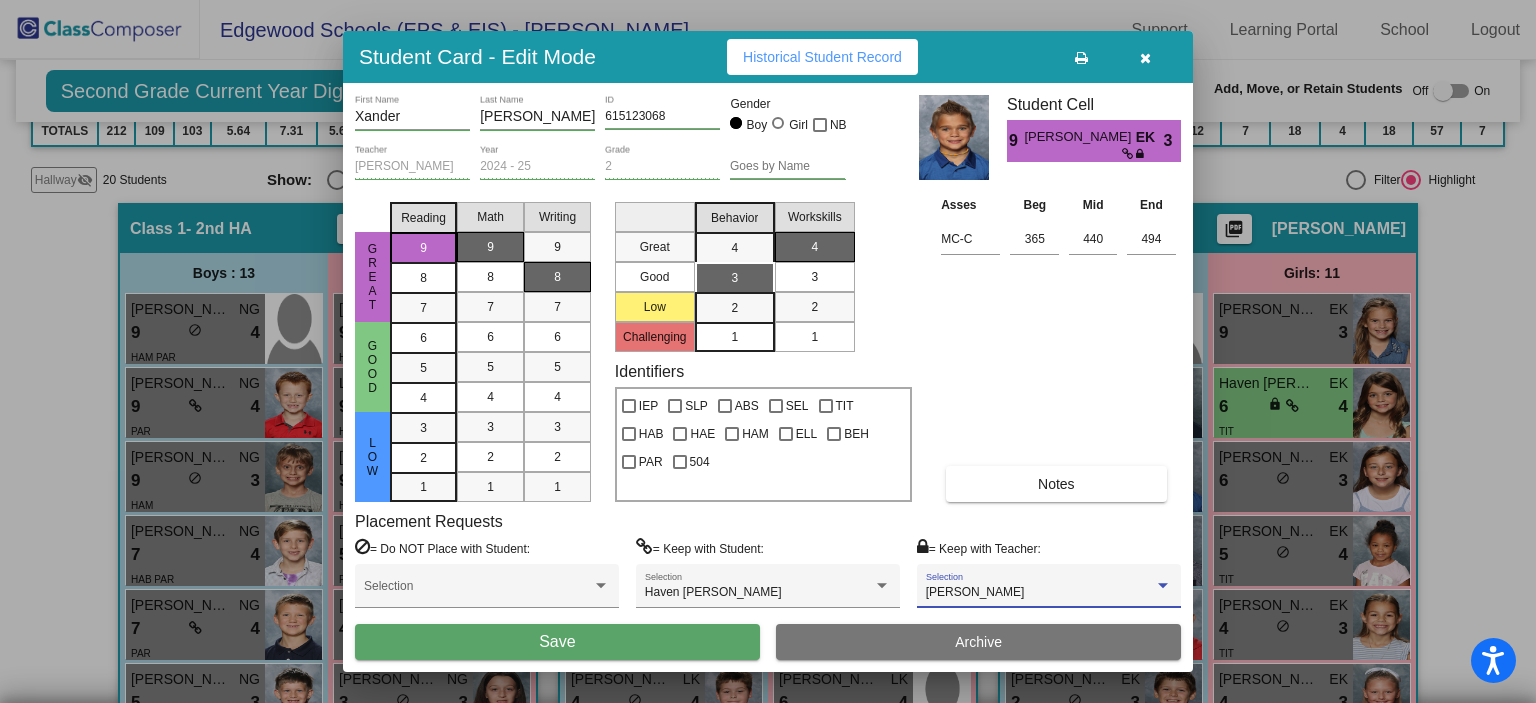 click on "Save" at bounding box center [557, 642] 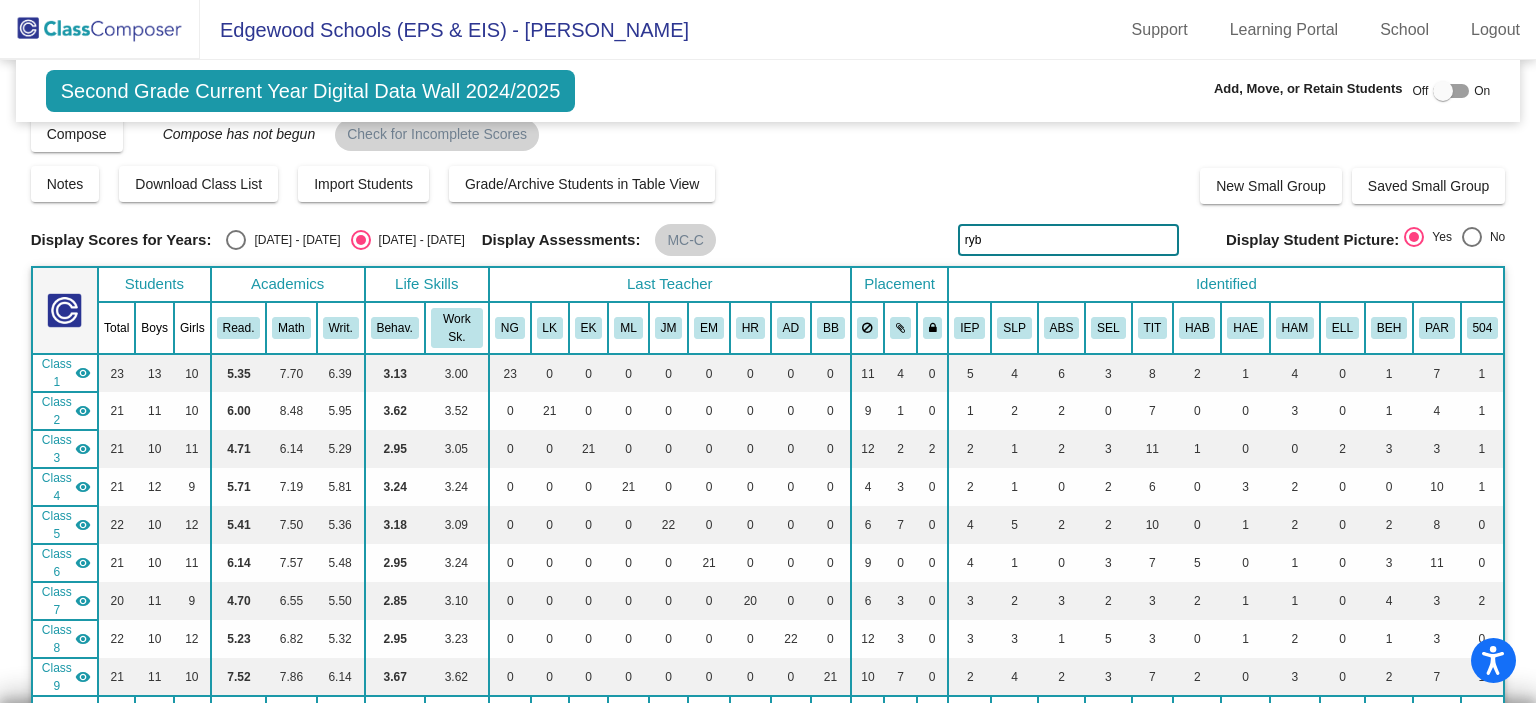 scroll, scrollTop: 0, scrollLeft: 0, axis: both 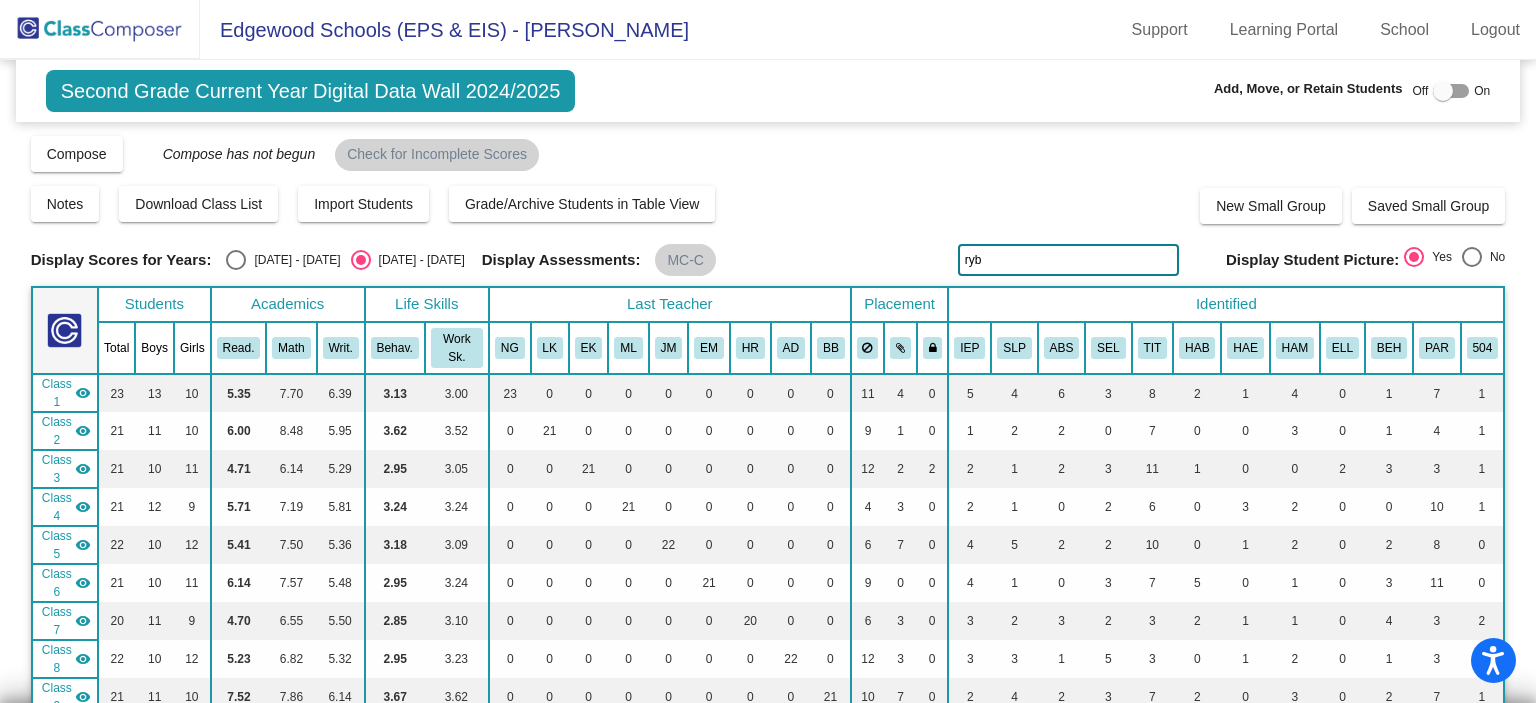 drag, startPoint x: 995, startPoint y: 259, endPoint x: 905, endPoint y: 267, distance: 90.35486 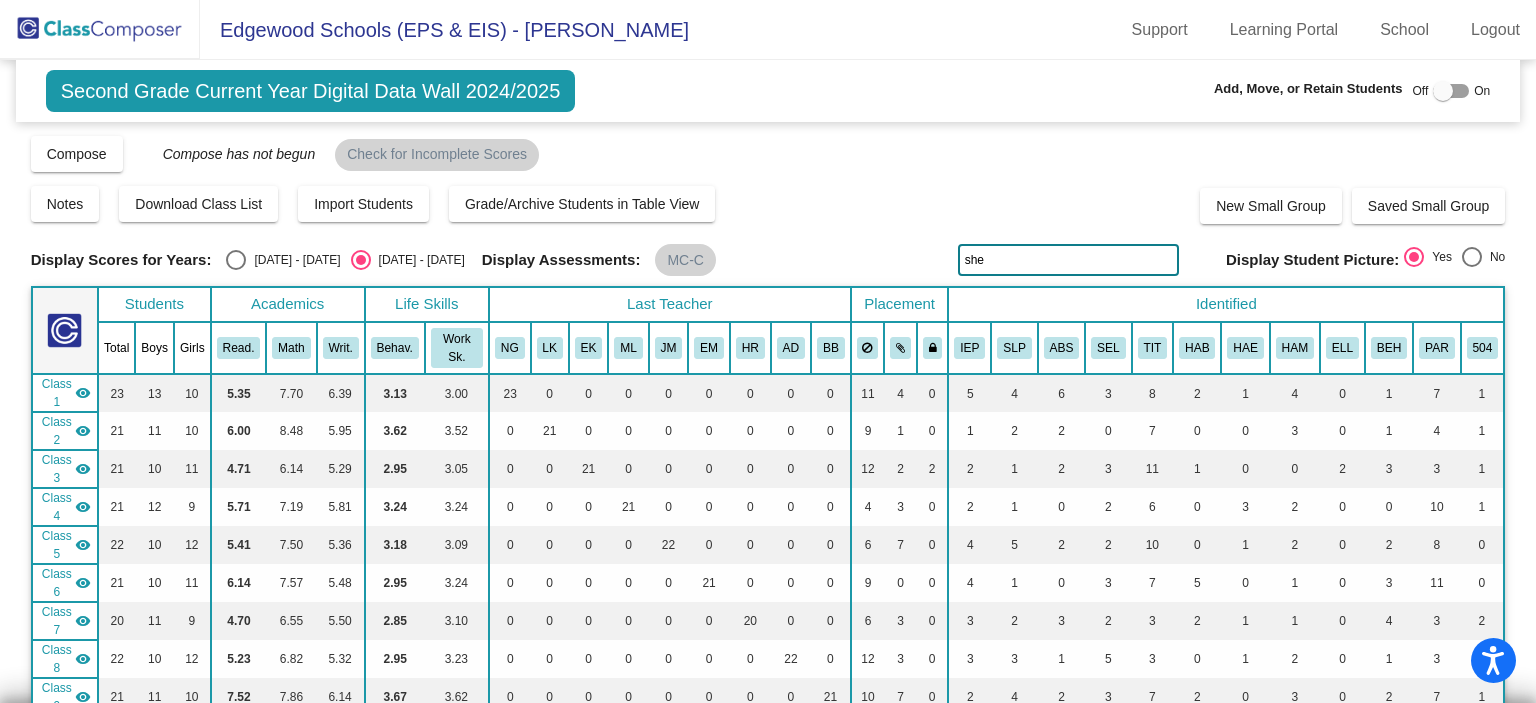 type on "shep" 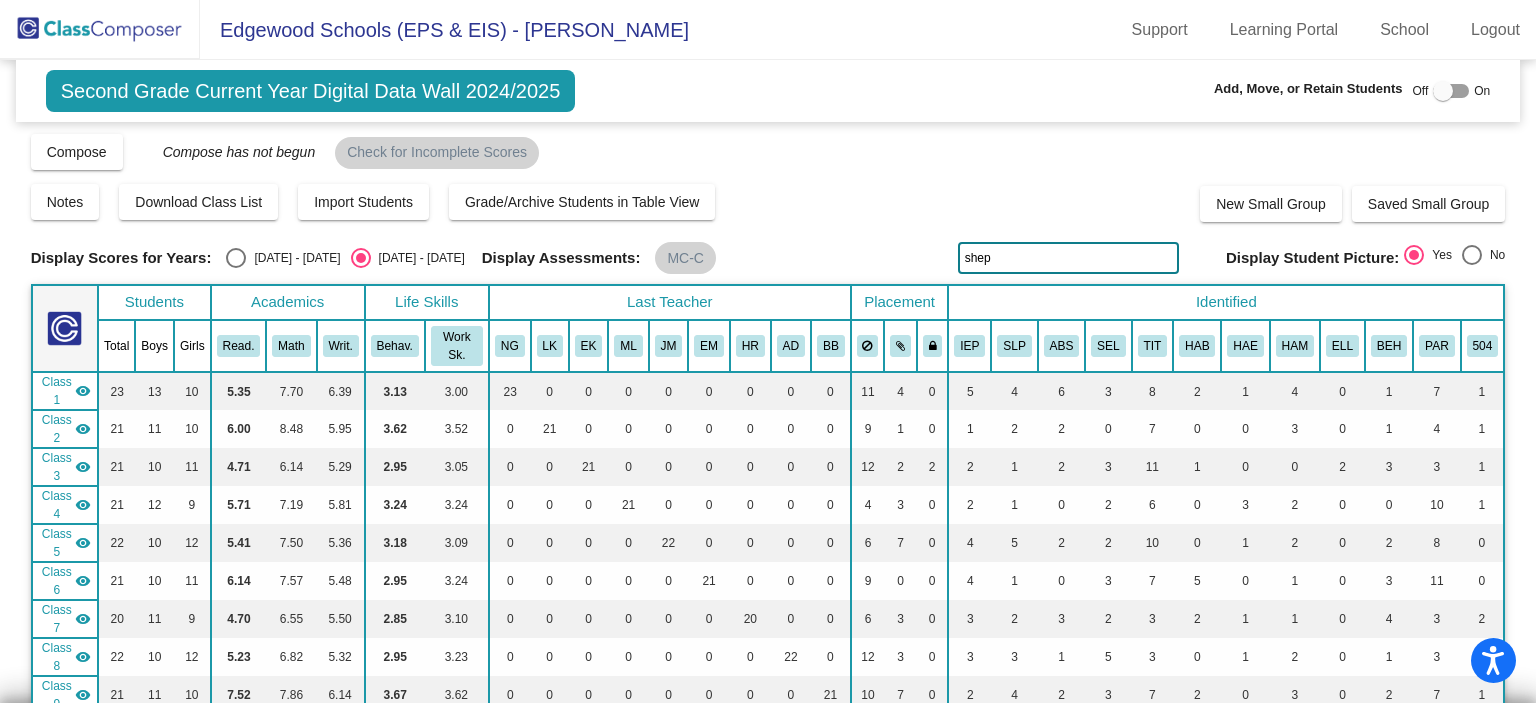 scroll, scrollTop: 0, scrollLeft: 0, axis: both 